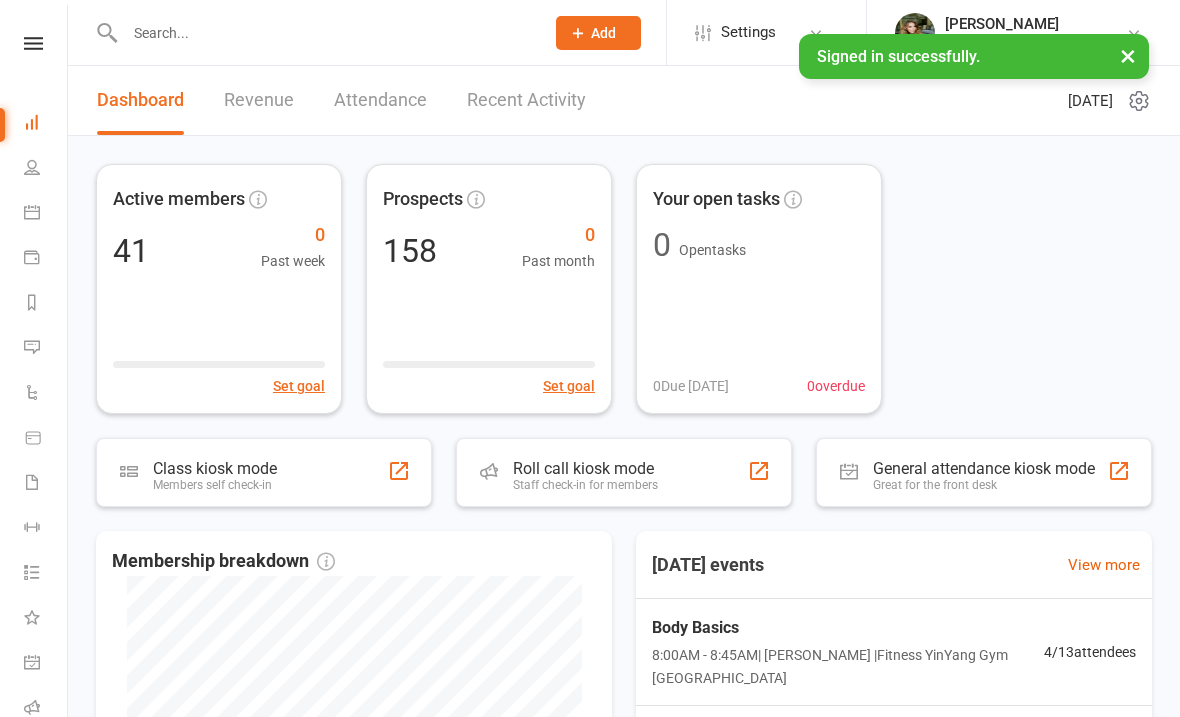 scroll, scrollTop: 0, scrollLeft: 0, axis: both 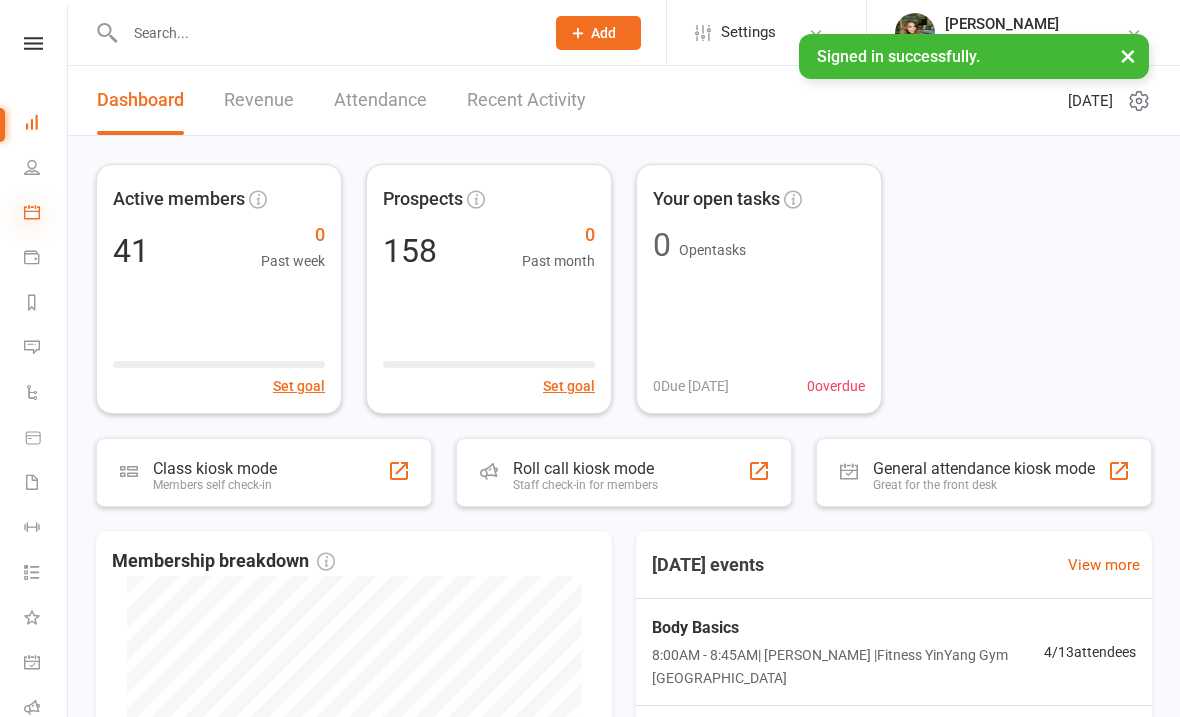 click at bounding box center (32, 212) 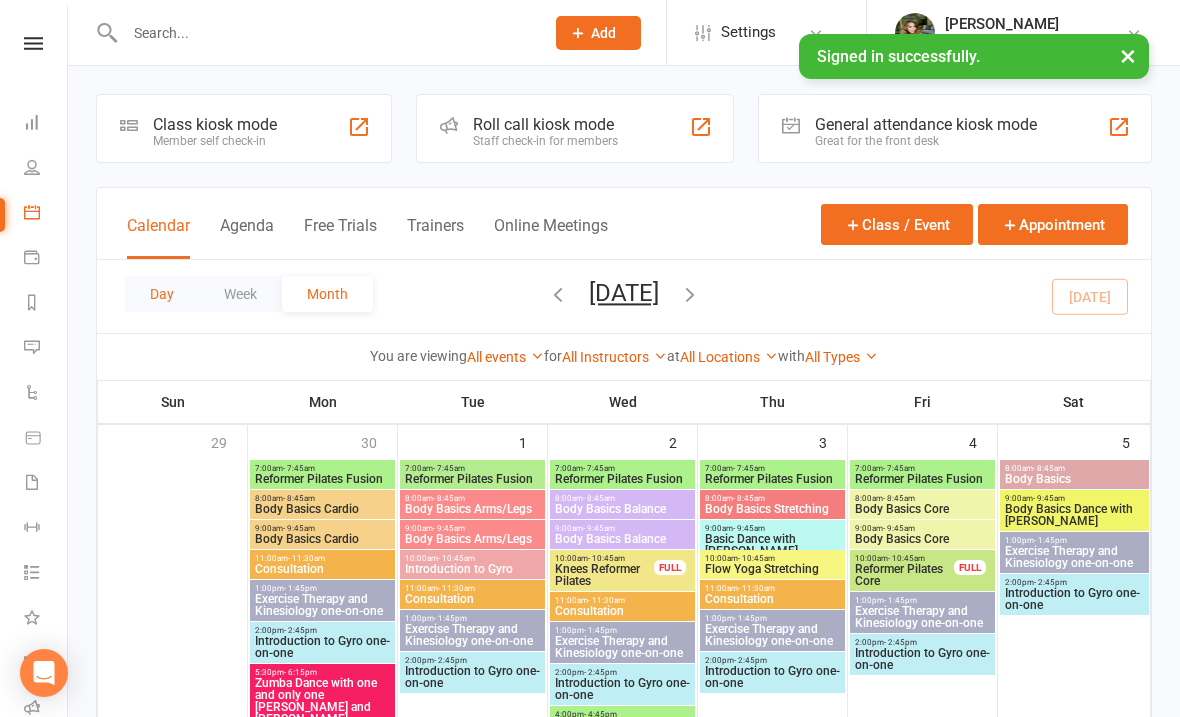 click on "Day" at bounding box center [162, 294] 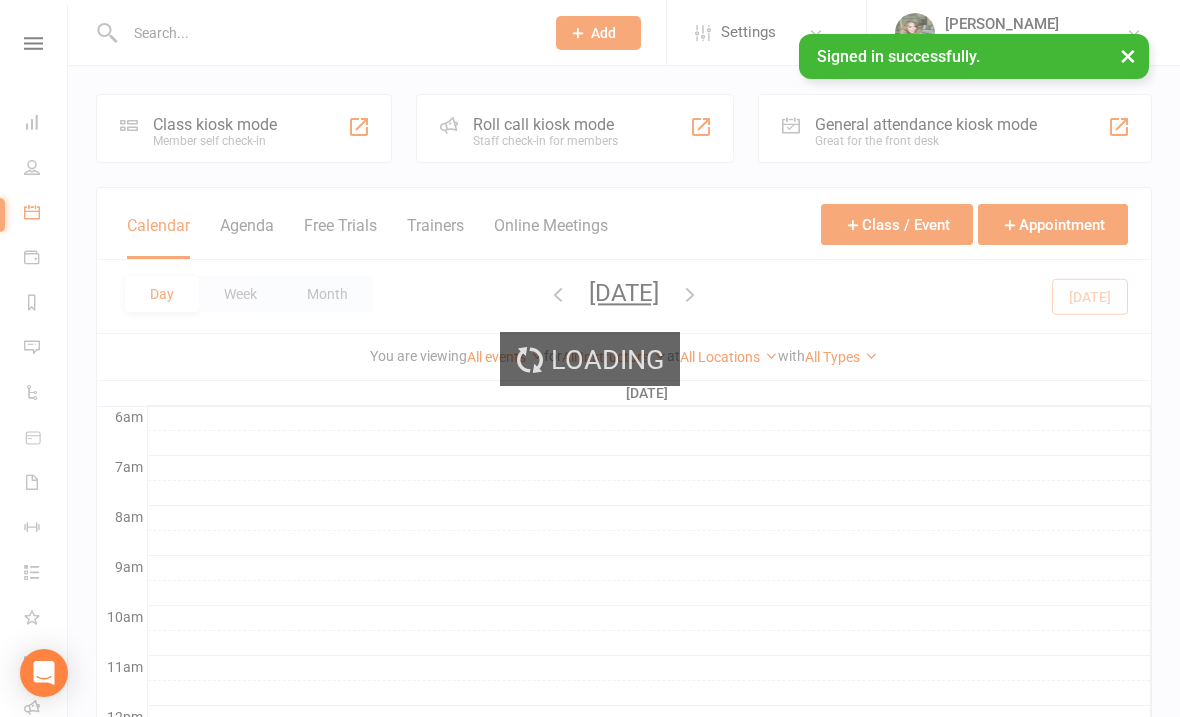 scroll, scrollTop: 0, scrollLeft: 0, axis: both 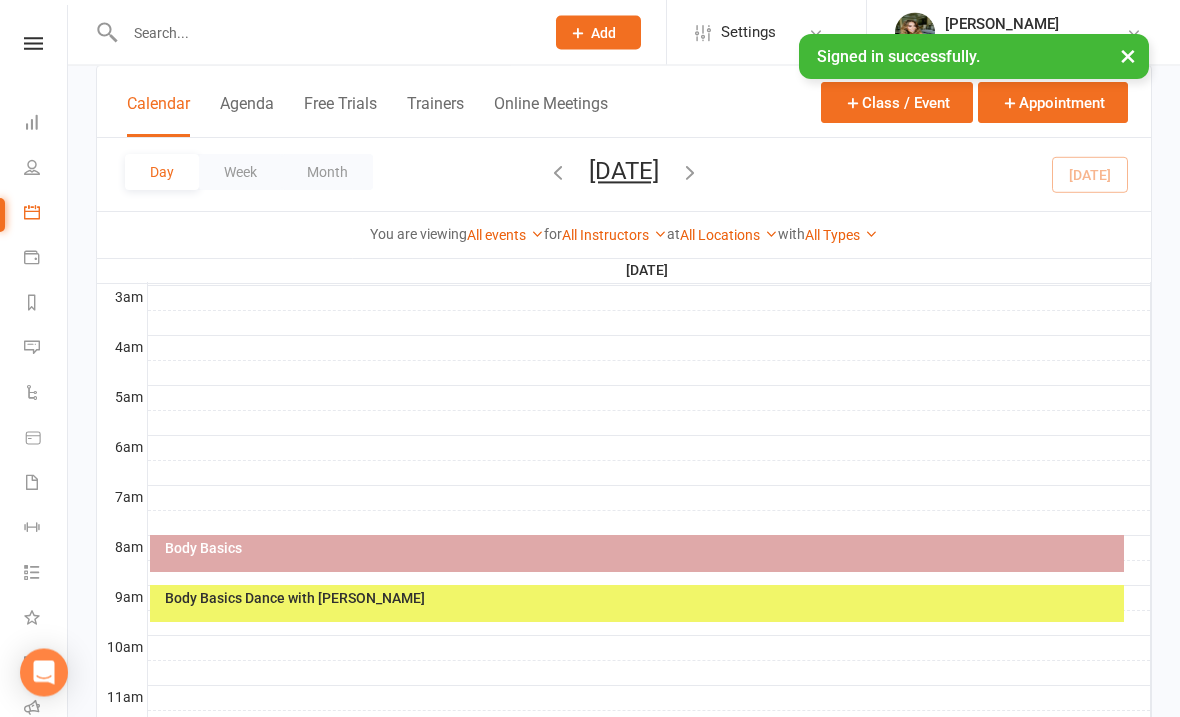 click on "Body Basics" at bounding box center [637, 554] 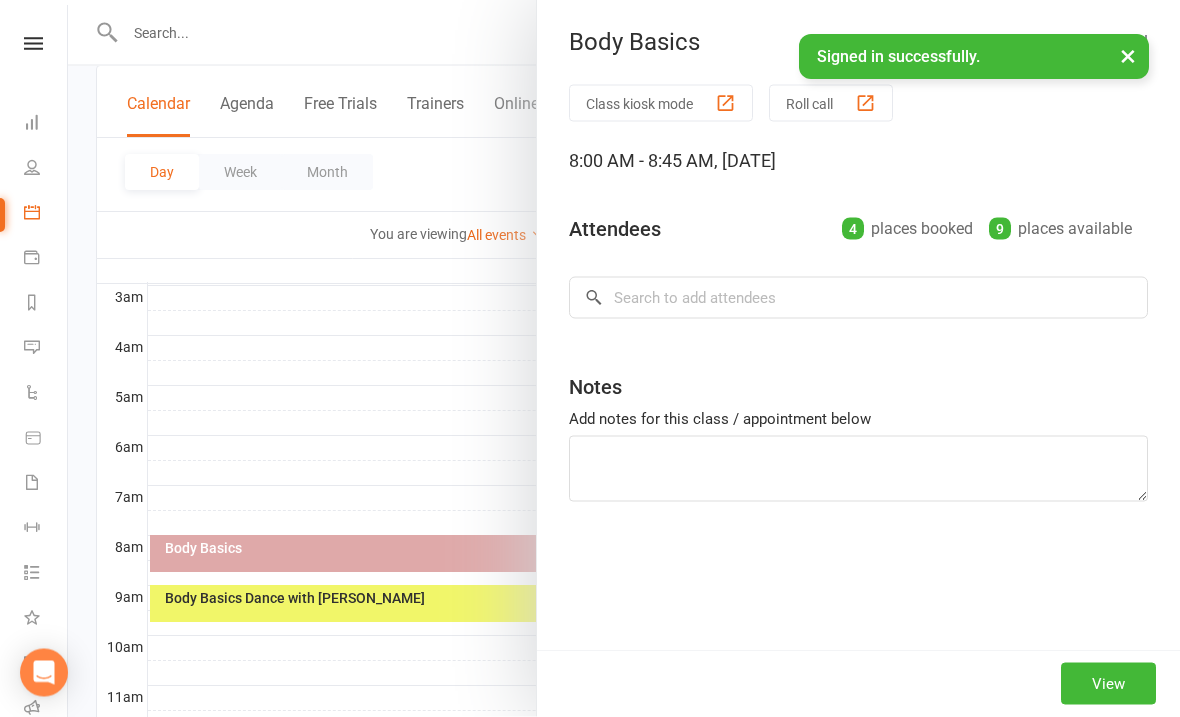 scroll, scrollTop: 271, scrollLeft: 0, axis: vertical 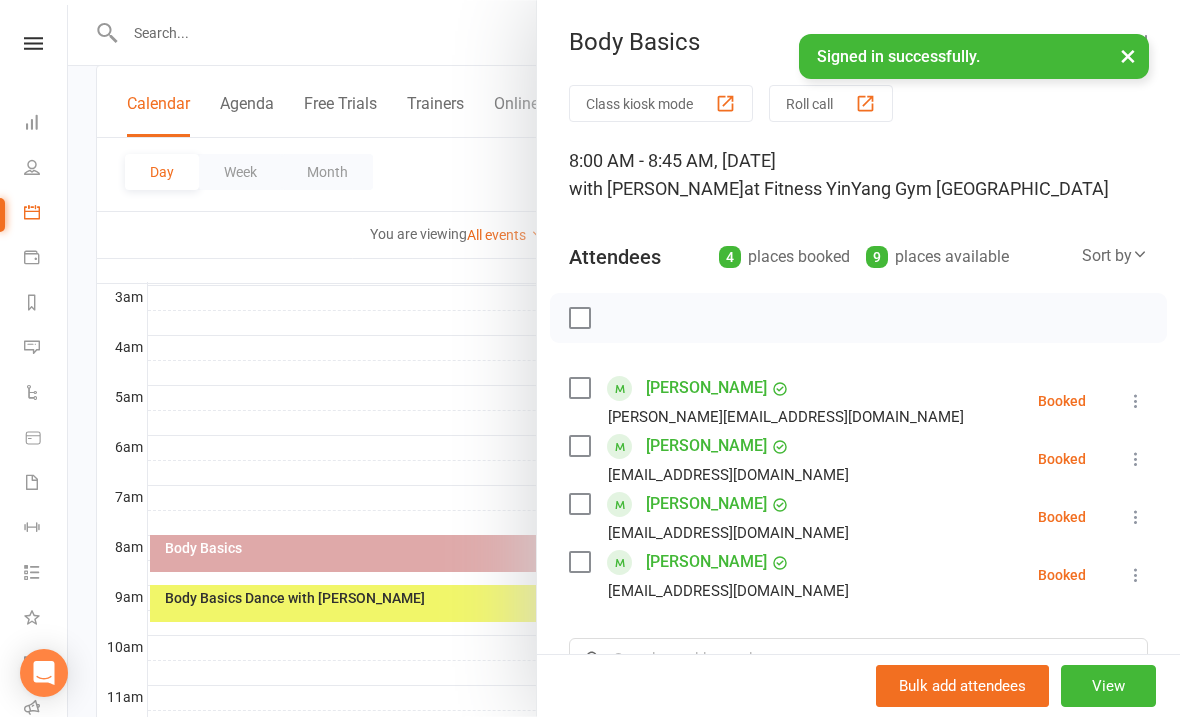 click at bounding box center [858, 318] 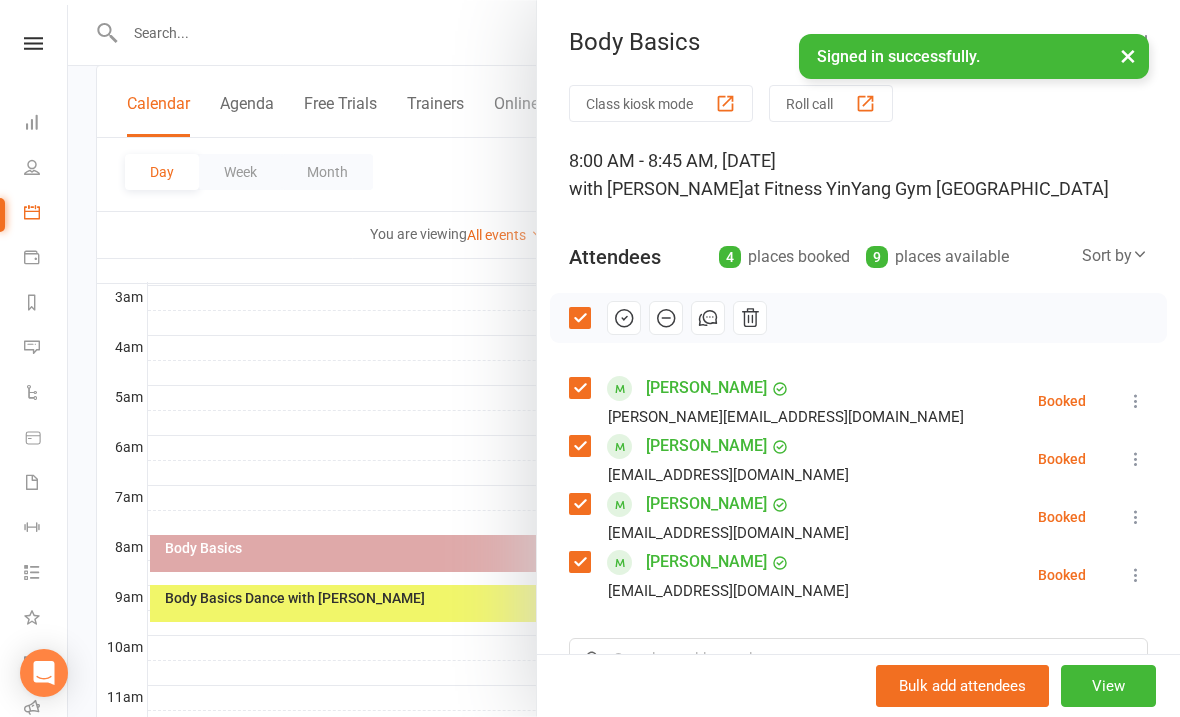 click 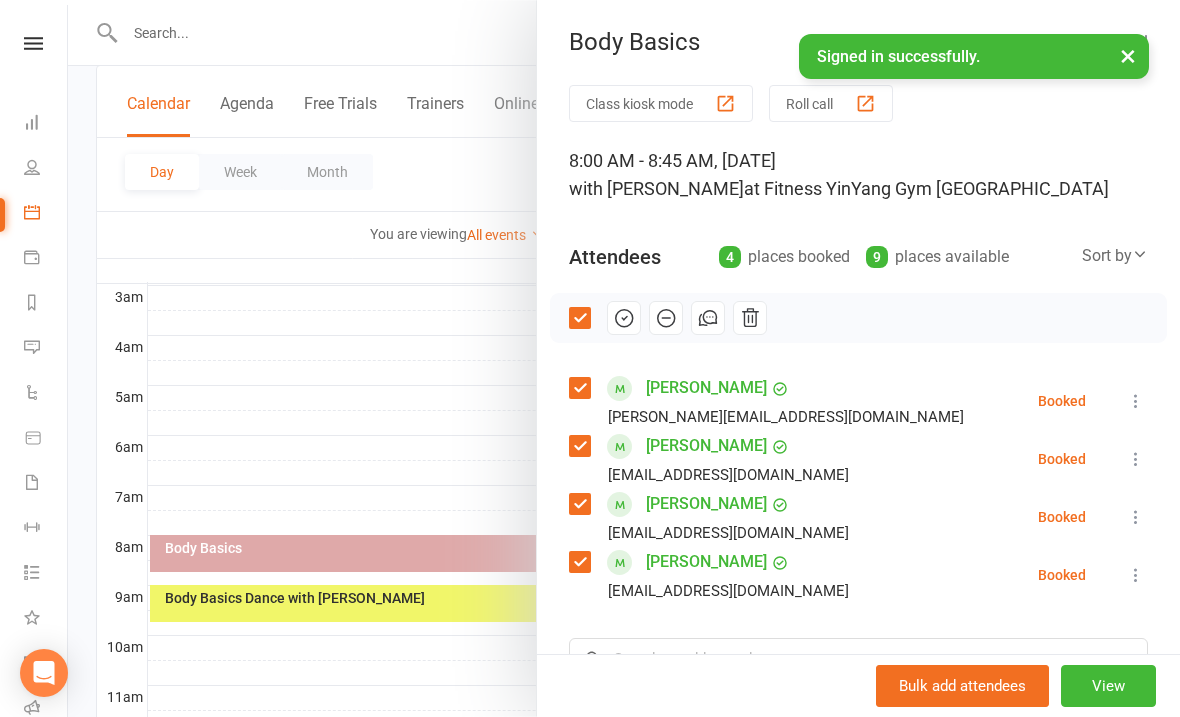 scroll, scrollTop: 316, scrollLeft: 0, axis: vertical 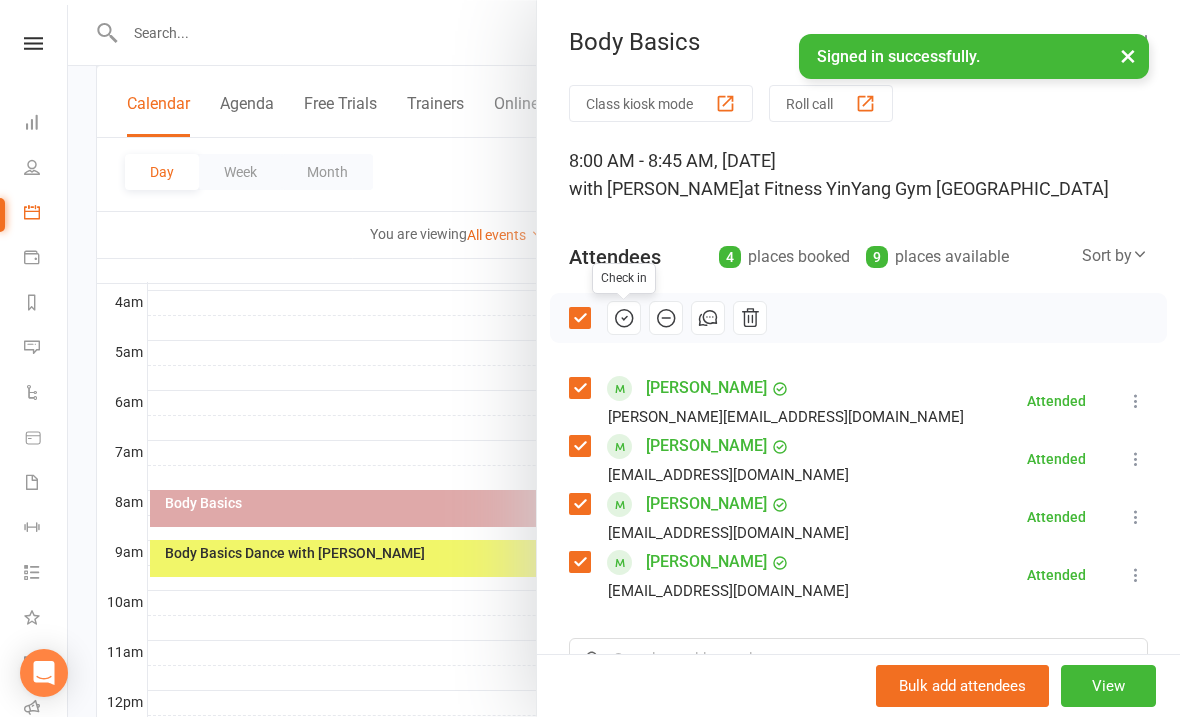 click at bounding box center [1136, 401] 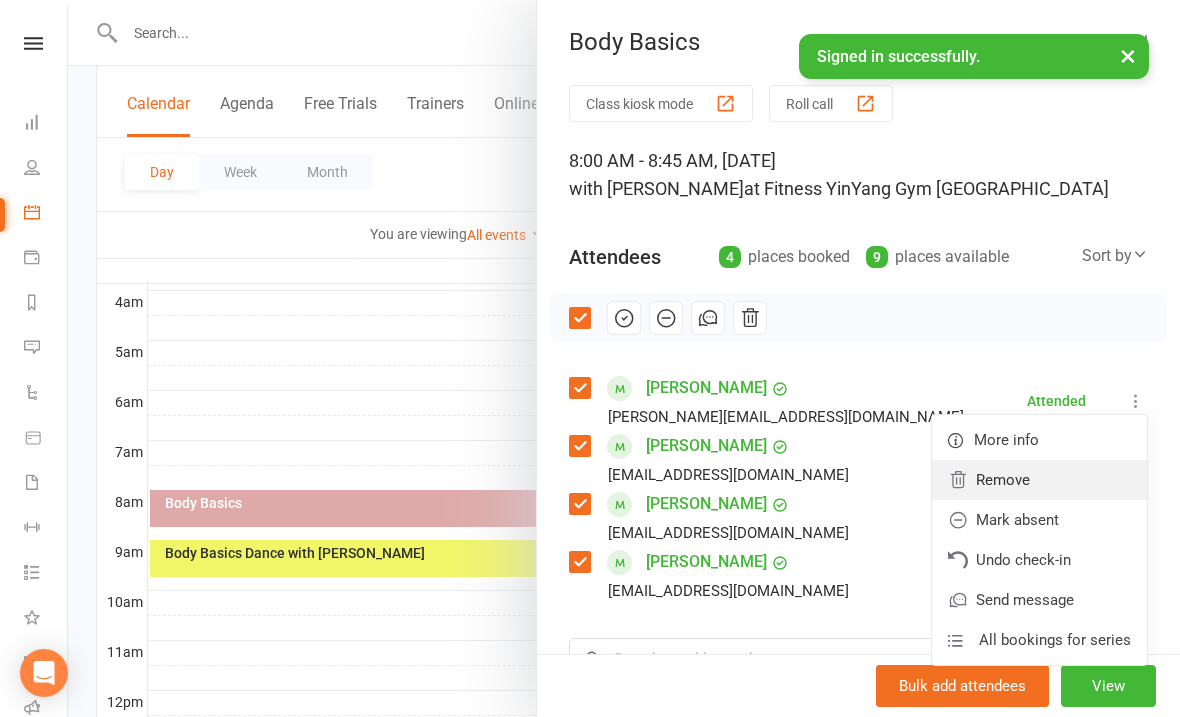 click on "Remove" at bounding box center (1039, 480) 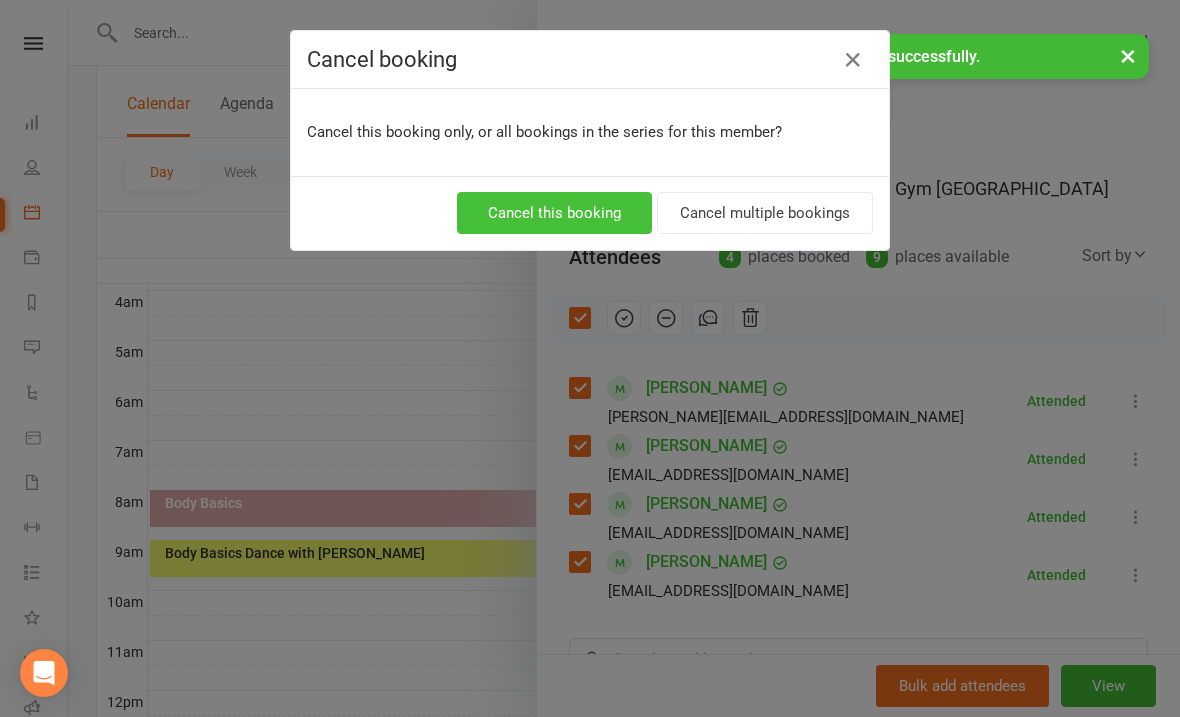 click on "Cancel this booking" at bounding box center [554, 213] 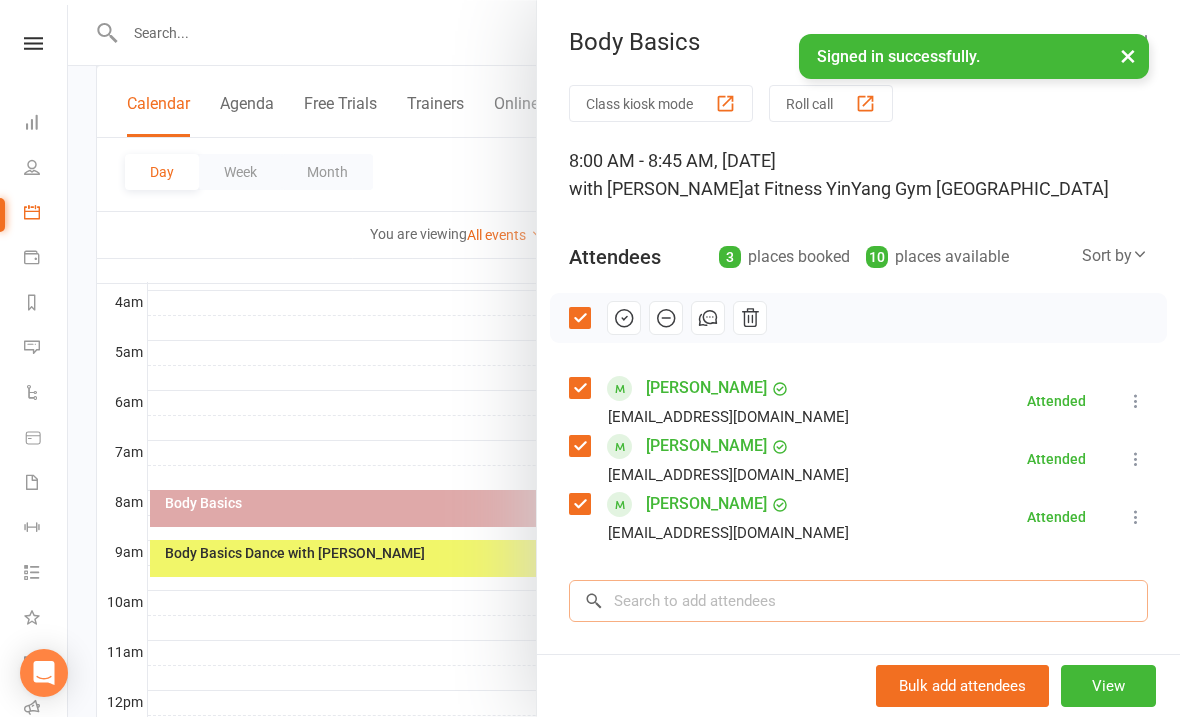 click at bounding box center (858, 601) 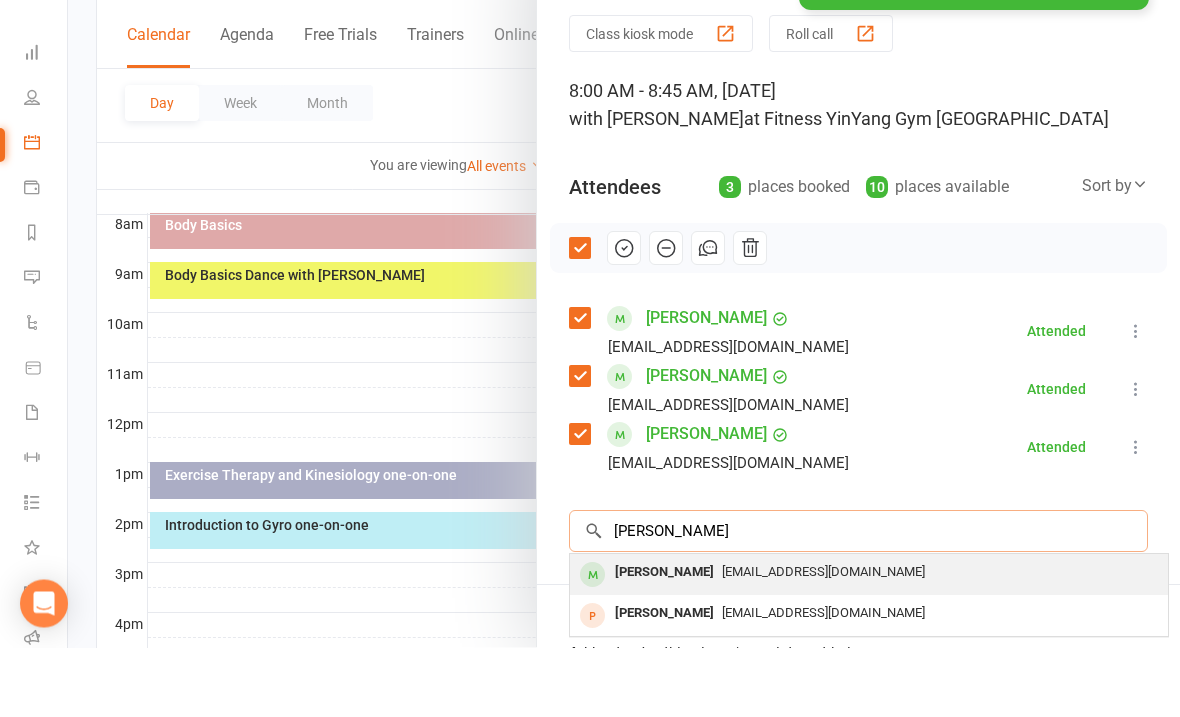 type on "[PERSON_NAME]" 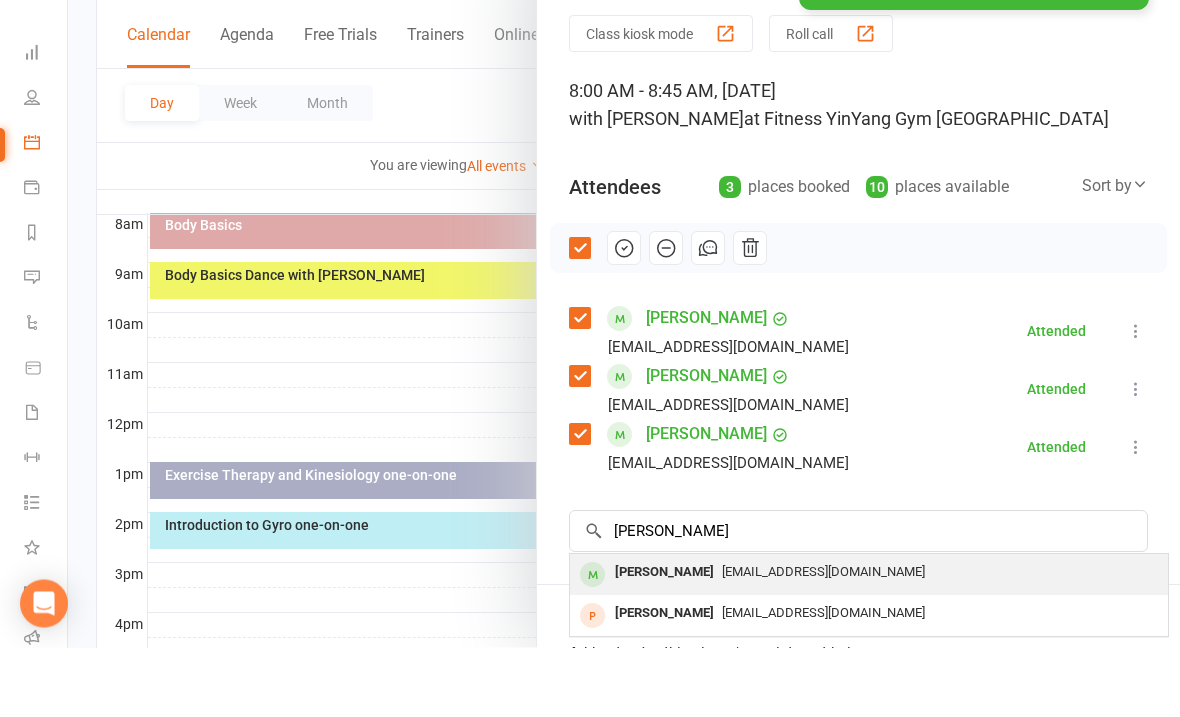 click on "[EMAIL_ADDRESS][DOMAIN_NAME]" at bounding box center (823, 641) 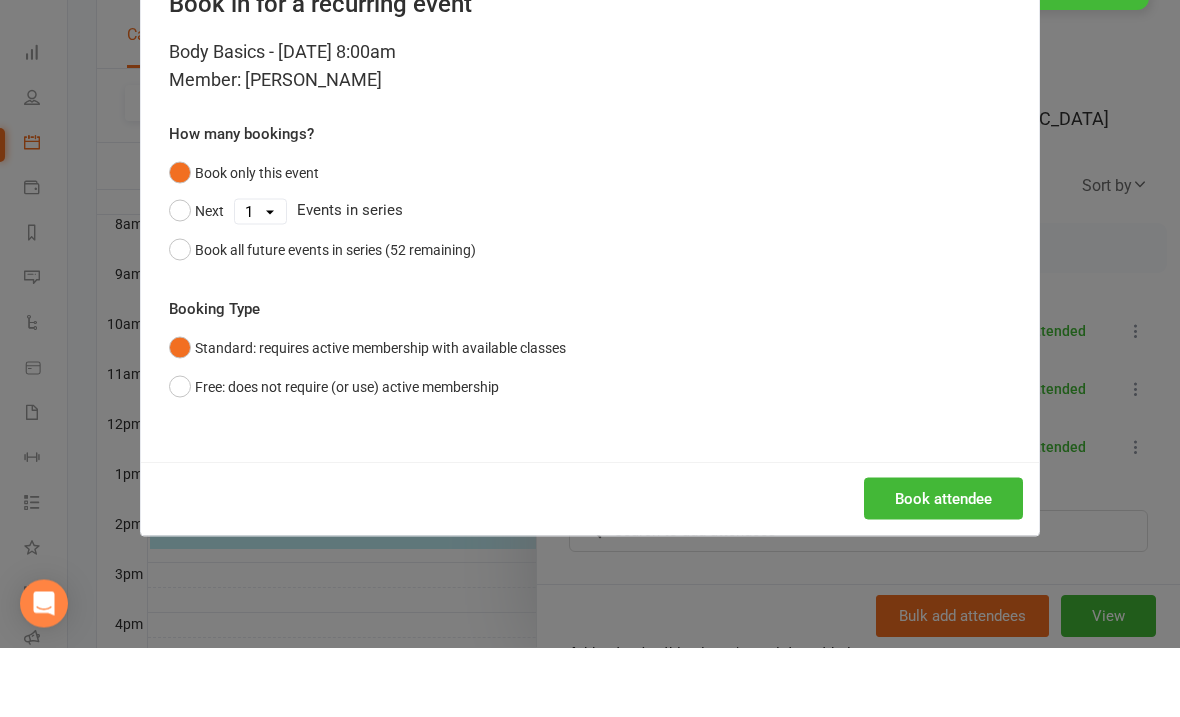 scroll, scrollTop: 594, scrollLeft: 0, axis: vertical 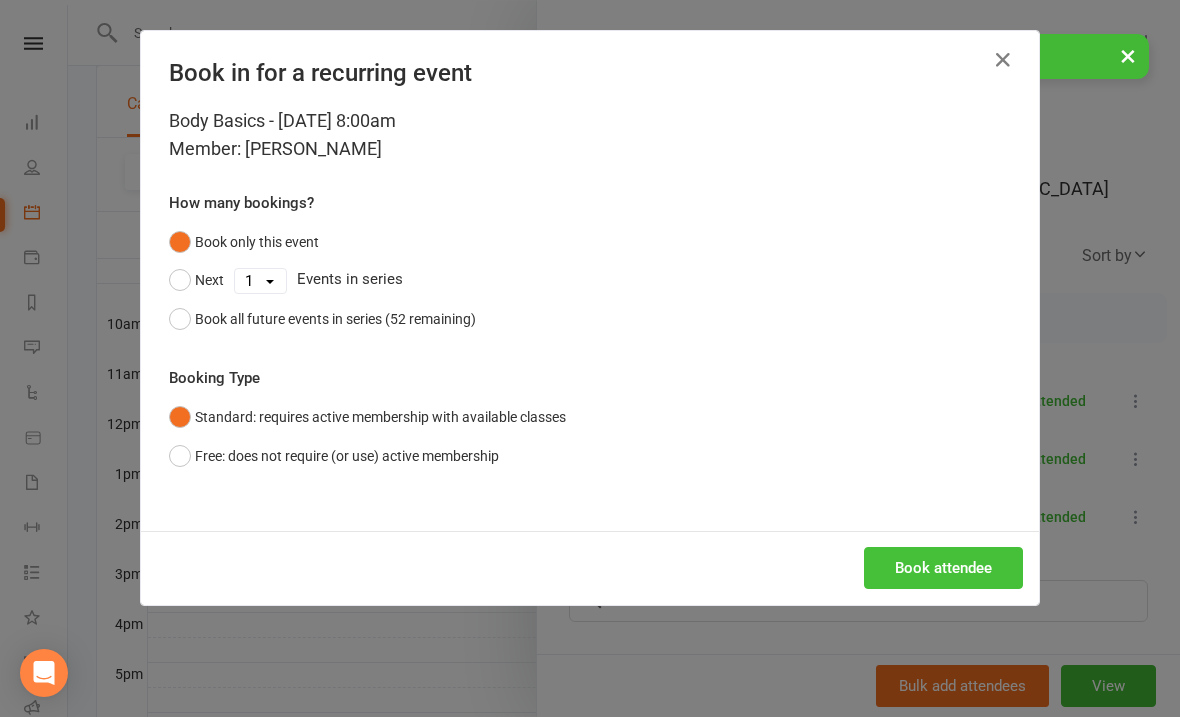 click on "Book attendee" at bounding box center (943, 568) 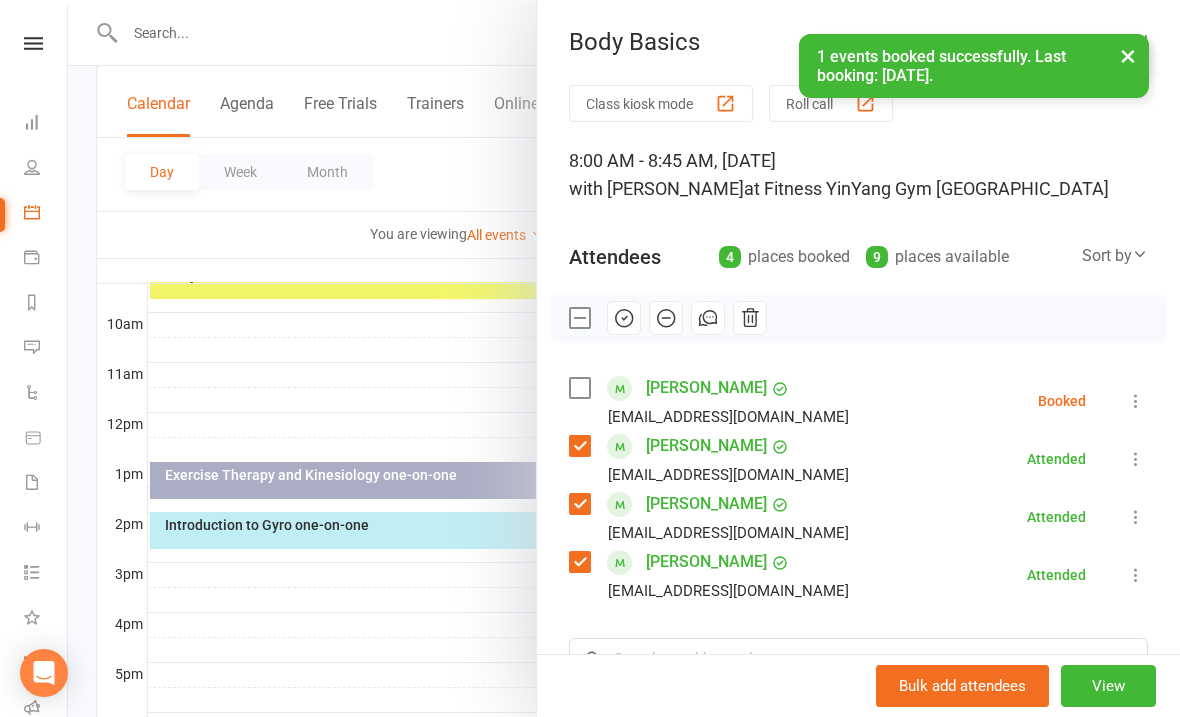 click at bounding box center [1136, 401] 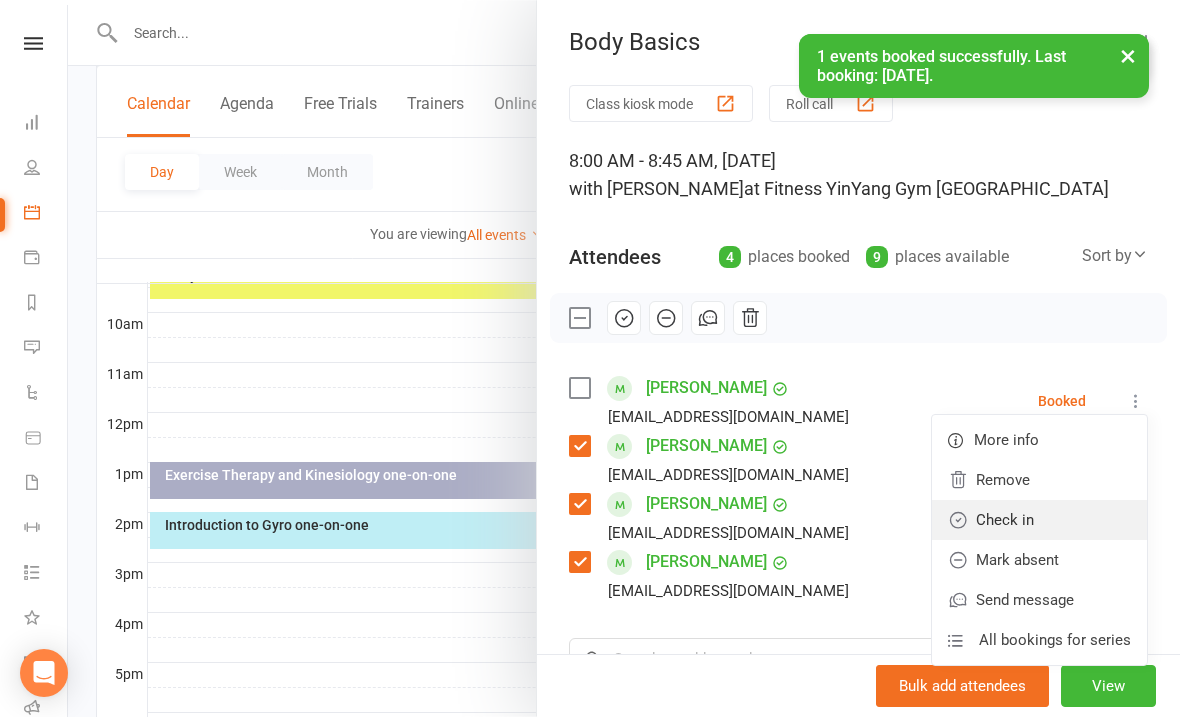 click on "Check in" at bounding box center [1039, 520] 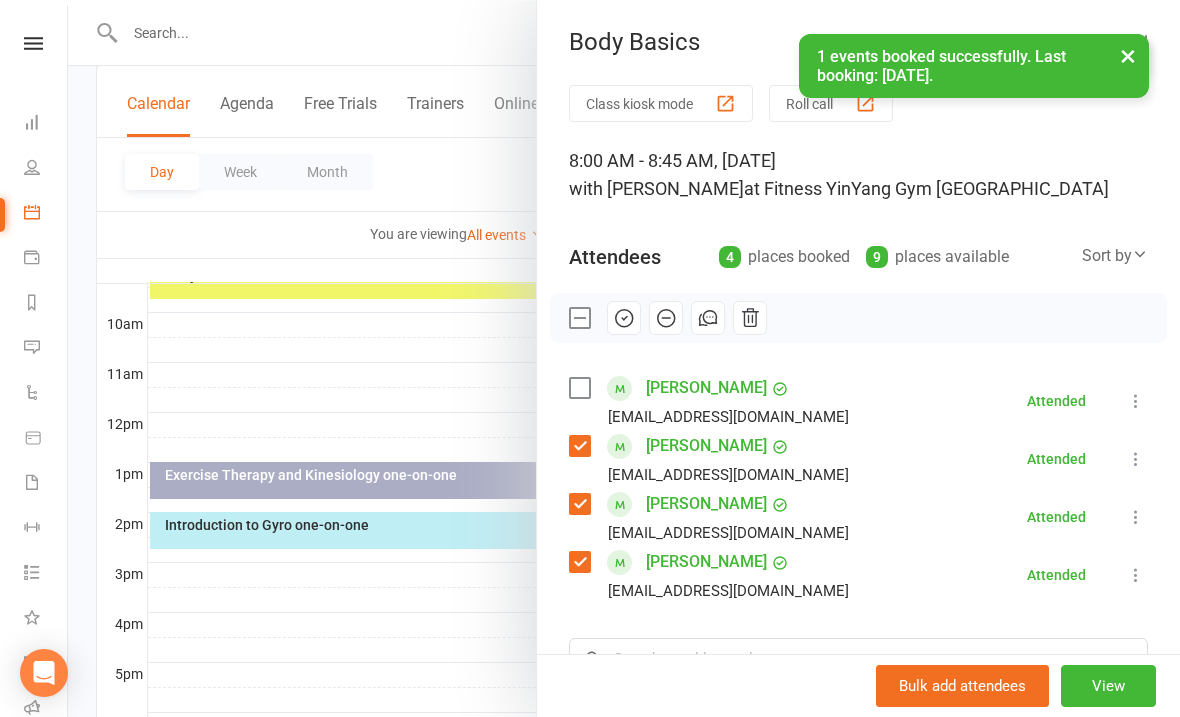 click at bounding box center [624, 358] 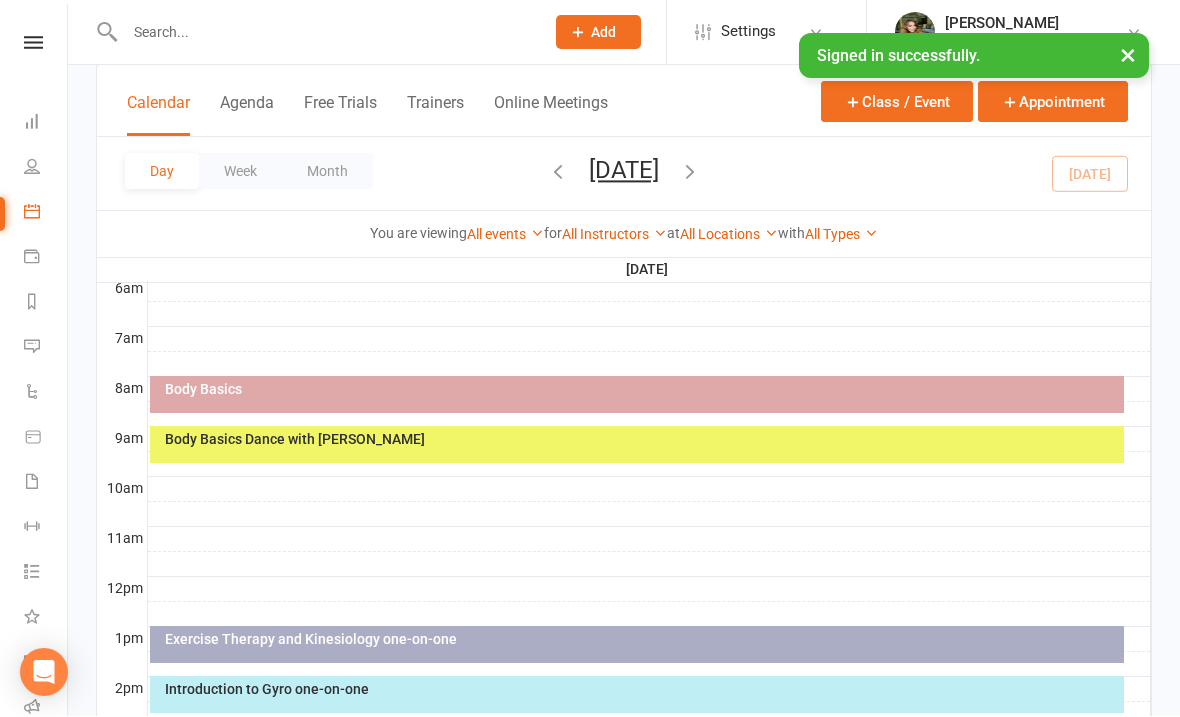 click on "Body Basics Dance with [PERSON_NAME]" at bounding box center (642, 440) 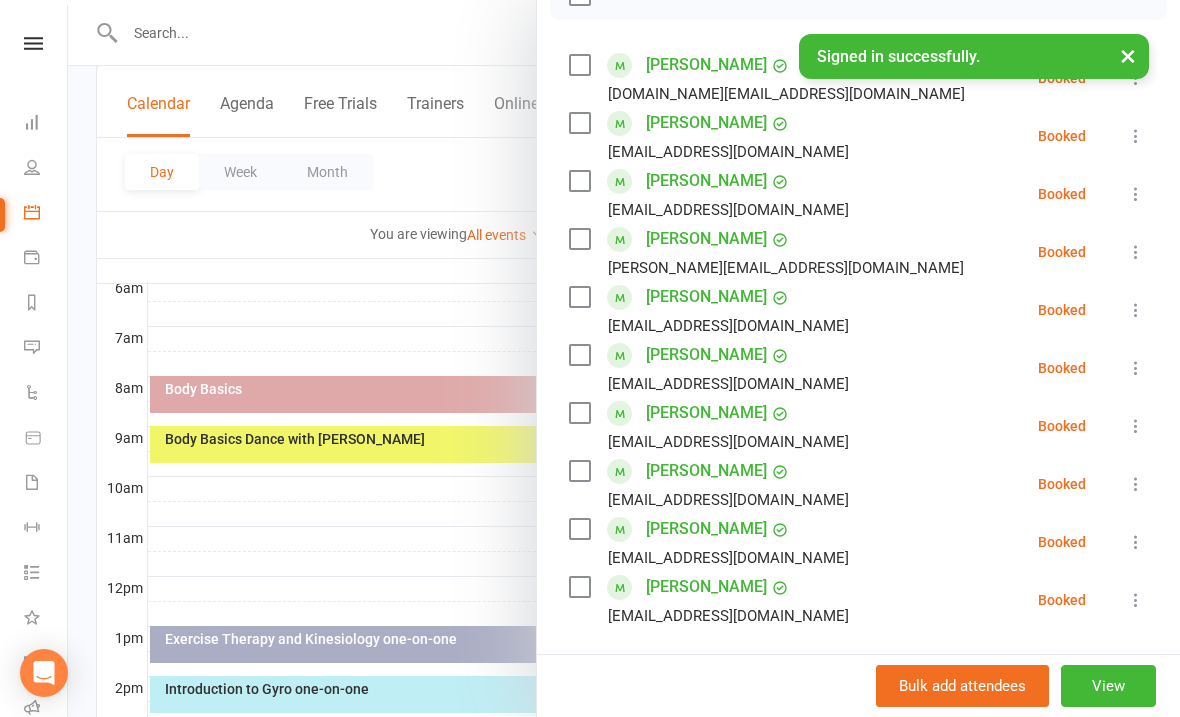 scroll, scrollTop: 322, scrollLeft: 0, axis: vertical 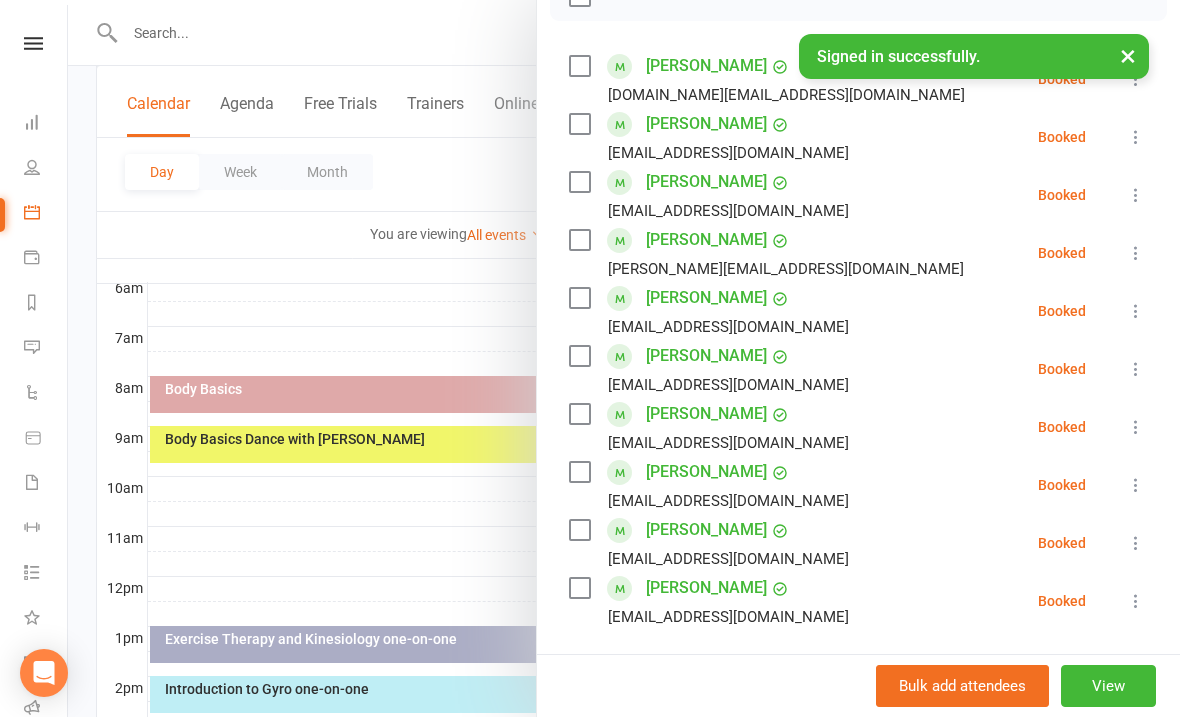 click at bounding box center [624, 358] 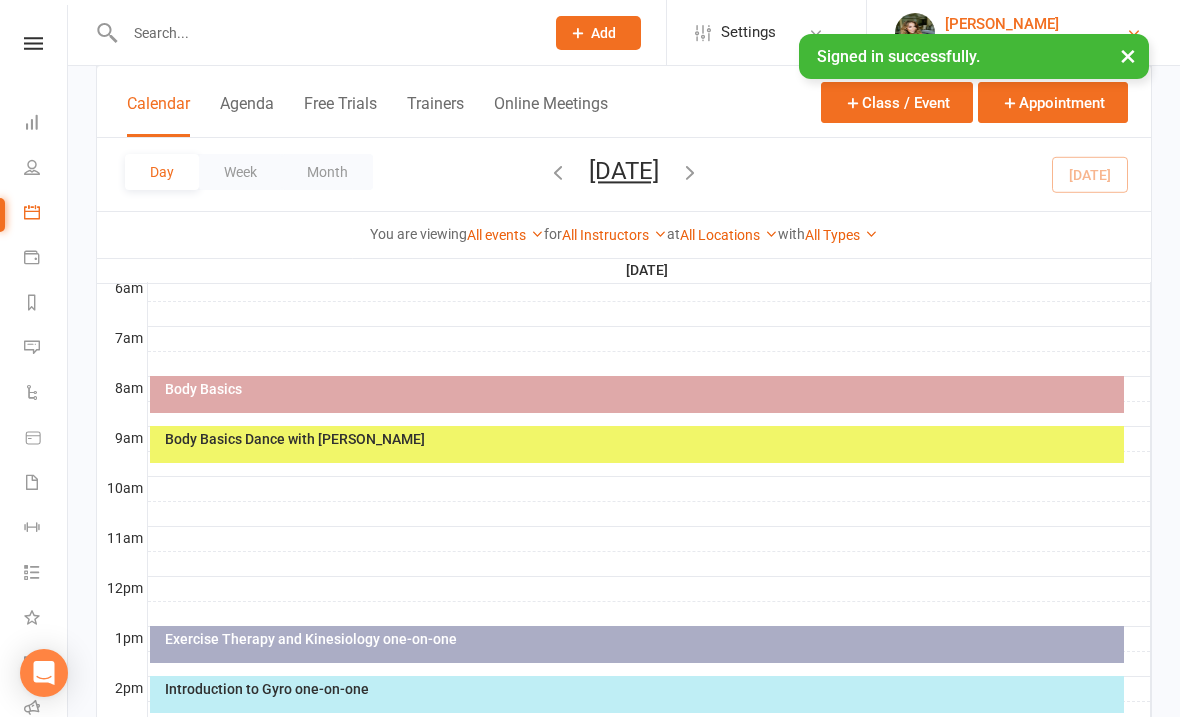 click on "[PERSON_NAME]" at bounding box center [1035, 24] 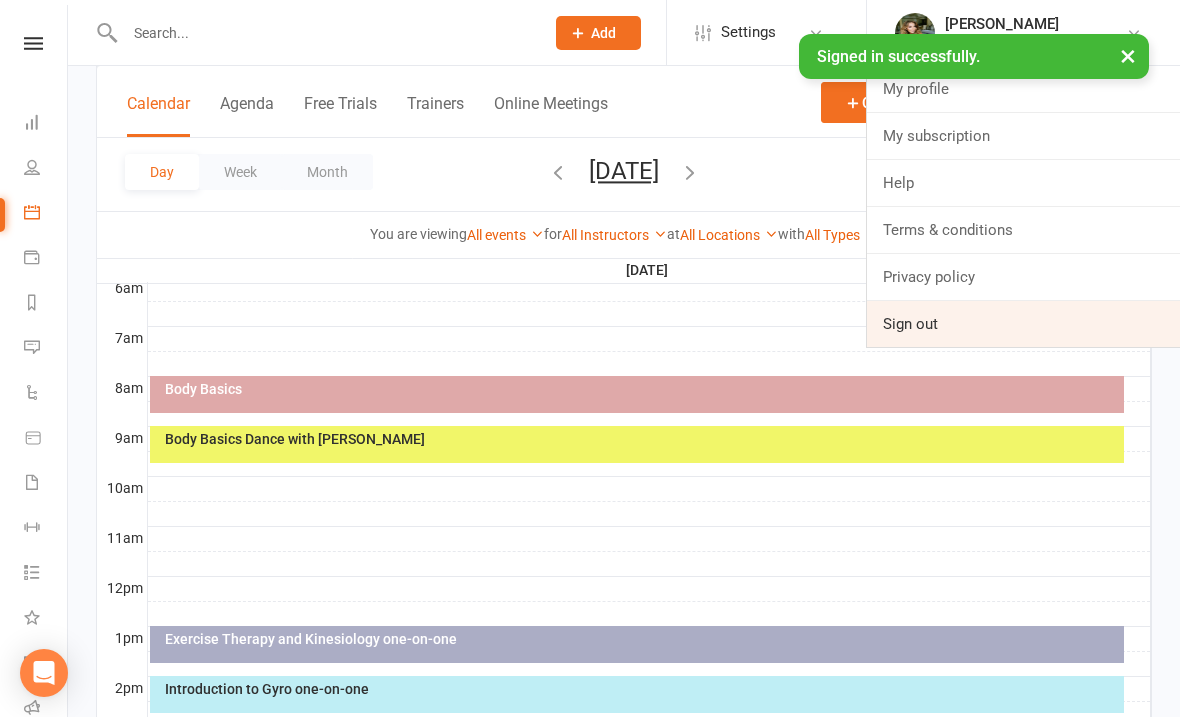 click on "Sign out" at bounding box center [1023, 324] 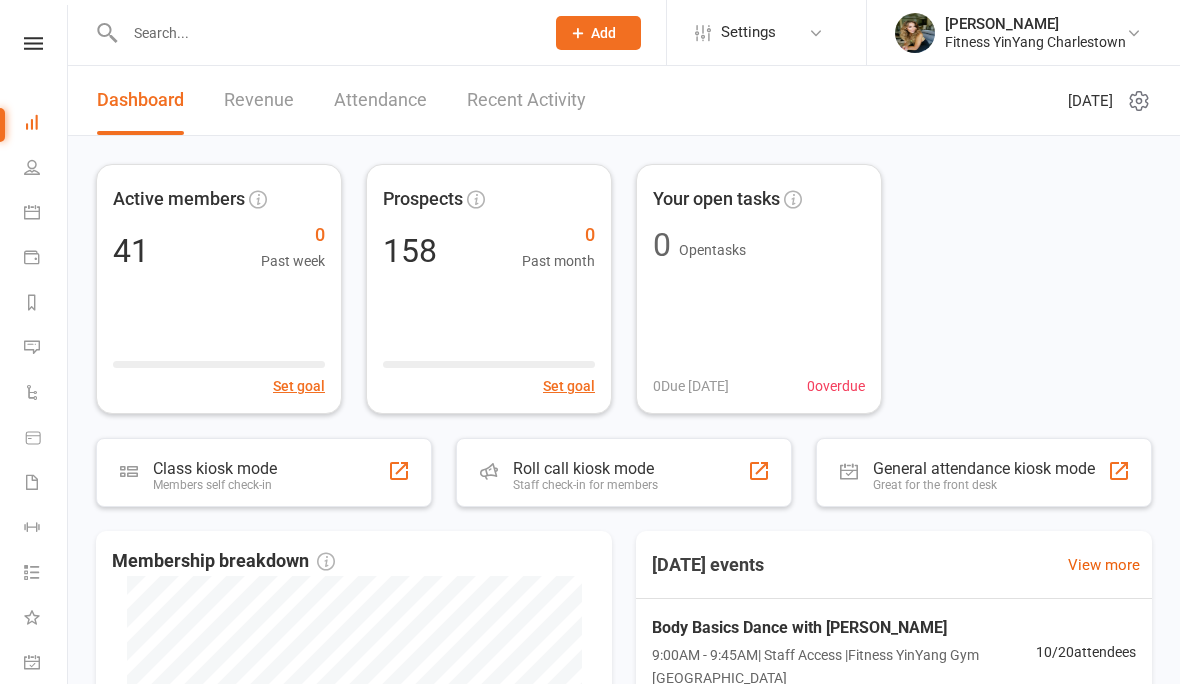 click at bounding box center [324, 33] 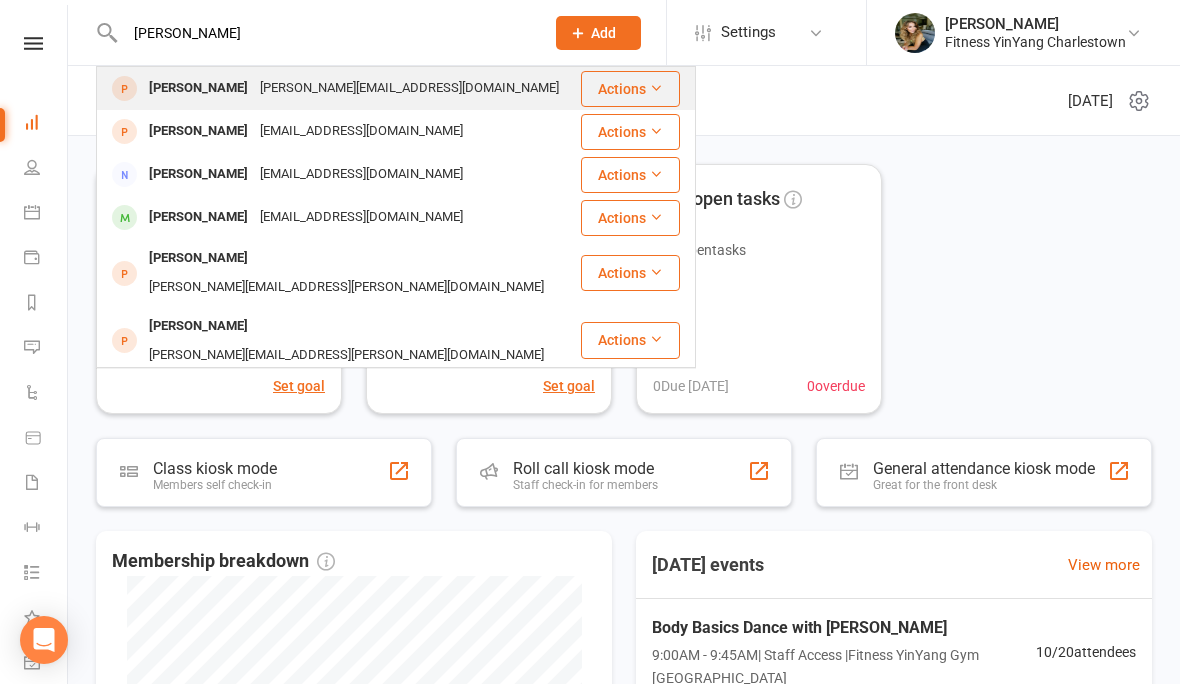 type on "Jenny" 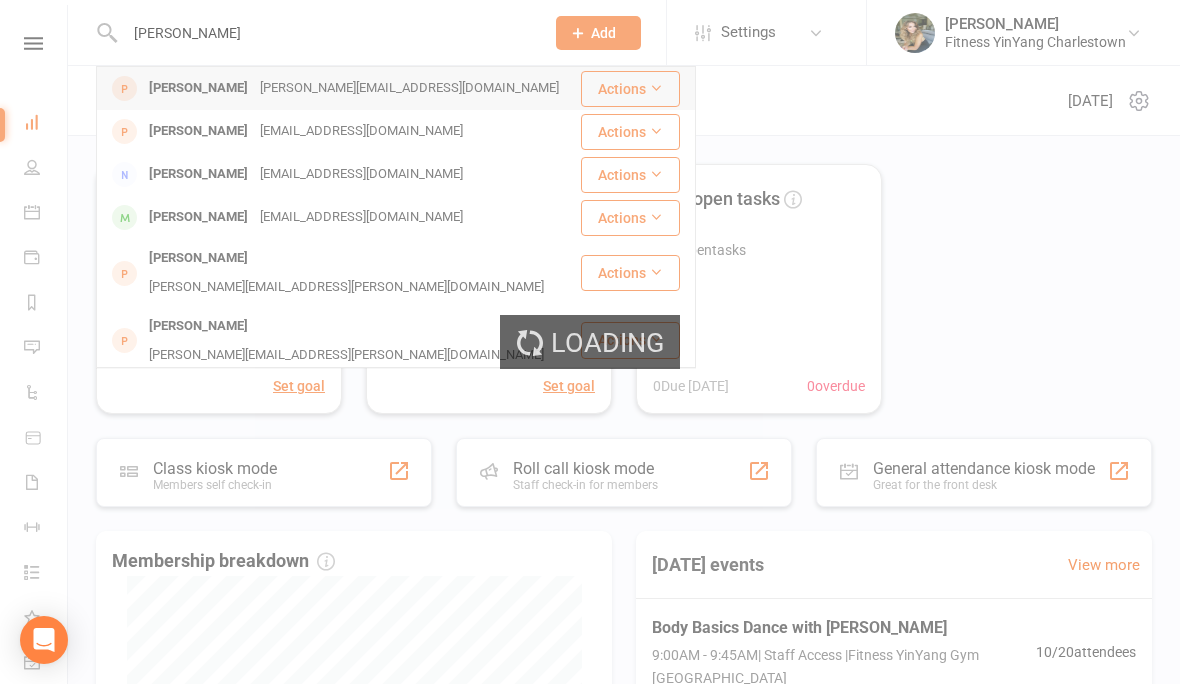 type 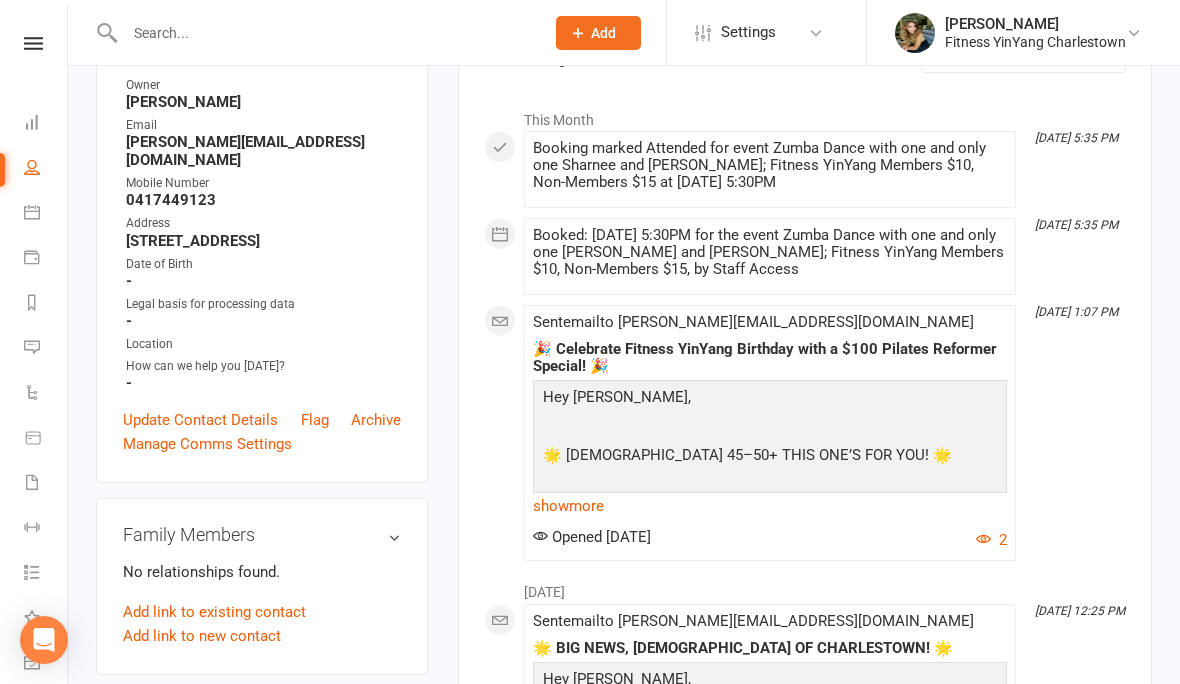 scroll, scrollTop: 266, scrollLeft: 0, axis: vertical 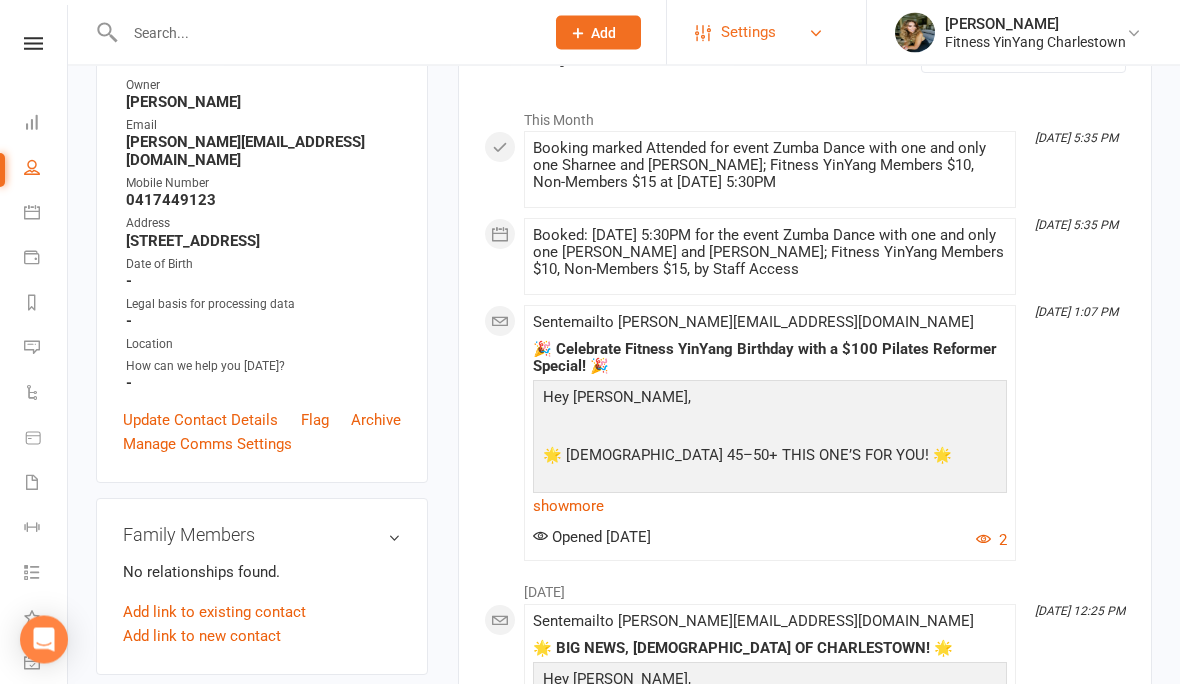 click on "Settings" at bounding box center [748, 32] 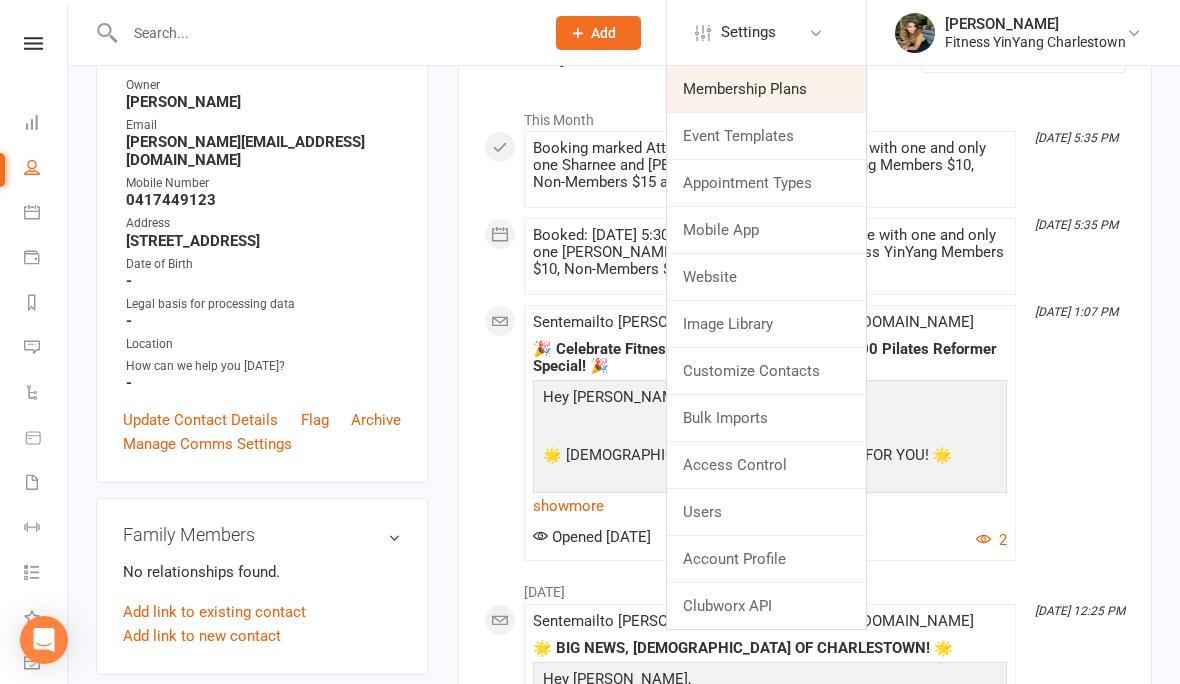 click on "Membership Plans" at bounding box center [766, 89] 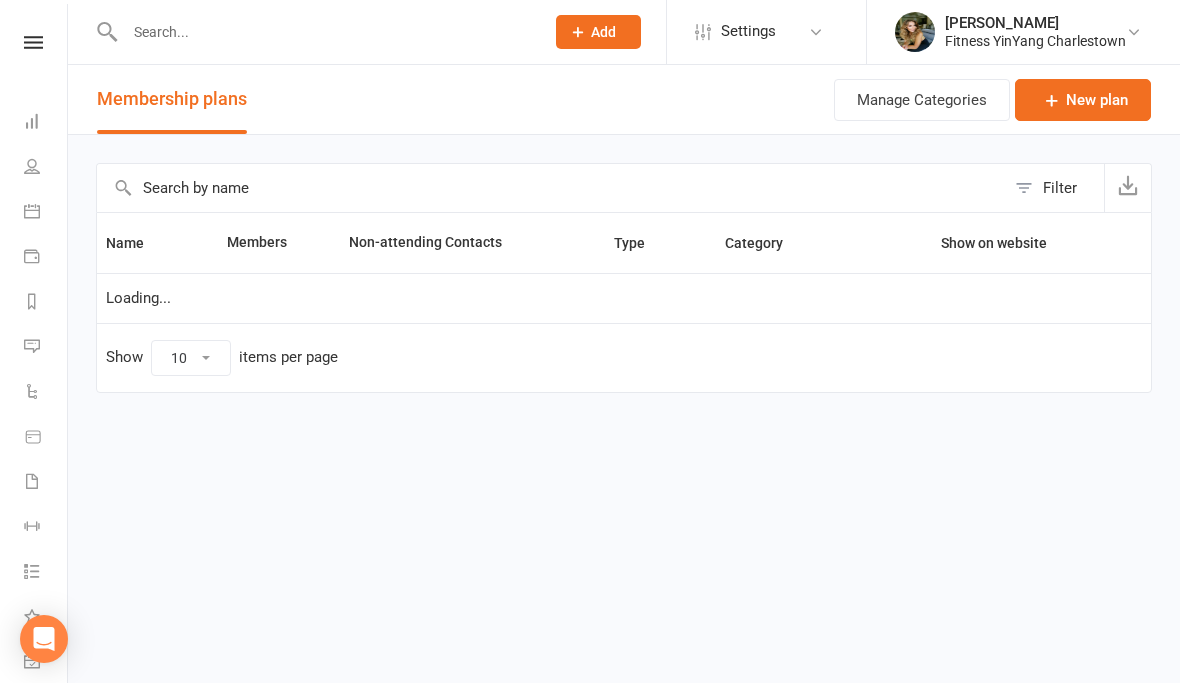 scroll, scrollTop: 1, scrollLeft: 0, axis: vertical 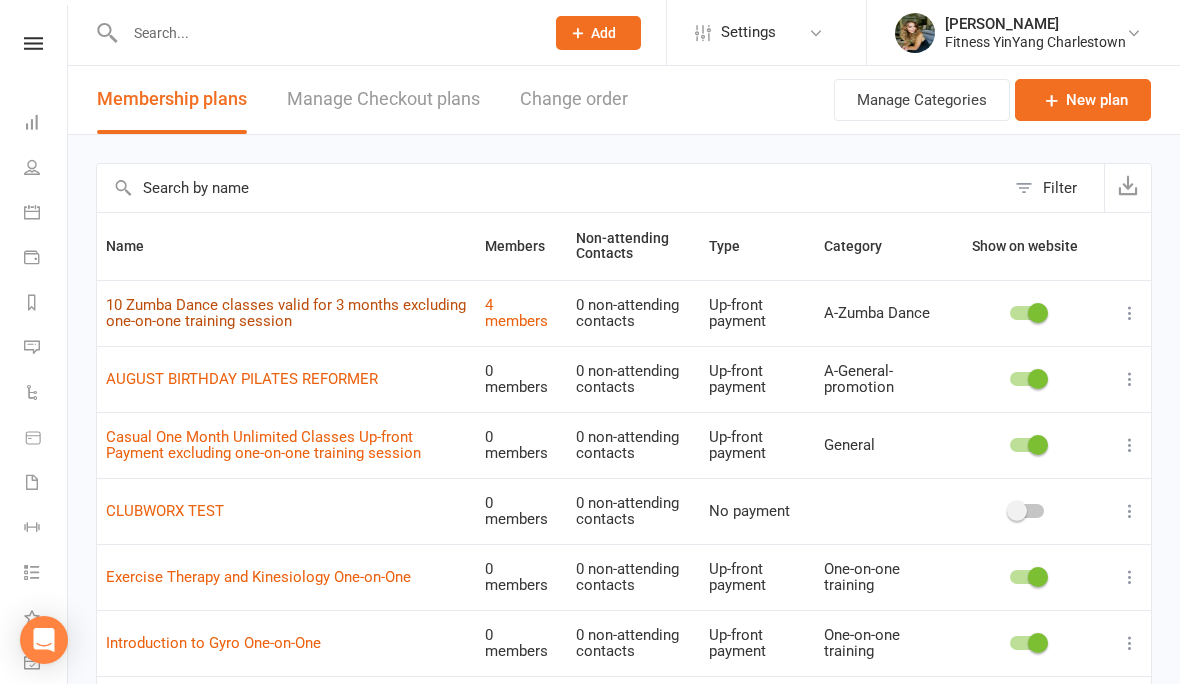 click on "10 Zumba Dance classes valid for 3 months excluding one-on-one training session" at bounding box center [286, 313] 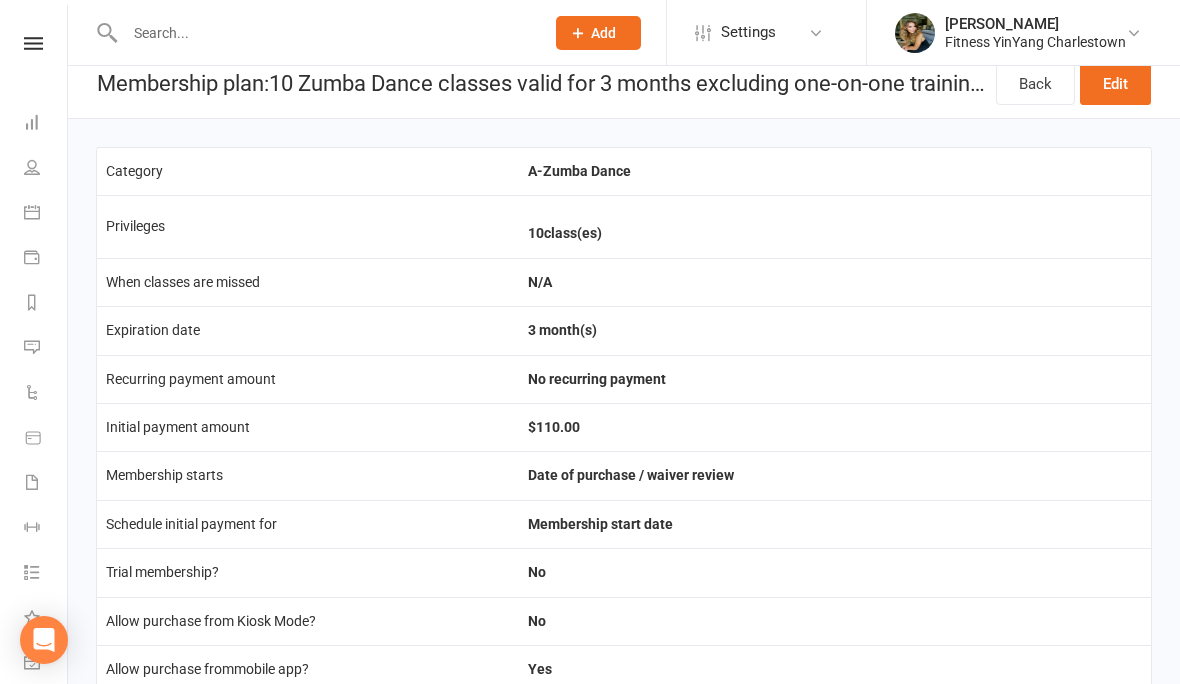 scroll, scrollTop: 0, scrollLeft: 0, axis: both 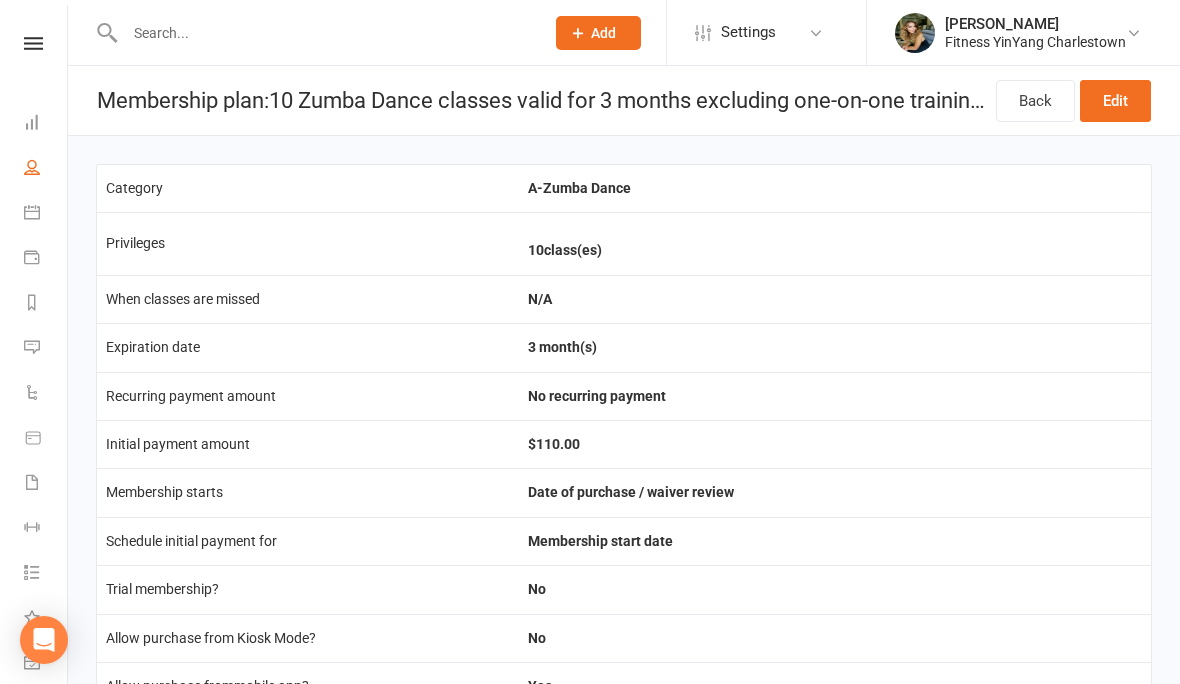 click on "People" at bounding box center [46, 169] 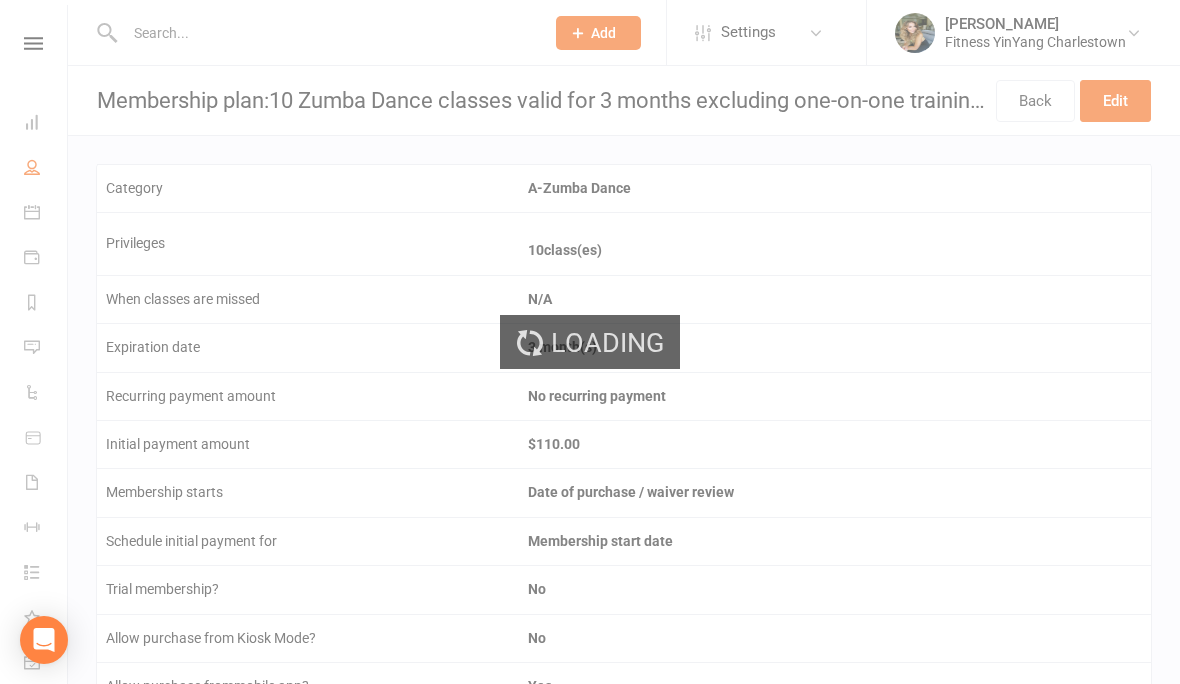 select on "100" 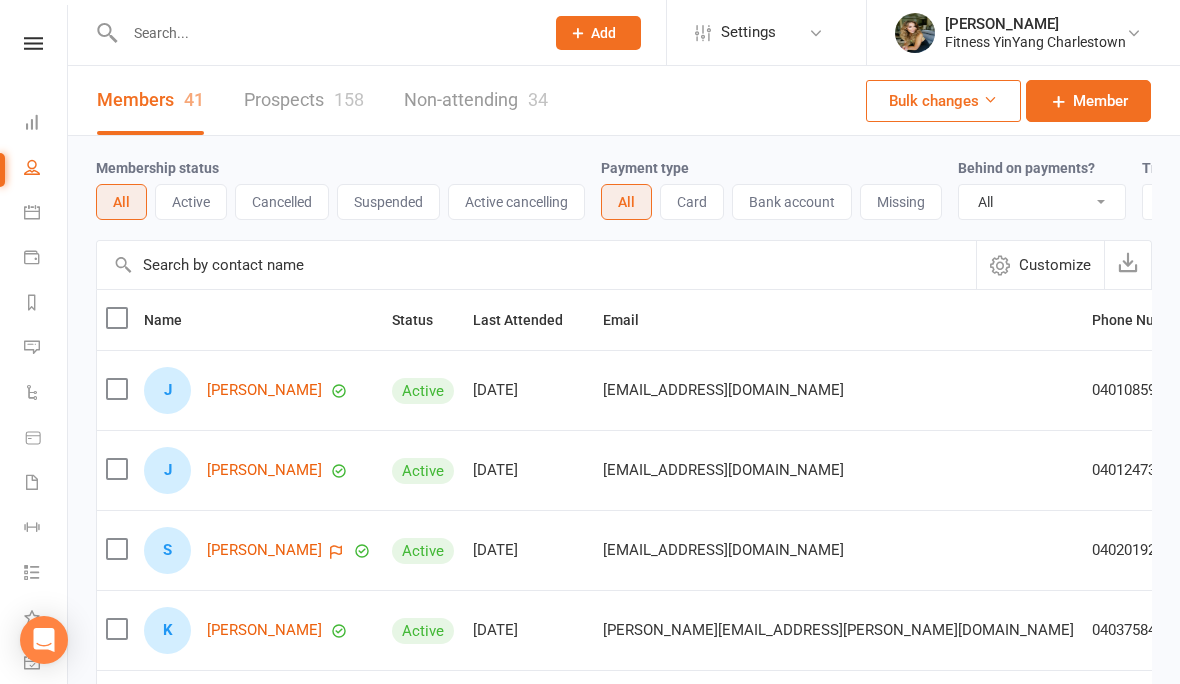 click at bounding box center [324, 33] 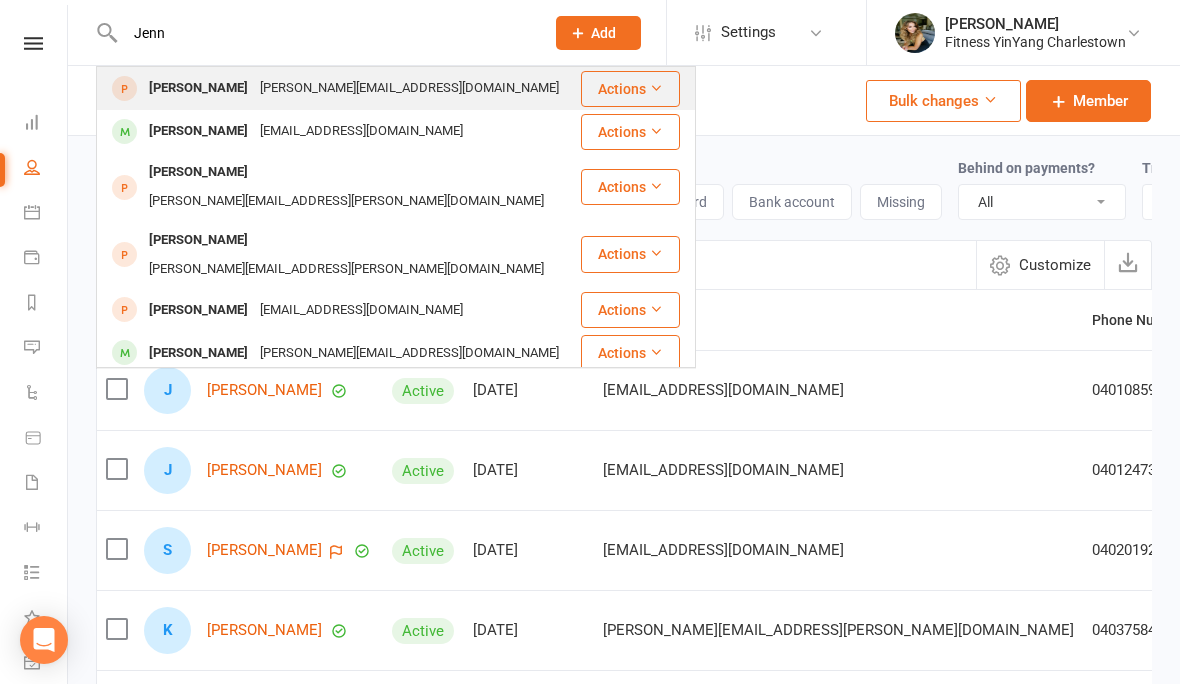 type on "Jenn" 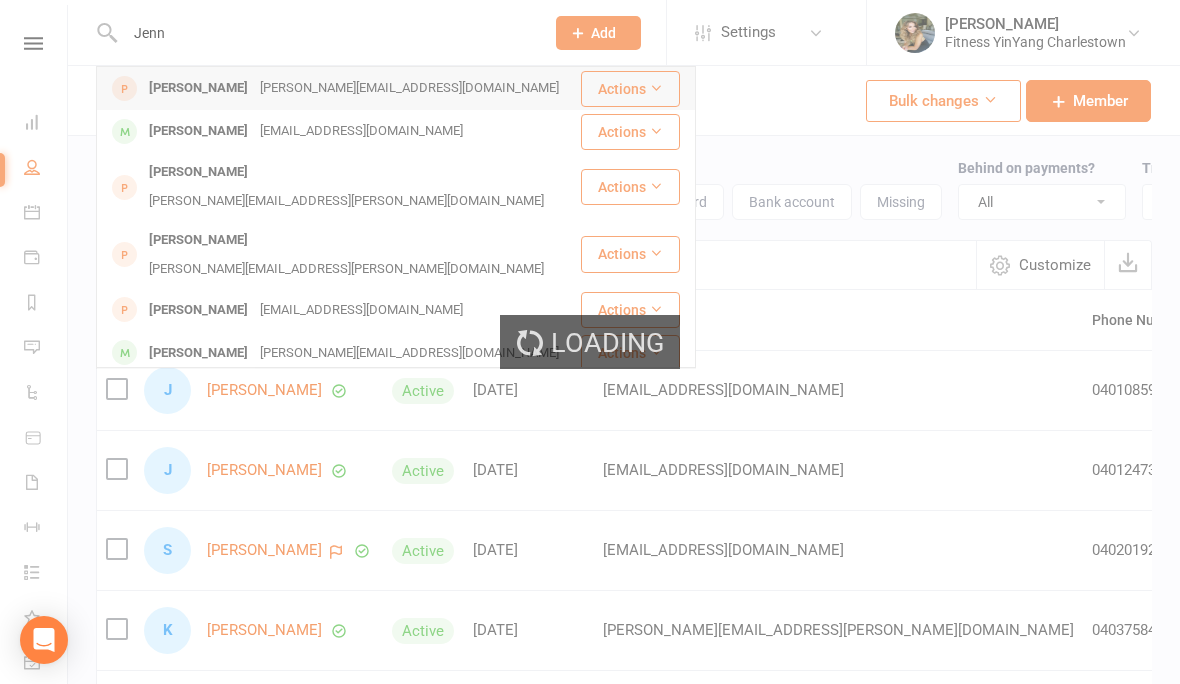 type 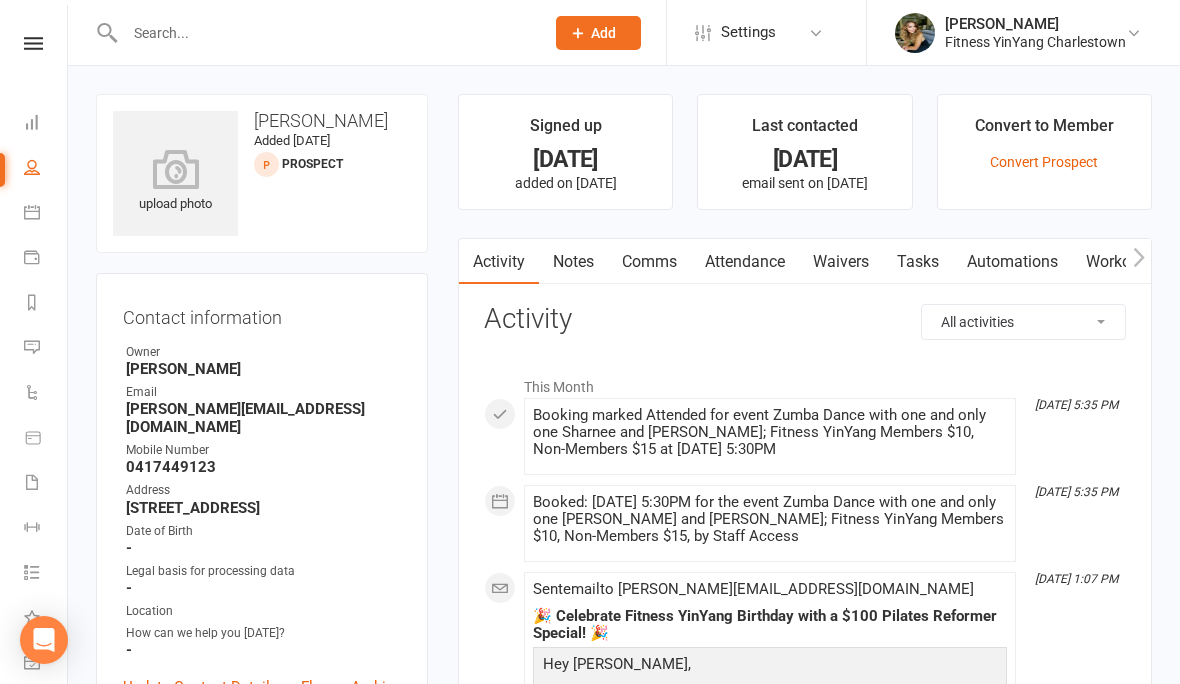 click 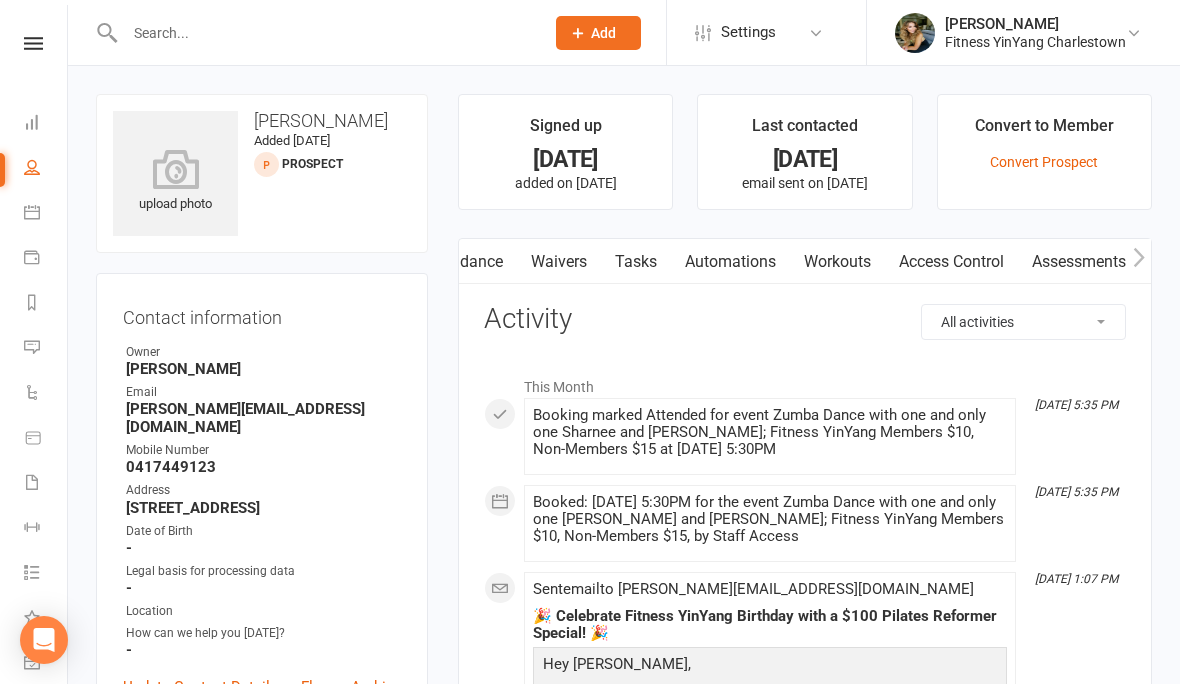 scroll, scrollTop: 0, scrollLeft: 282, axis: horizontal 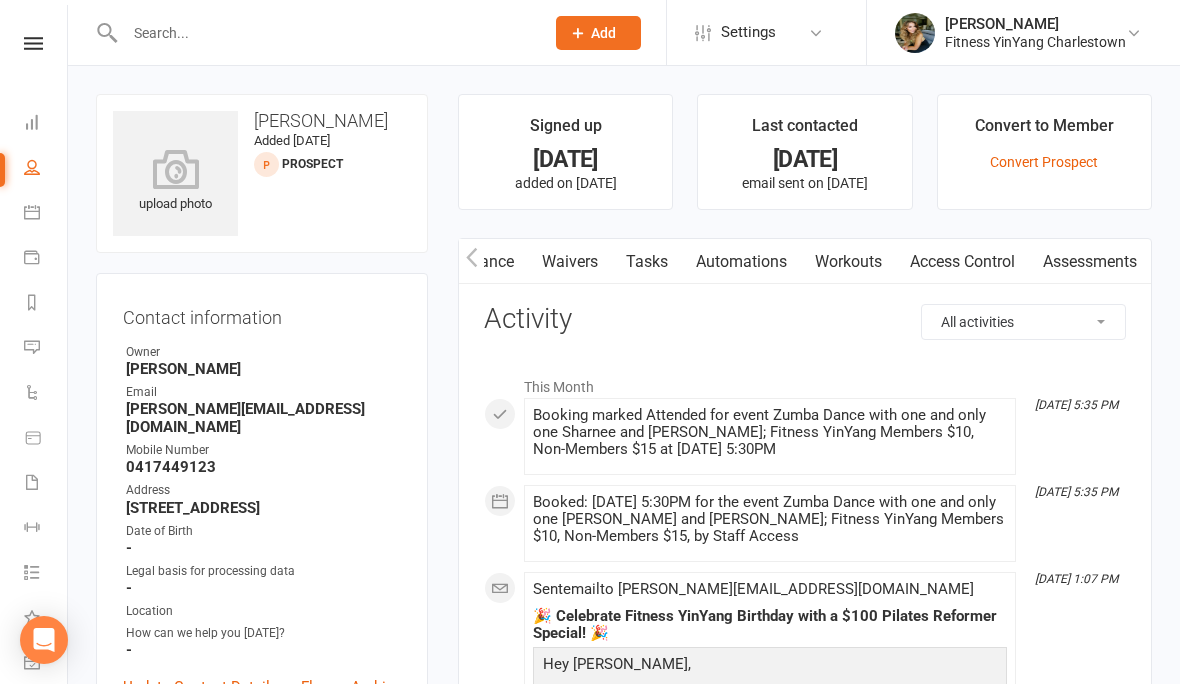 click at bounding box center (1138, 261) 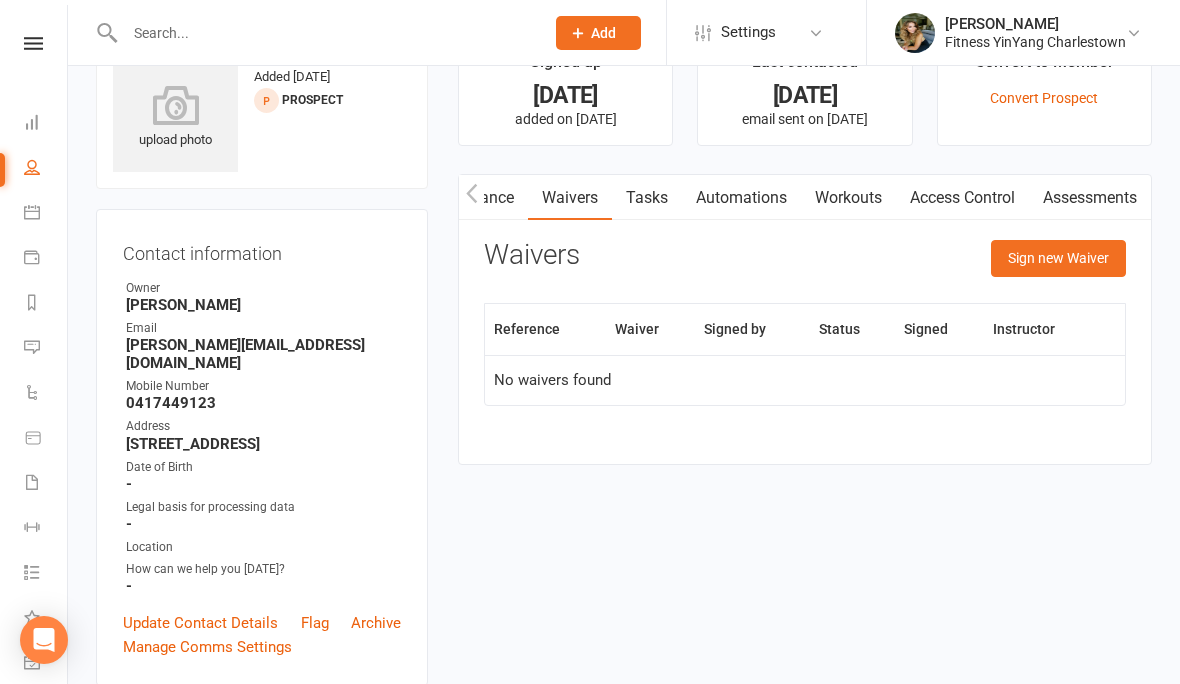 scroll, scrollTop: 70, scrollLeft: 0, axis: vertical 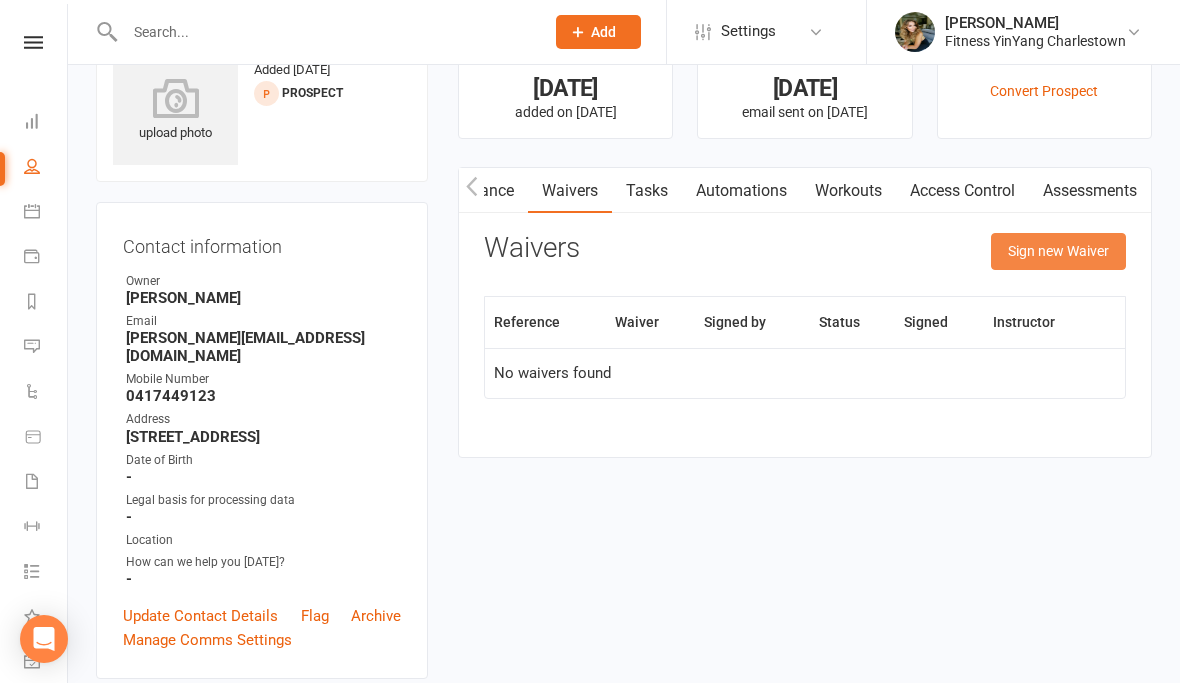 click on "Sign new Waiver" at bounding box center (1058, 252) 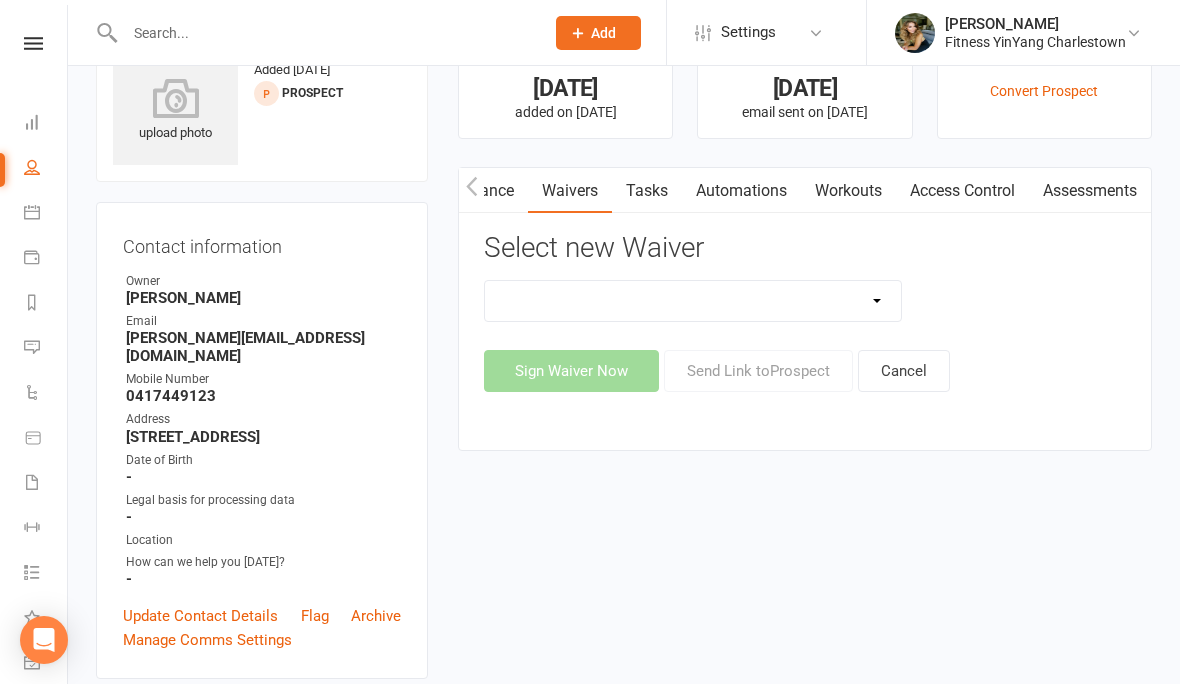 click 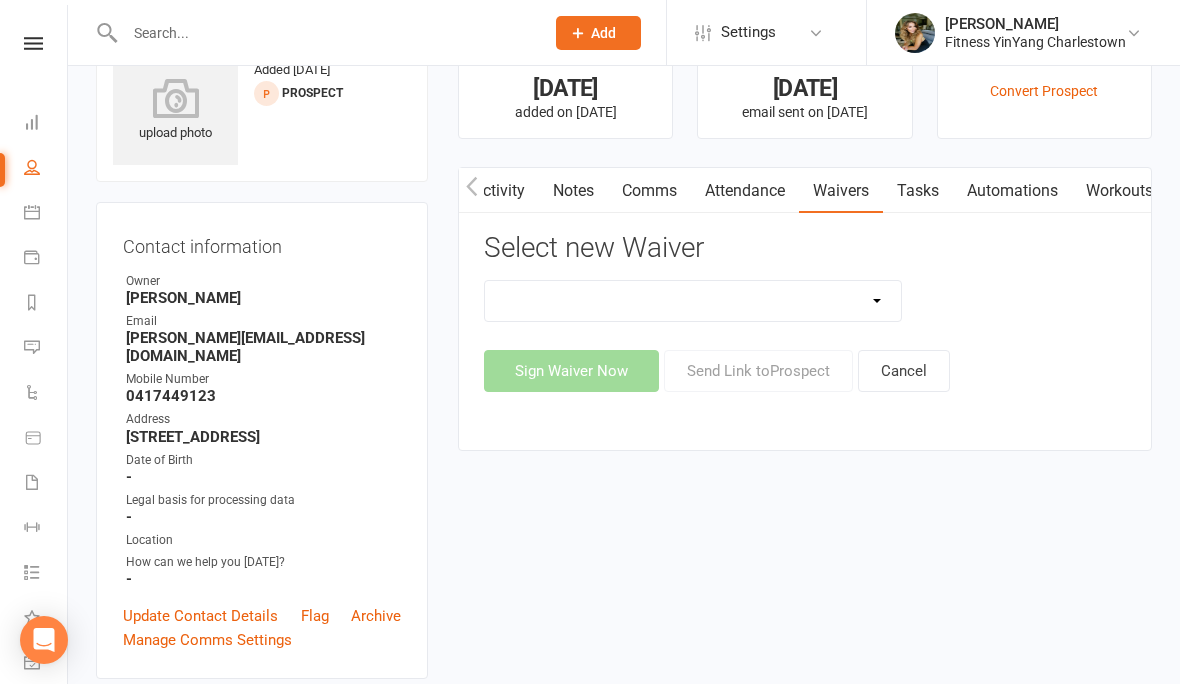 scroll, scrollTop: 0, scrollLeft: 0, axis: both 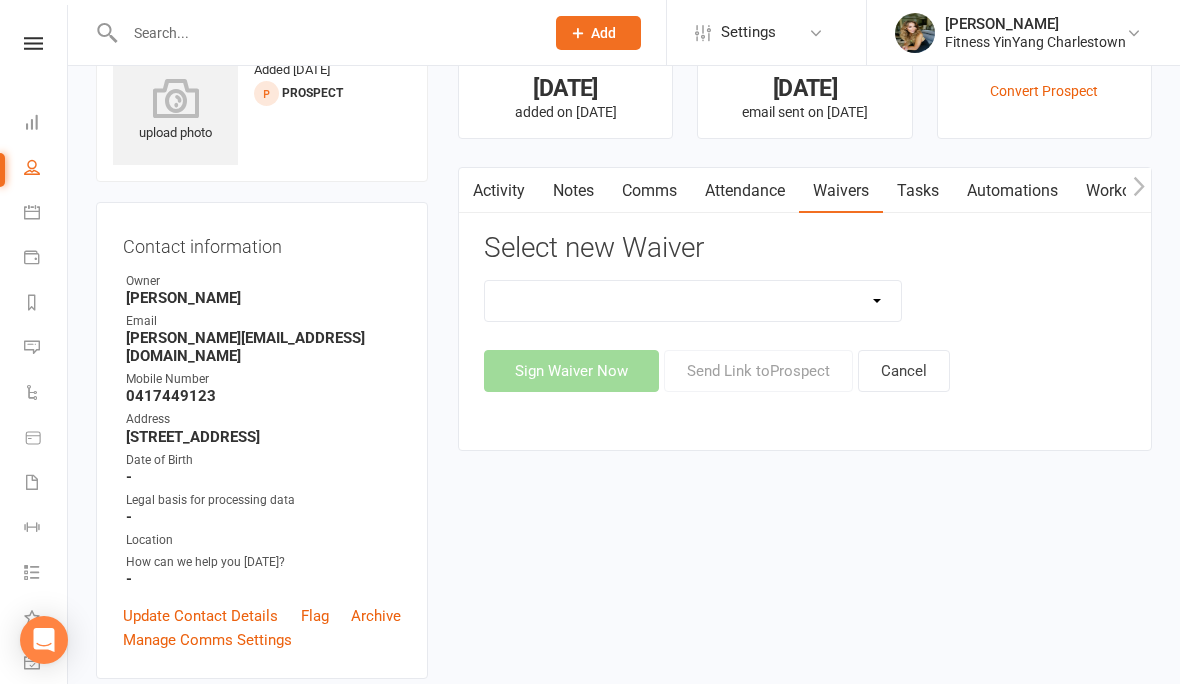click 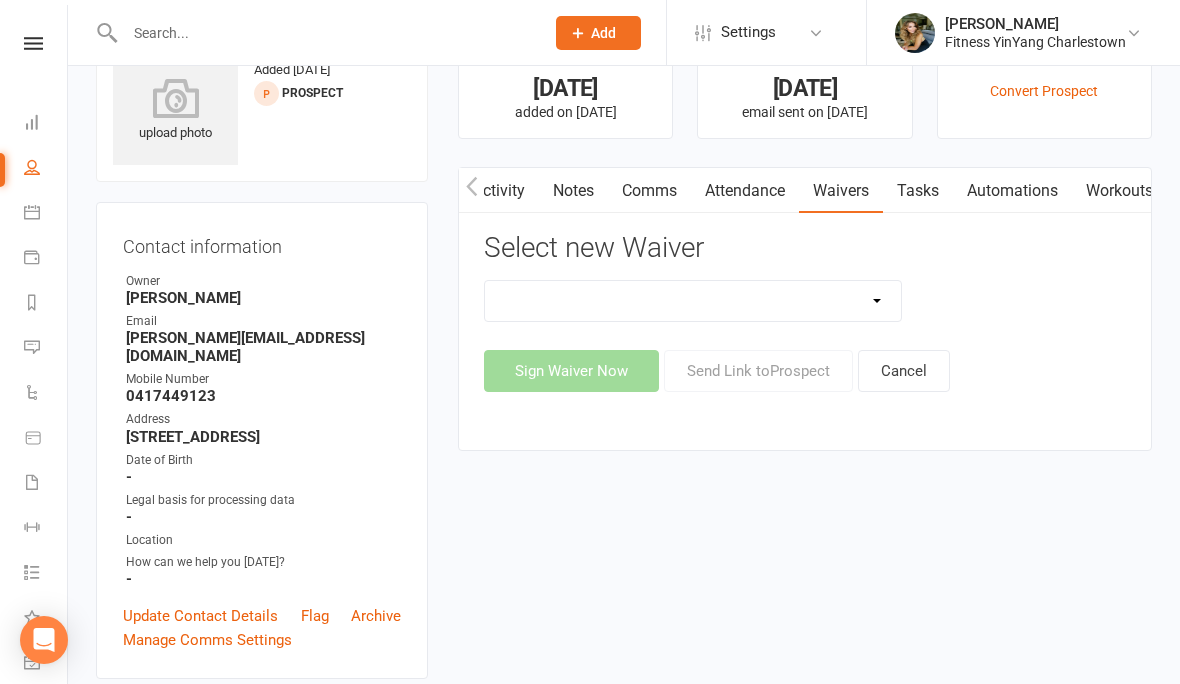 scroll, scrollTop: 0, scrollLeft: 282, axis: horizontal 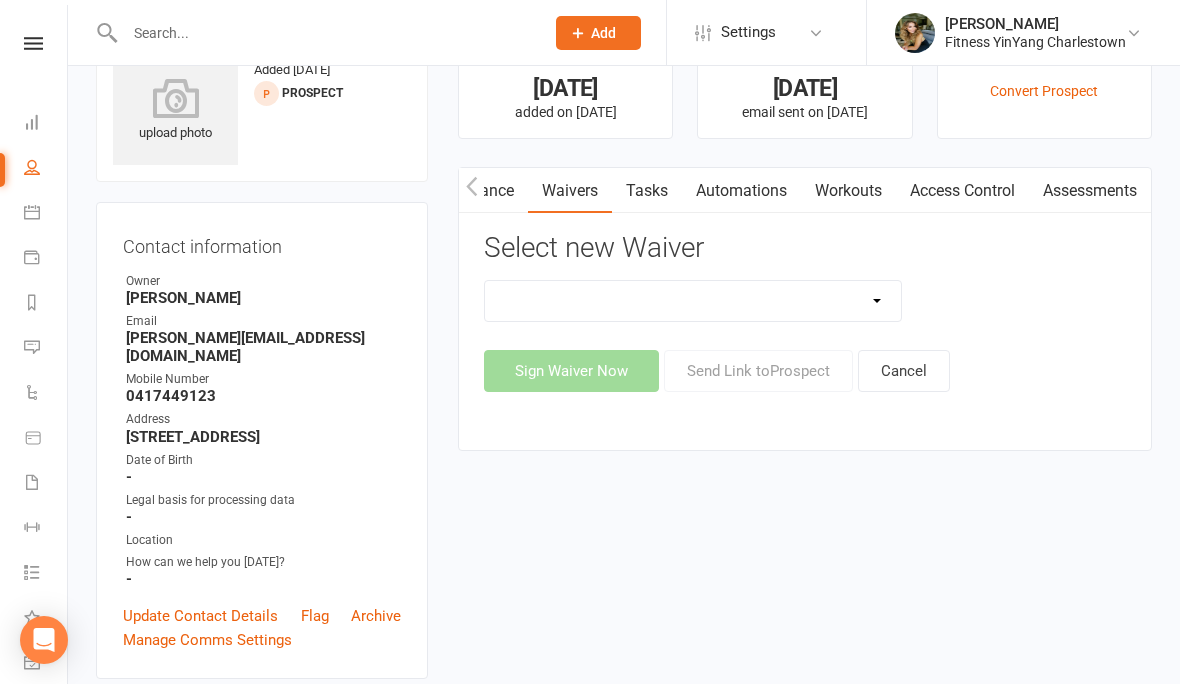click at bounding box center [1138, 190] 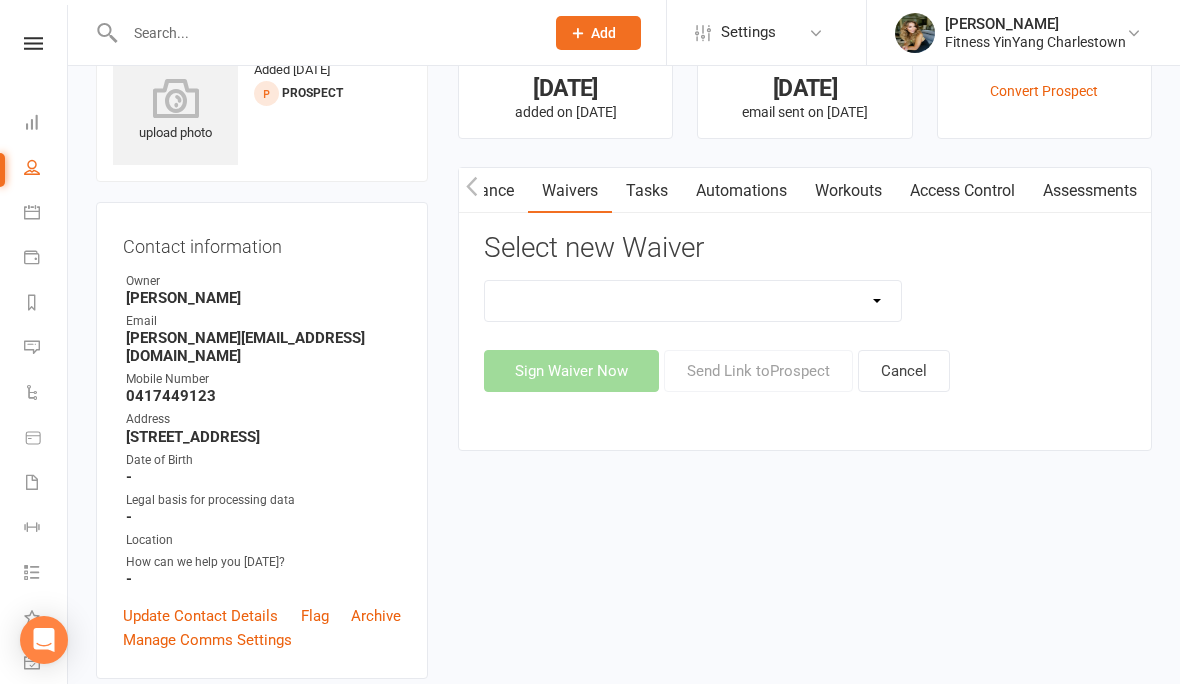 click on "Sign Up New Members Sign Up New Members - CLICK AND PAY Sign Up New Members - Online Lower Back Pain Program Sign Up New Members - Online The Longevity Course Fitness YinYang Sign Up New Members Updated for the Active Members Sign Up New Prospects Sign up One-on-One Session" at bounding box center [693, 301] 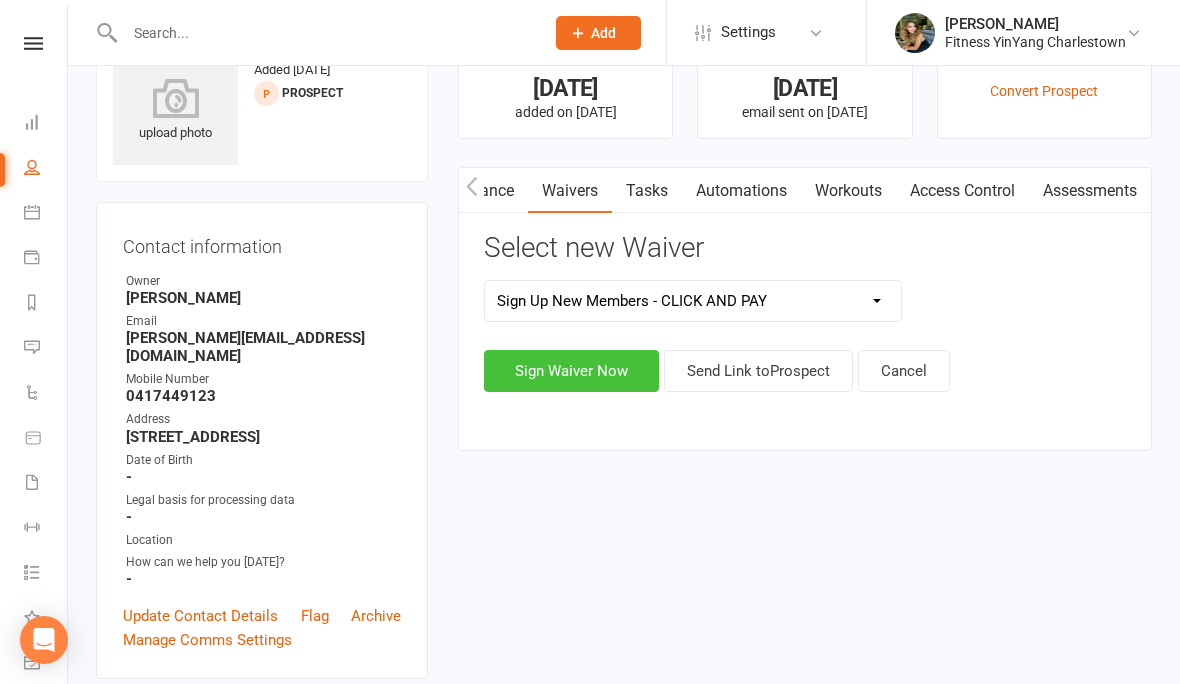click on "Sign Waiver Now" at bounding box center (571, 371) 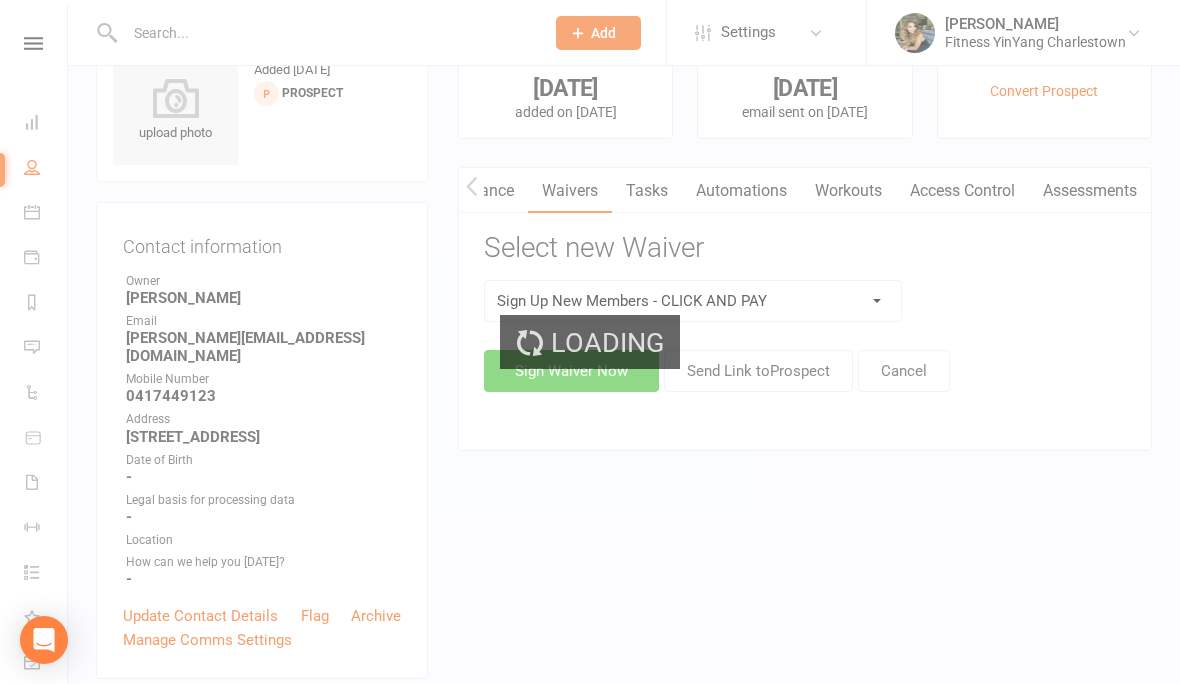 scroll, scrollTop: 0, scrollLeft: 0, axis: both 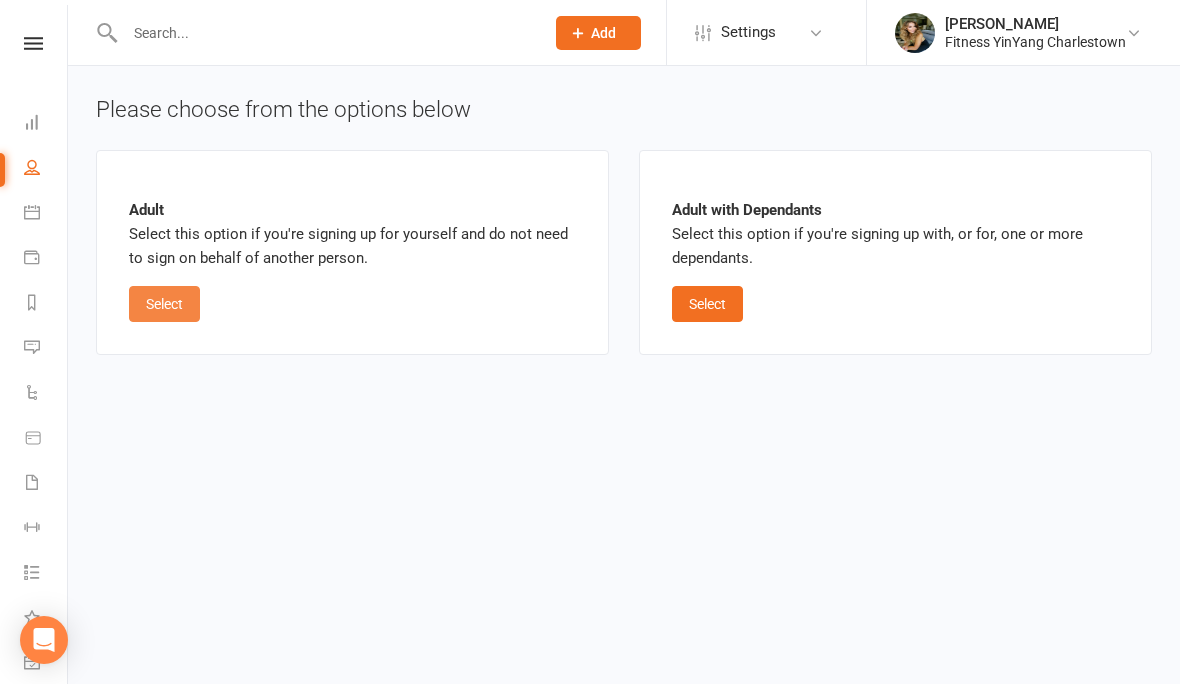click on "Select" at bounding box center [164, 304] 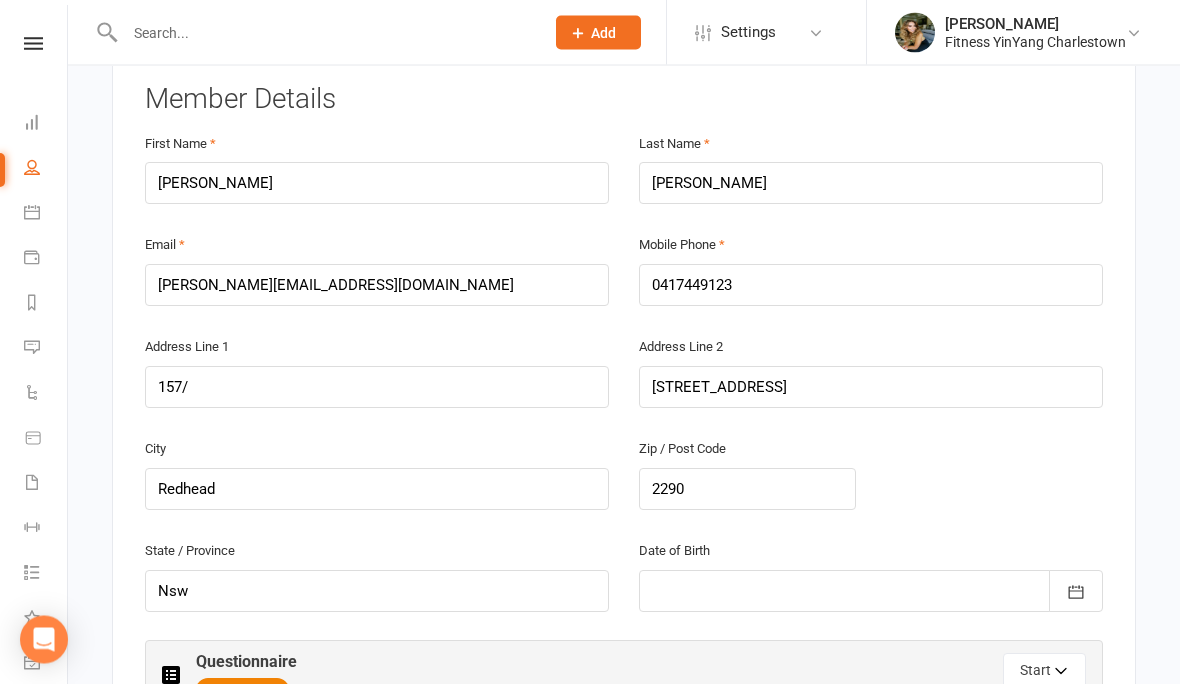 scroll, scrollTop: 400, scrollLeft: 0, axis: vertical 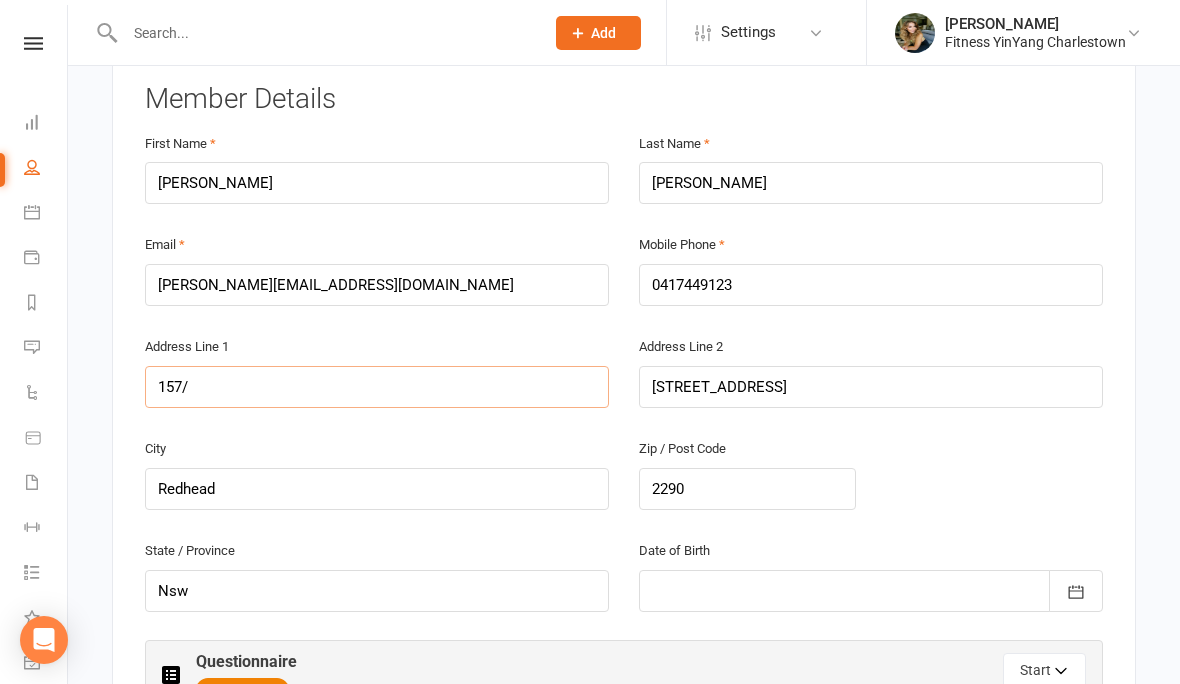 click on "157/" at bounding box center [377, 387] 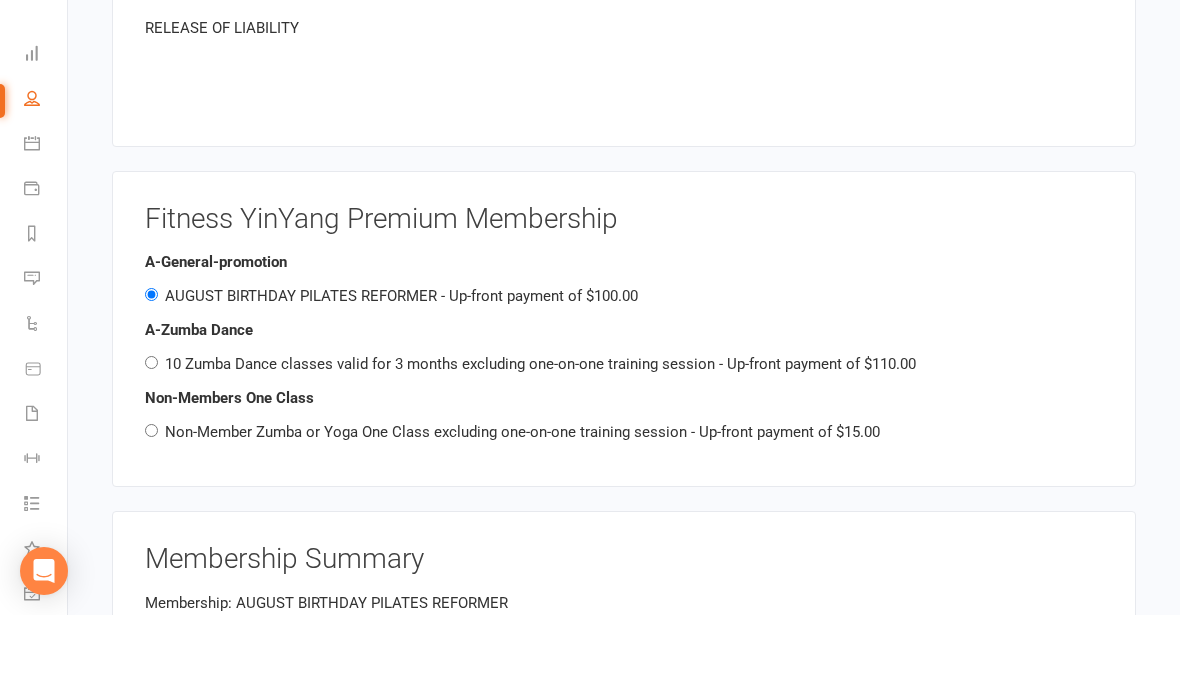 scroll, scrollTop: 2077, scrollLeft: 0, axis: vertical 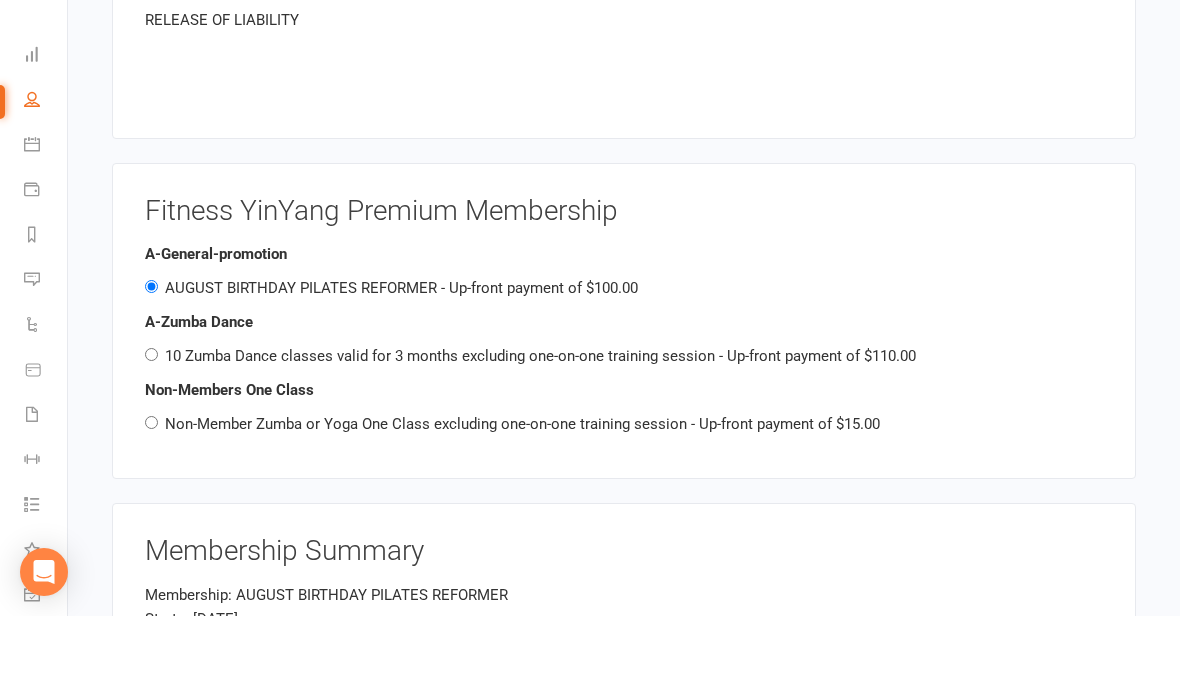 type on "157" 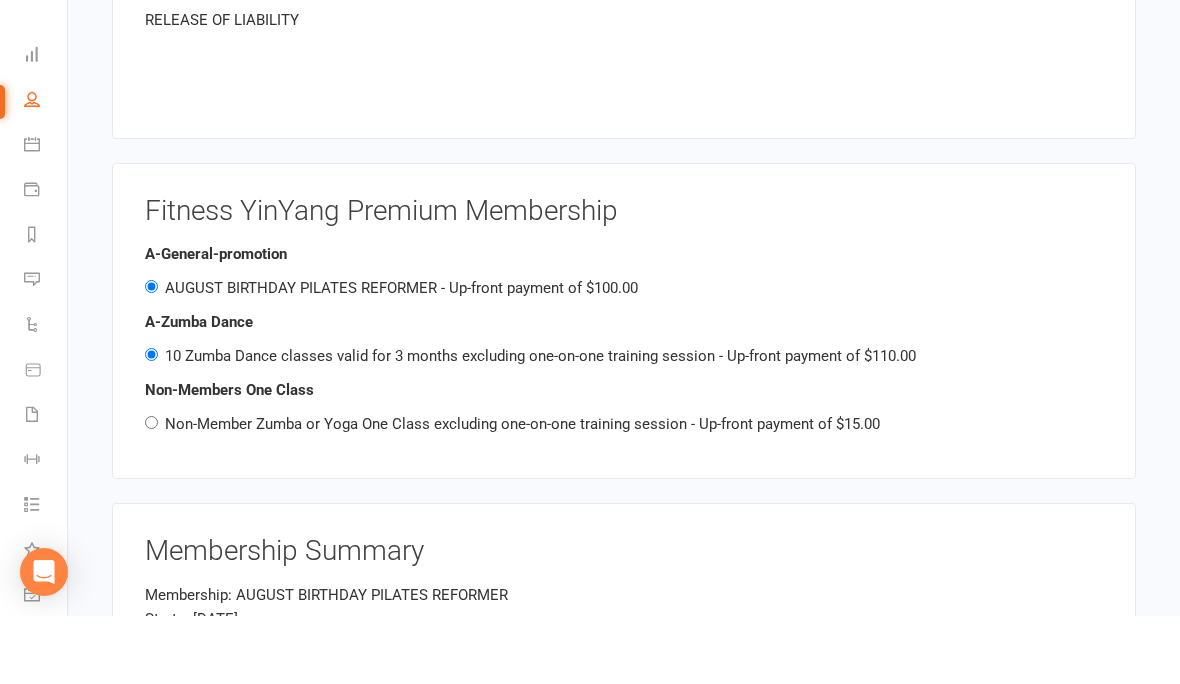 radio on "false" 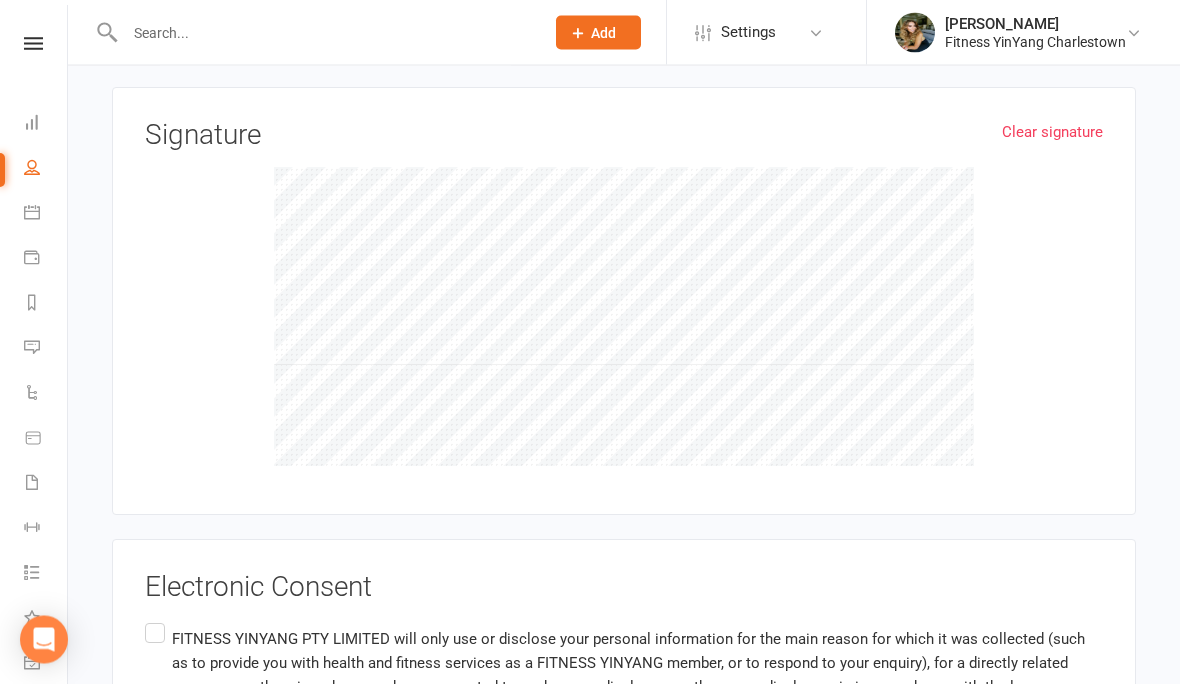 scroll, scrollTop: 3478, scrollLeft: 0, axis: vertical 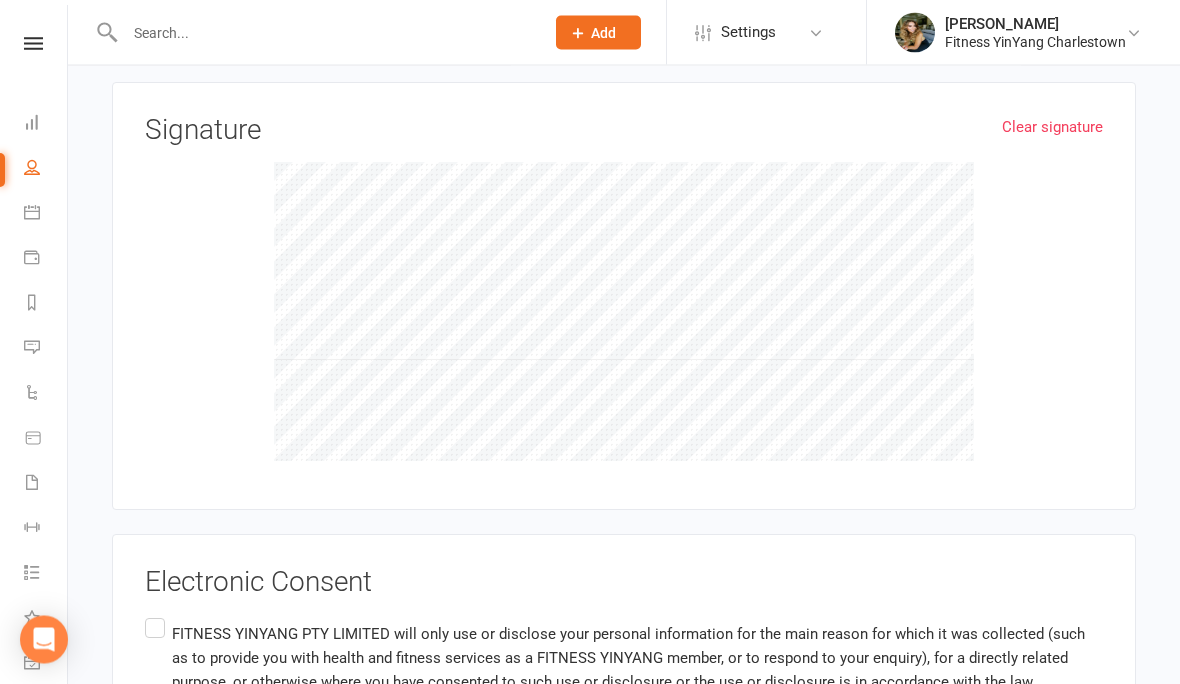 click on "FITNESS YINYANG PTY LIMITED will only use or disclose your personal information for the main reason for which it was collected (such as to provide you with health and fitness services as a FITNESS YINYANG member, or to respond to your enquiry), for a directly related purpose, or otherwise where you have consented to such use or disclosure or the use or disclosure is in accordance with the law. FITNESS YINYANG PTY LIMITED takes privacy seriously and is committed to ensuring that personal data is processed in a fair and lawful manner. If you have any questions or want your name removed from our promotional contact list at any time, don't hesitate to contact us at contact@fitnessyinyang.com.au. Signing this form is not a condition to purchasing any goods or services from FITNESS YINYANG PTY LIMITED." at bounding box center [624, 790] 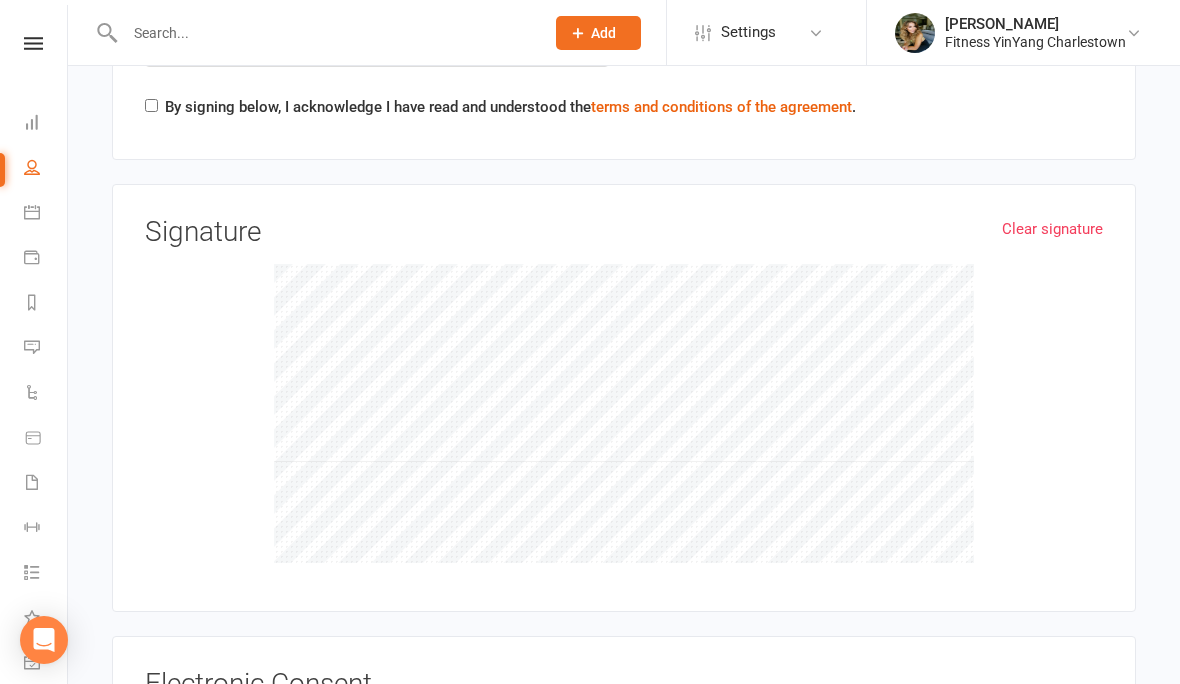scroll, scrollTop: 3834, scrollLeft: 0, axis: vertical 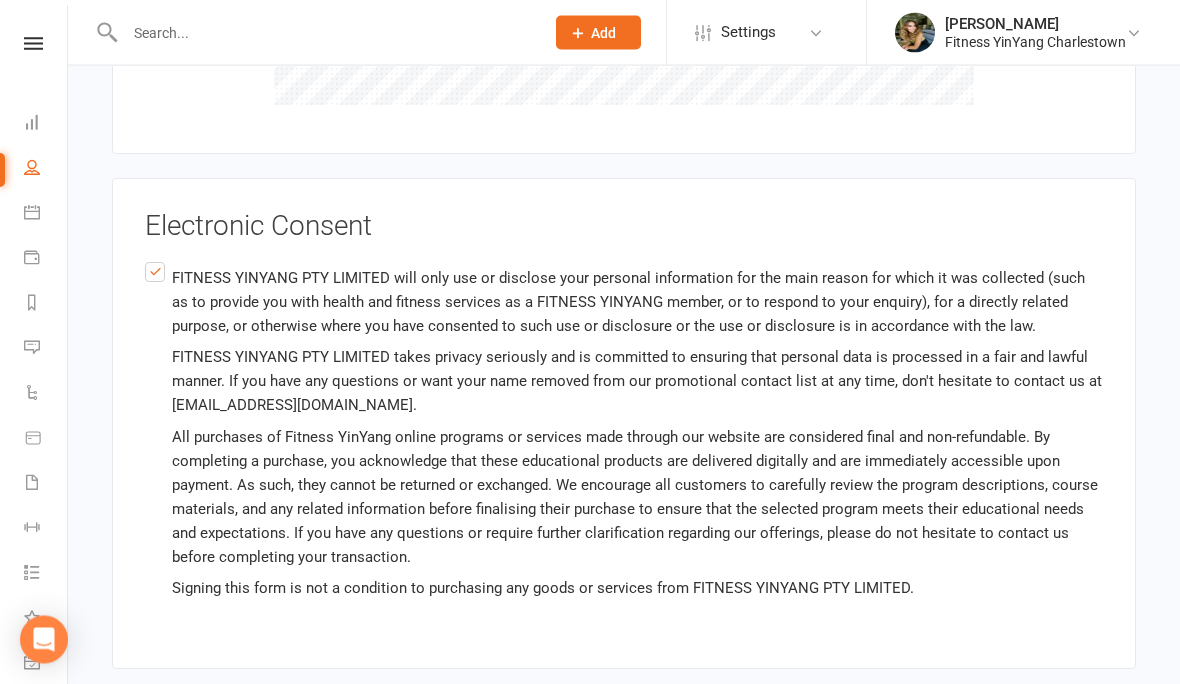 click on "Agree & Submit" at bounding box center (624, 715) 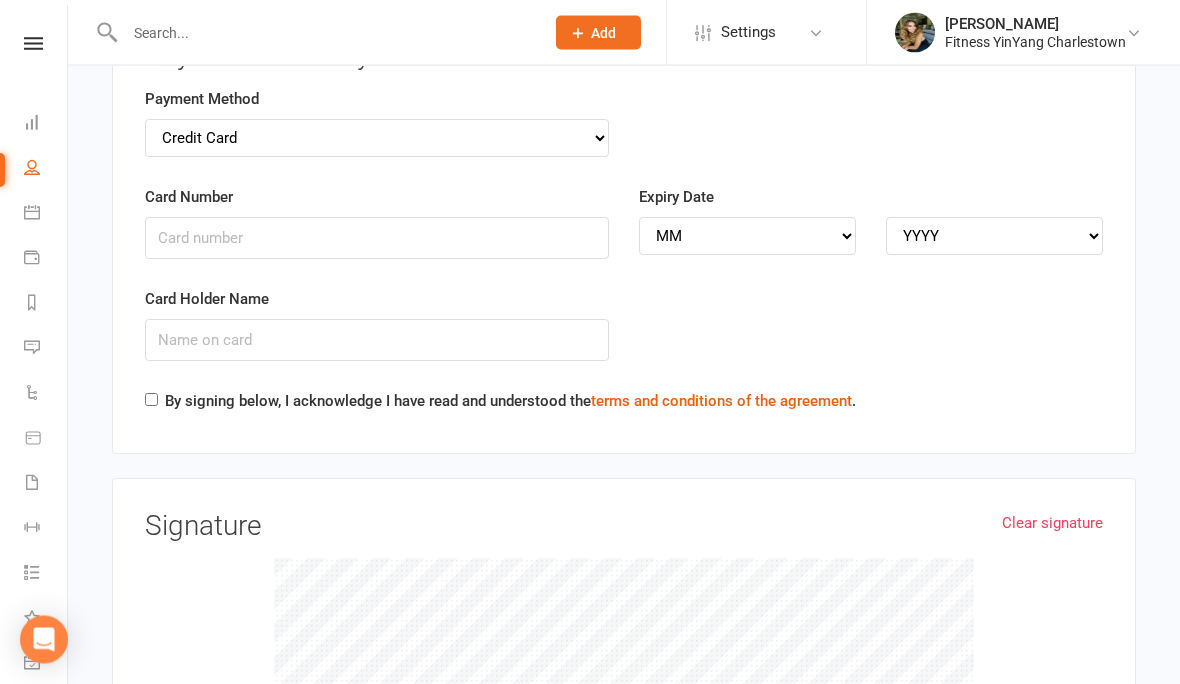 scroll, scrollTop: 3084, scrollLeft: 0, axis: vertical 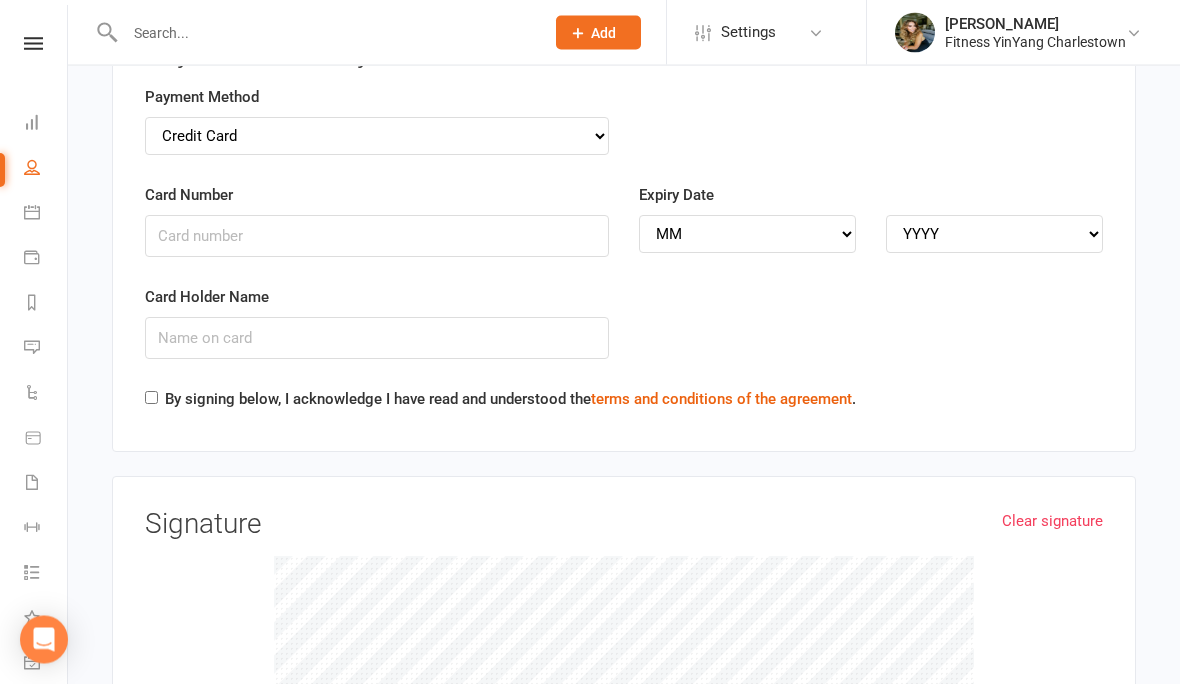 click on "By signing below, I acknowledge I have read and understood the  terms and conditions of the agreement ." at bounding box center [151, 398] 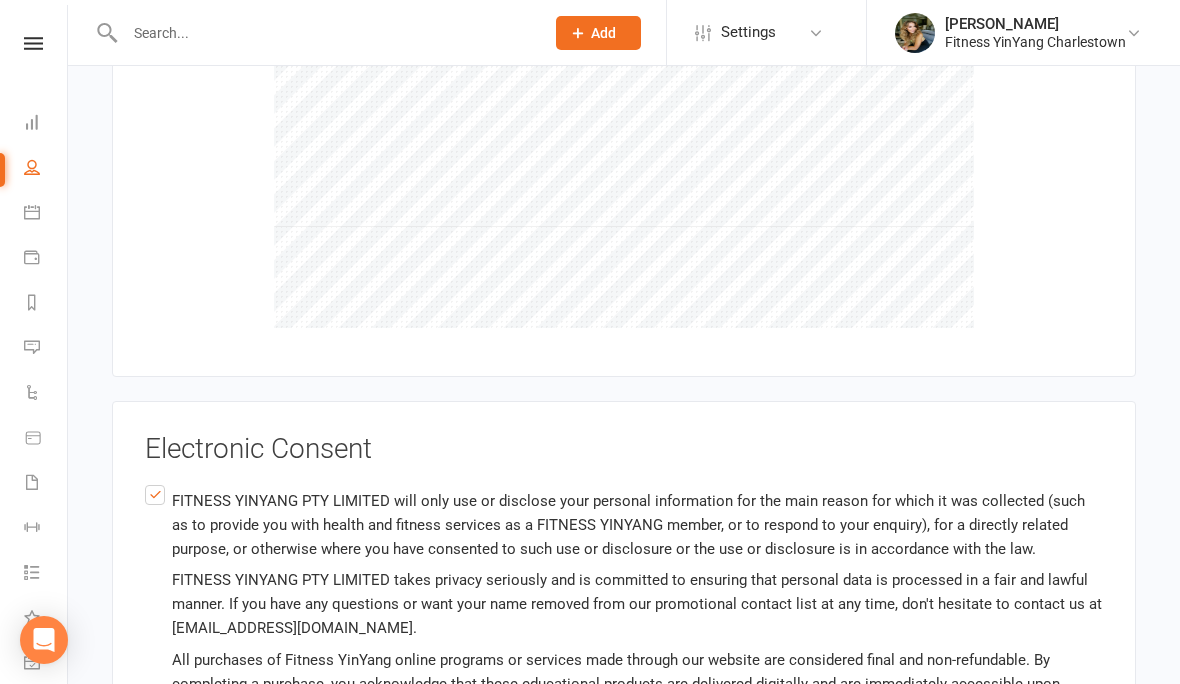 scroll, scrollTop: 3834, scrollLeft: 0, axis: vertical 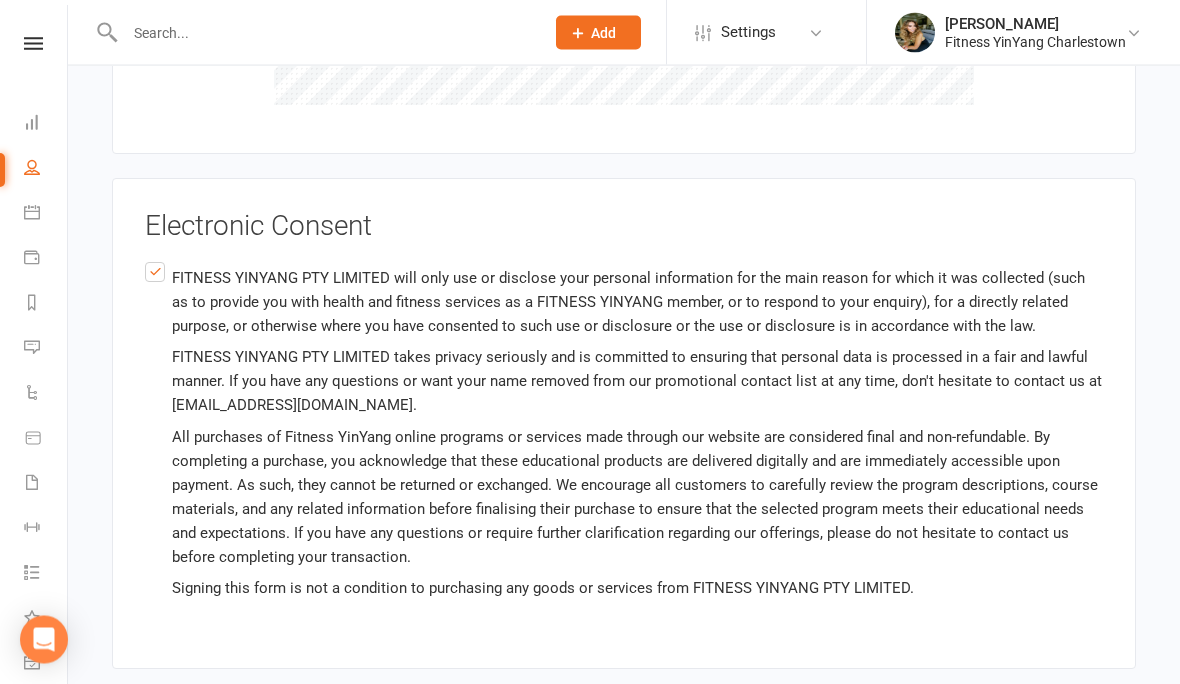 click on "Agree & Submit" at bounding box center (624, 715) 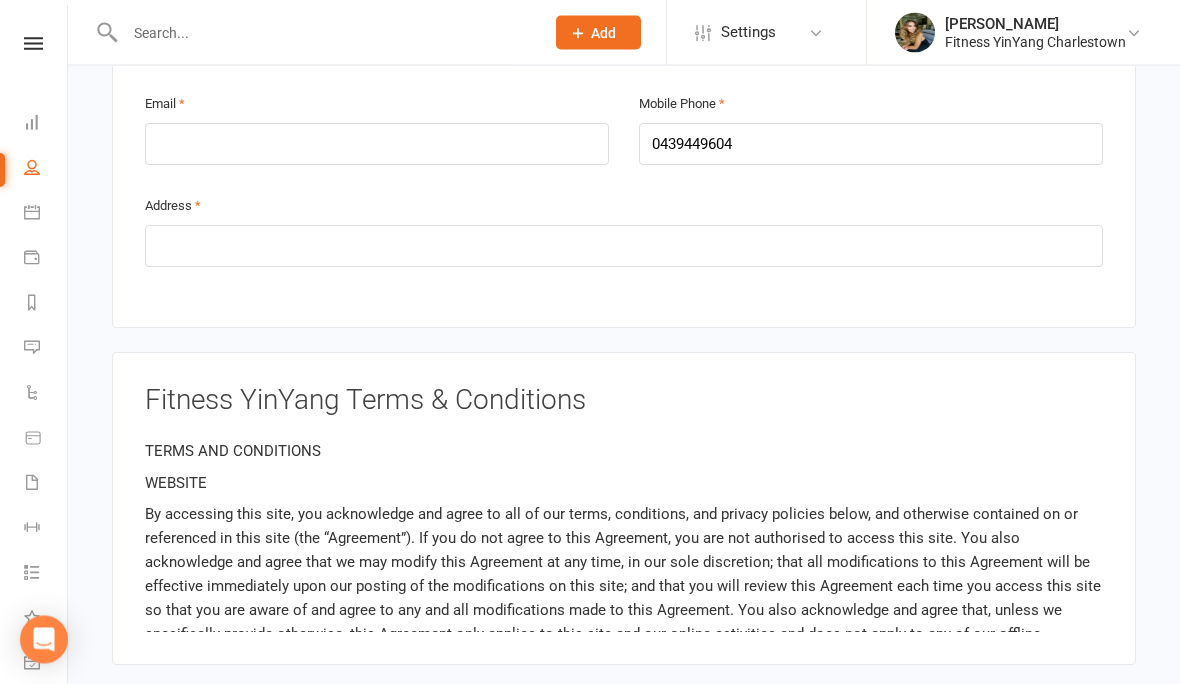 scroll, scrollTop: 1287, scrollLeft: 0, axis: vertical 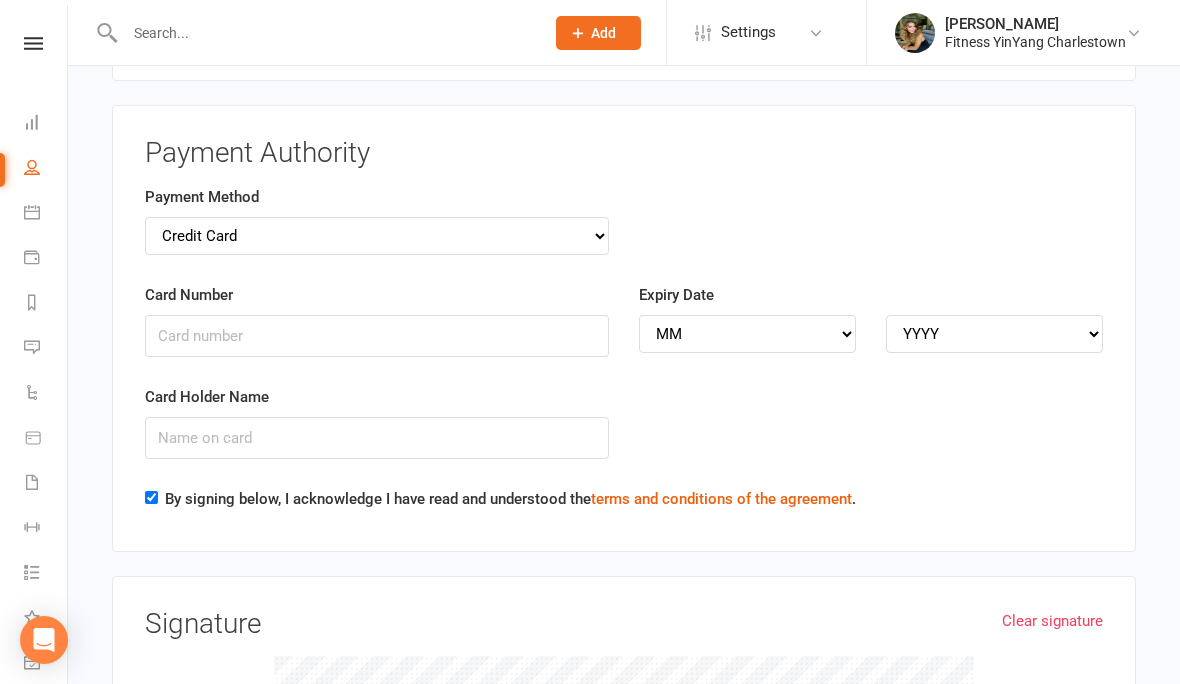 click on "Payment Method Credit Card Bank Account" at bounding box center (377, 220) 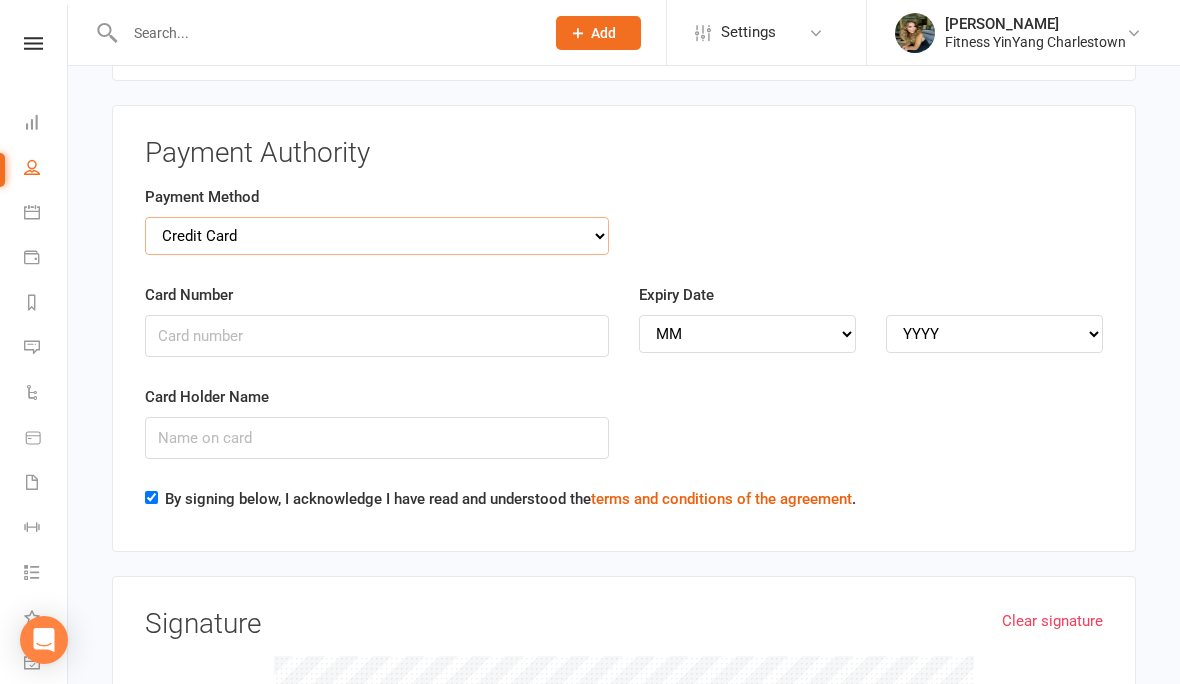 click on "Credit Card Bank Account" at bounding box center (377, 236) 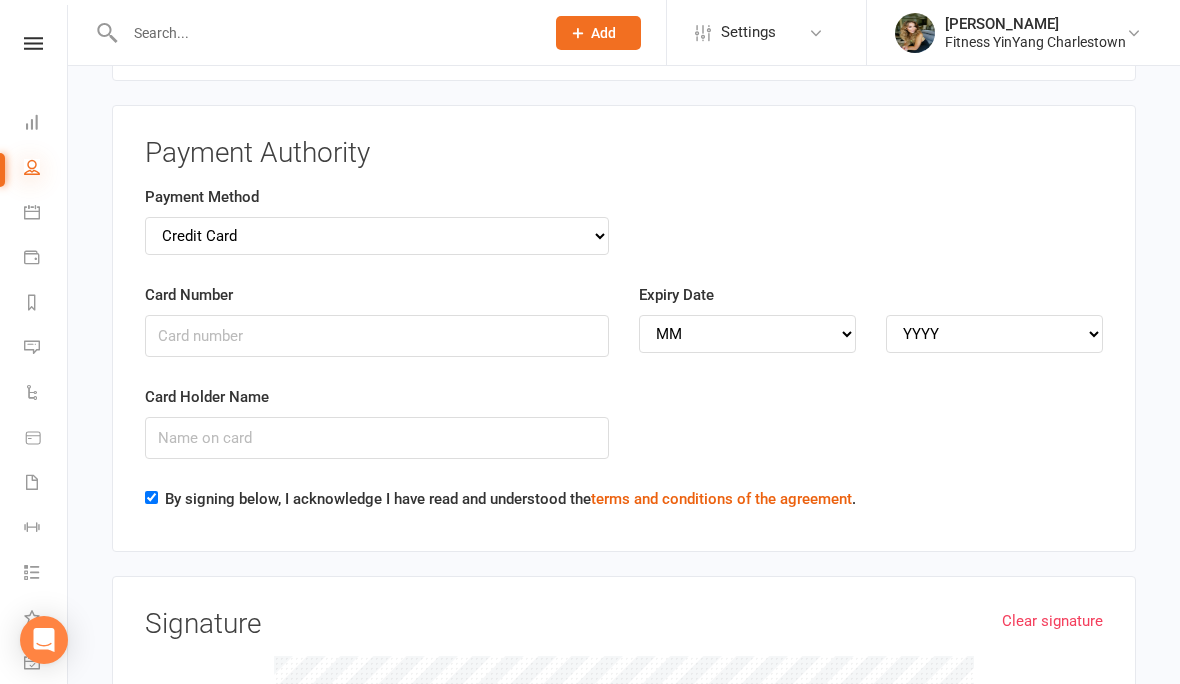 click at bounding box center [32, 167] 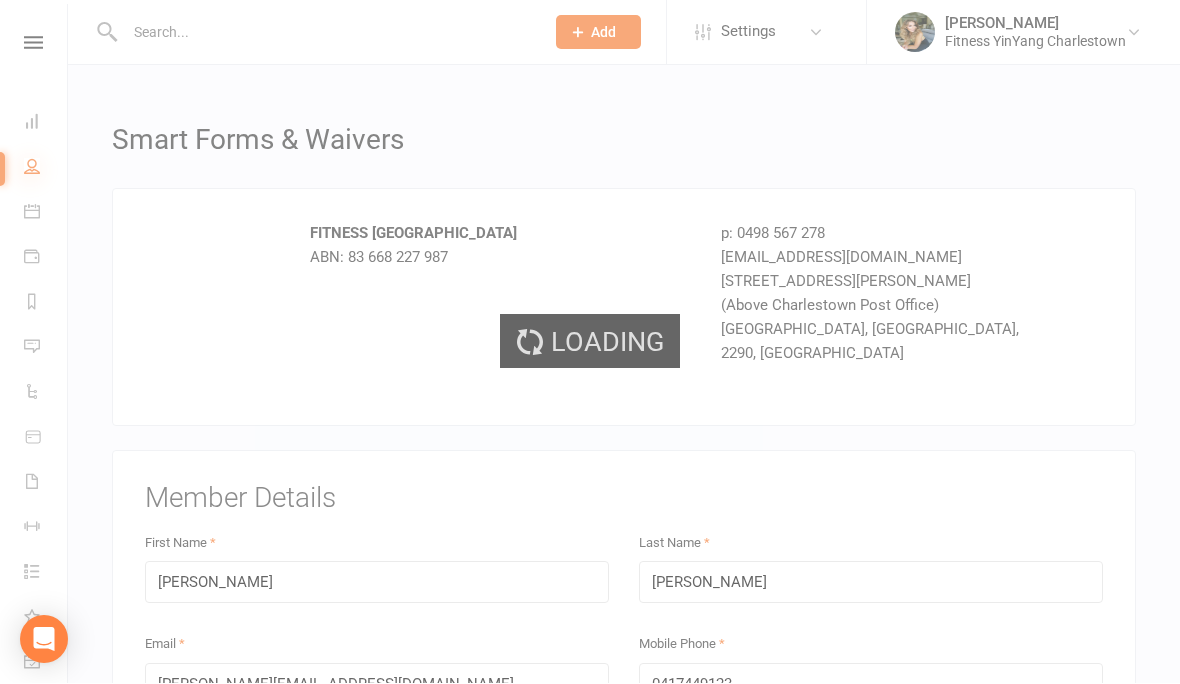 select on "100" 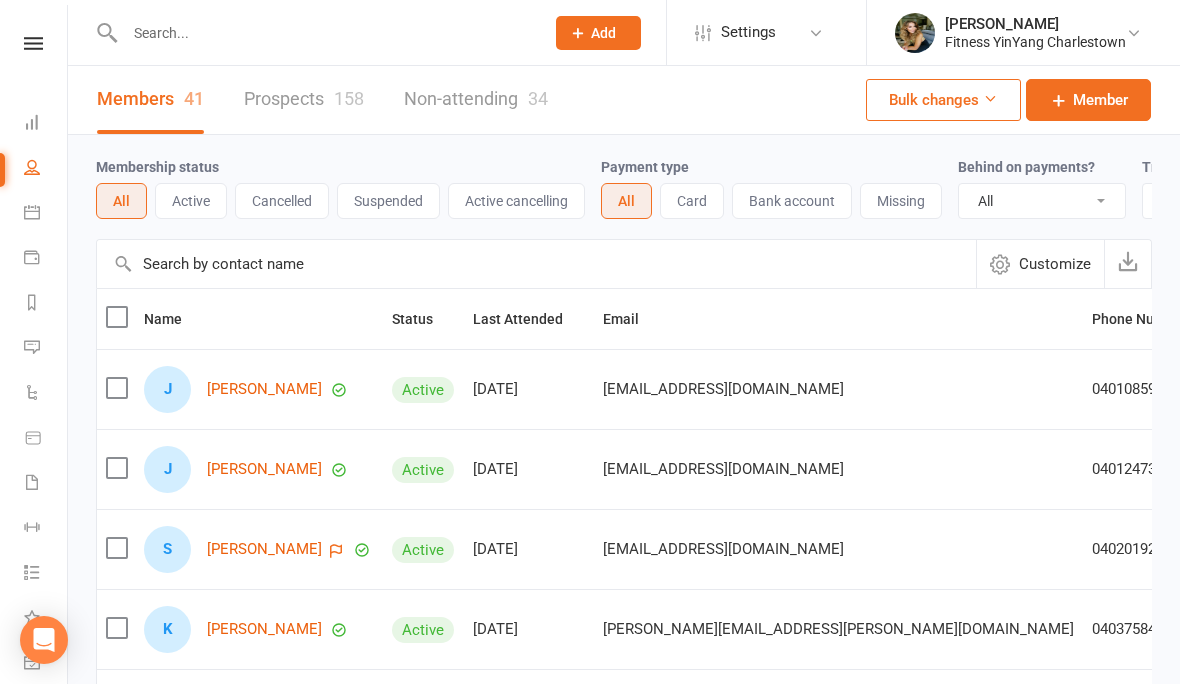 click at bounding box center (324, 33) 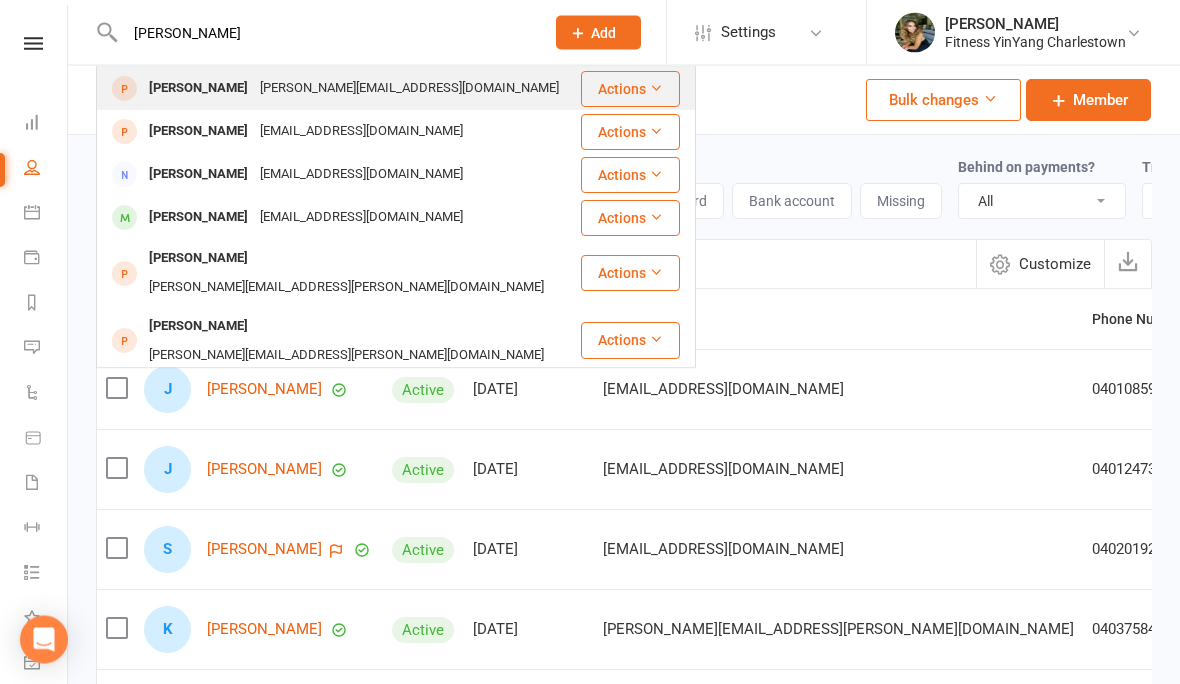 type on "Jenny" 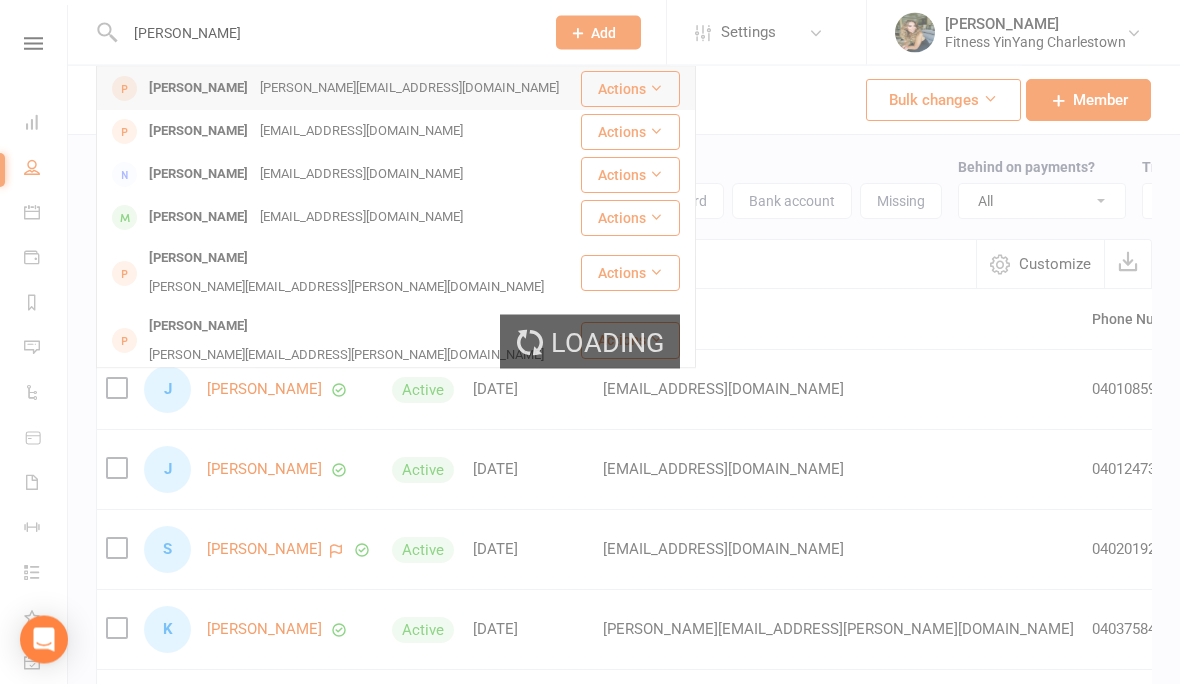 type 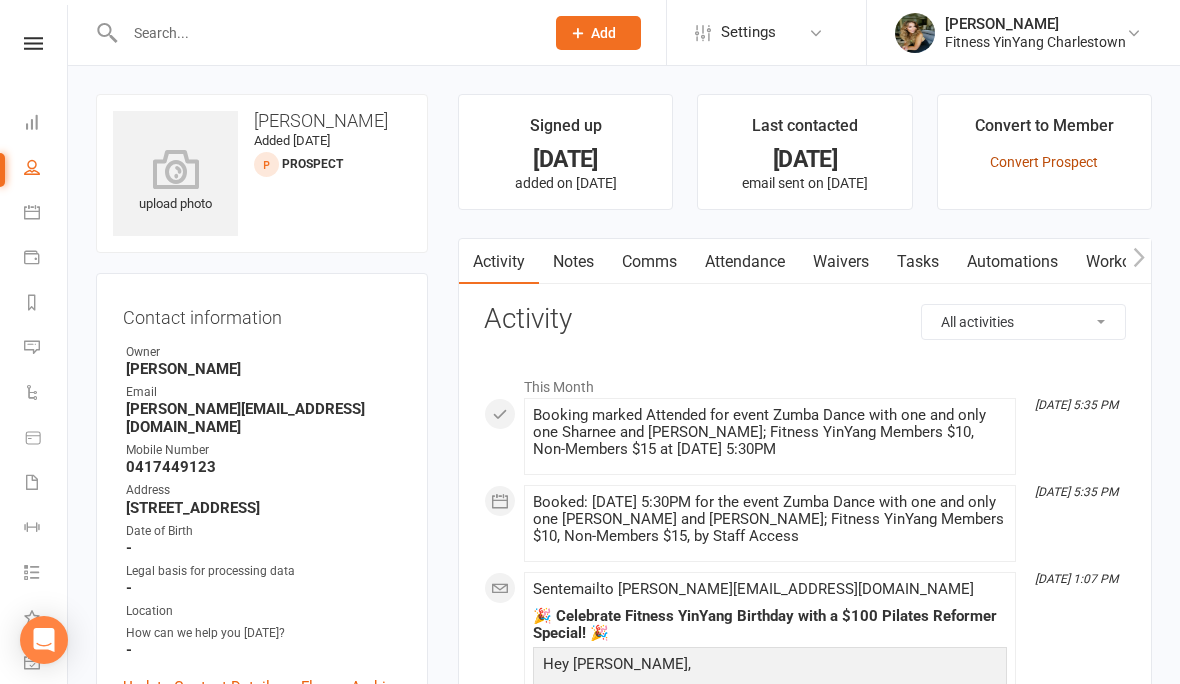 click on "Convert Prospect" at bounding box center [1044, 162] 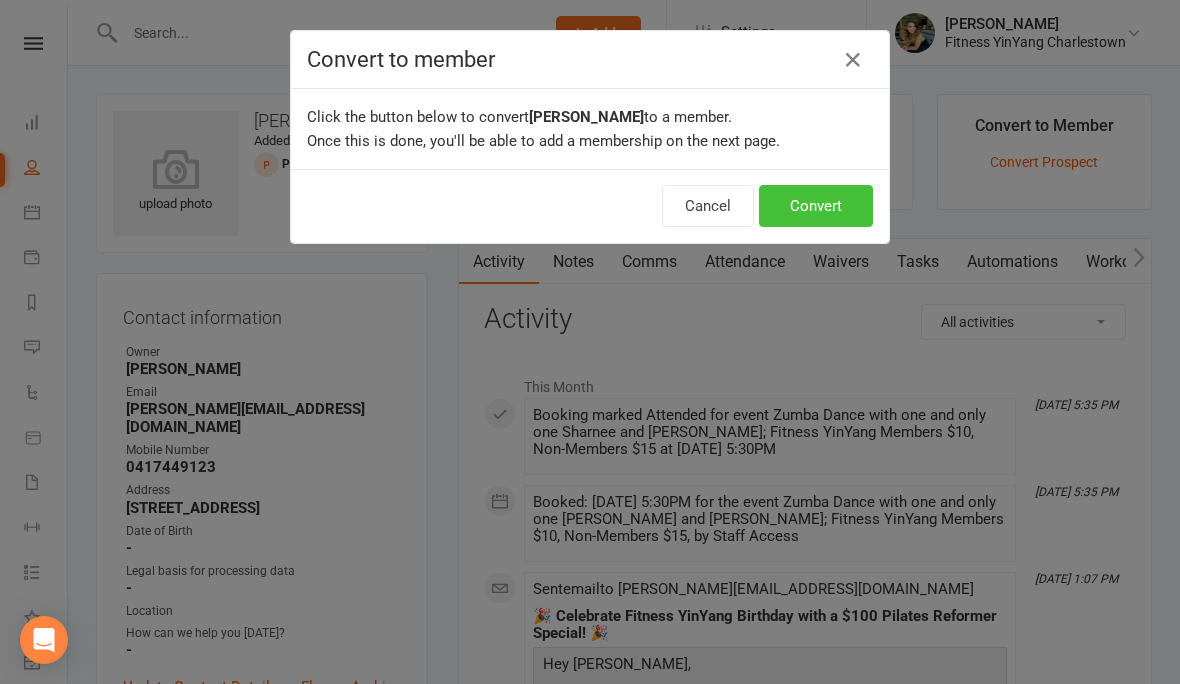 click on "Convert" at bounding box center [816, 206] 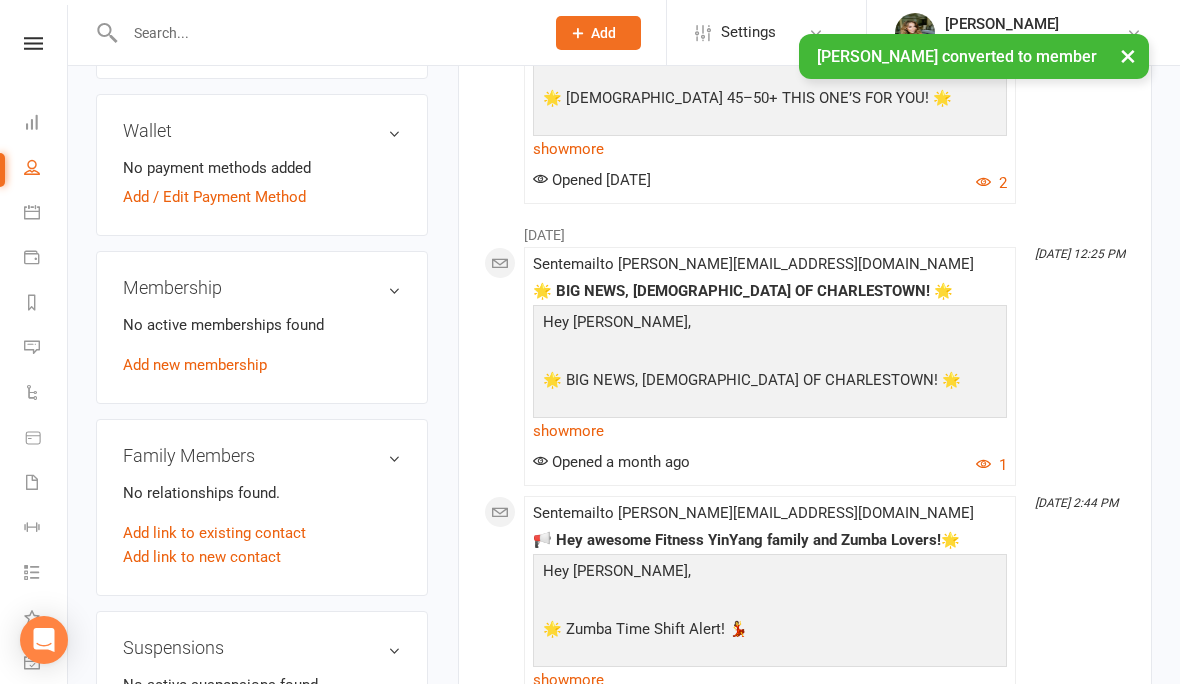 click on "Membership" at bounding box center (262, 288) 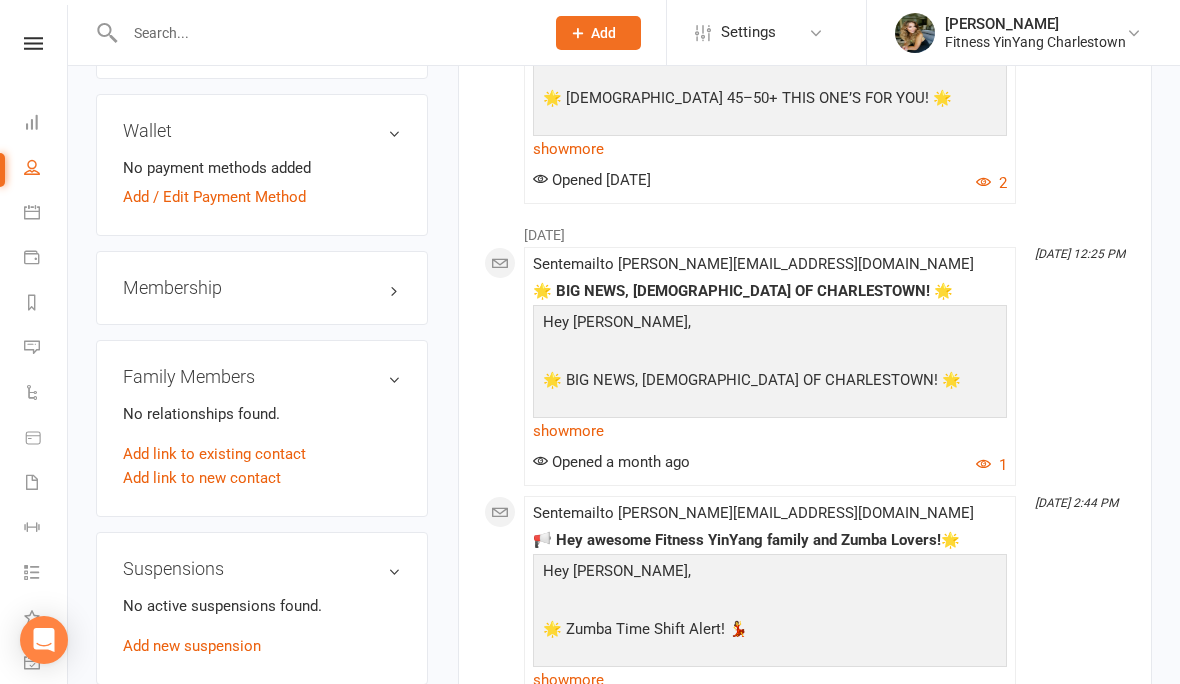 click on "Membership" at bounding box center [262, 288] 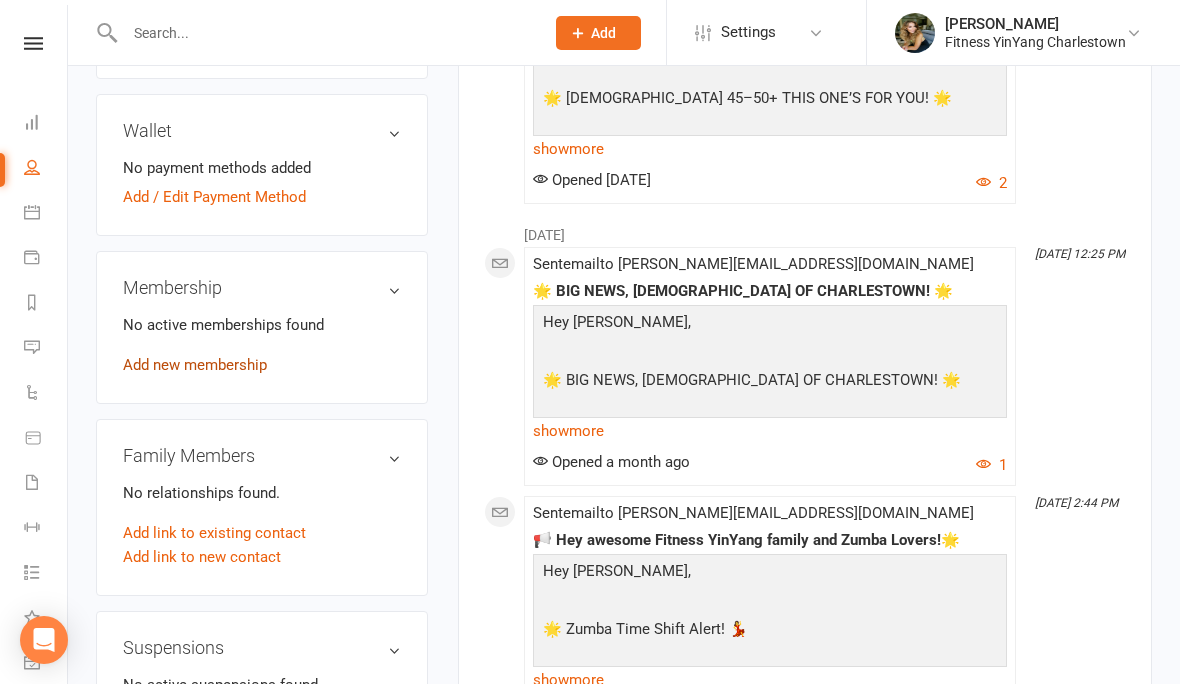 click on "Add new membership" at bounding box center (195, 365) 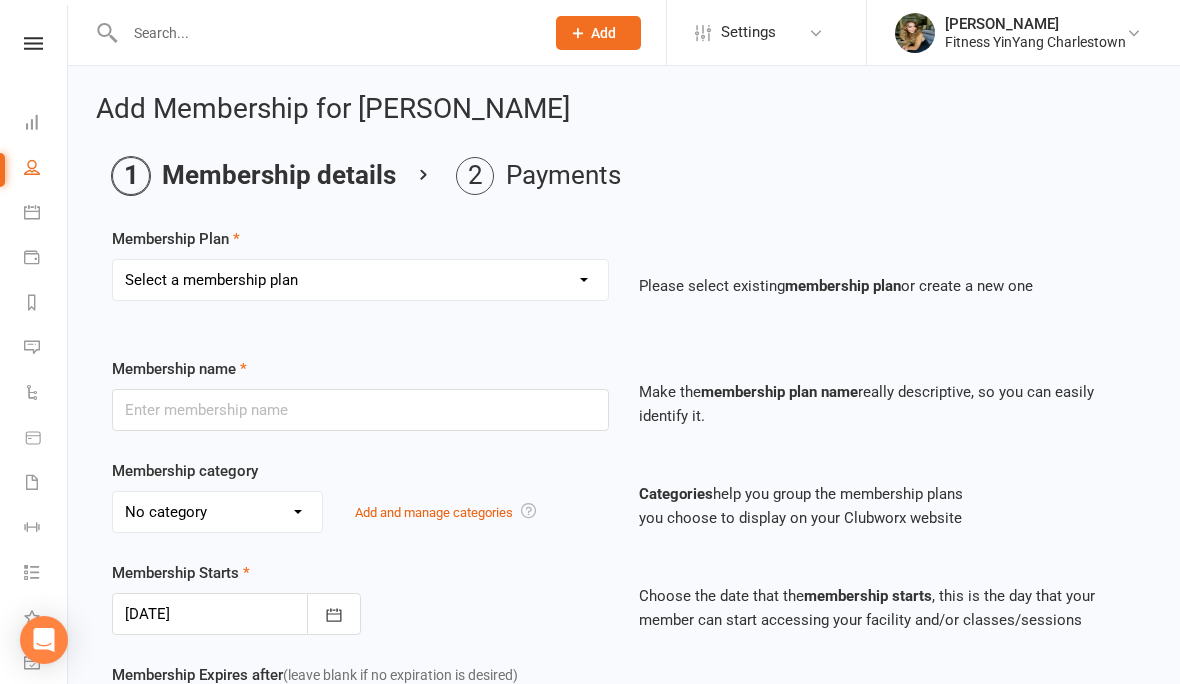 click on "Select a membership plan Create new Membership Plan Limited Time Offer Royal Membership excluding one-on-one training session Weekly Membership Trial excluding one-on-one training session Weekly Membership Trial 2 classes excluding one-on-one training session Introduction to Gyro One-on-One Exercise Therapy and Kinesiology One-on-One Limited Time Offer Christmas 50% OFF Membership excluding one-on-one training session Limited Time Offer NEW YOU 50% OFF Membership excluding one-on-one training session Royal Yearly Membership excluding one-on-one training session NEW YOU Monthly Membership excluding one-on-one training session Therapy Room Lease Fitness YinYang Pilates Reformer 10 Sessions valid for 3 months Zumba/Yoga Classes x2 at Fitness YinYang Casual One Month Unlimited Classes Up-front Payment excluding one-on-one training session Monthly Membership excluding one-on-one training session Pilates Reformer Fusion 10 Sessions valid for 3 months excluding one-on-one training session CLUBWORX TEST" at bounding box center (360, 280) 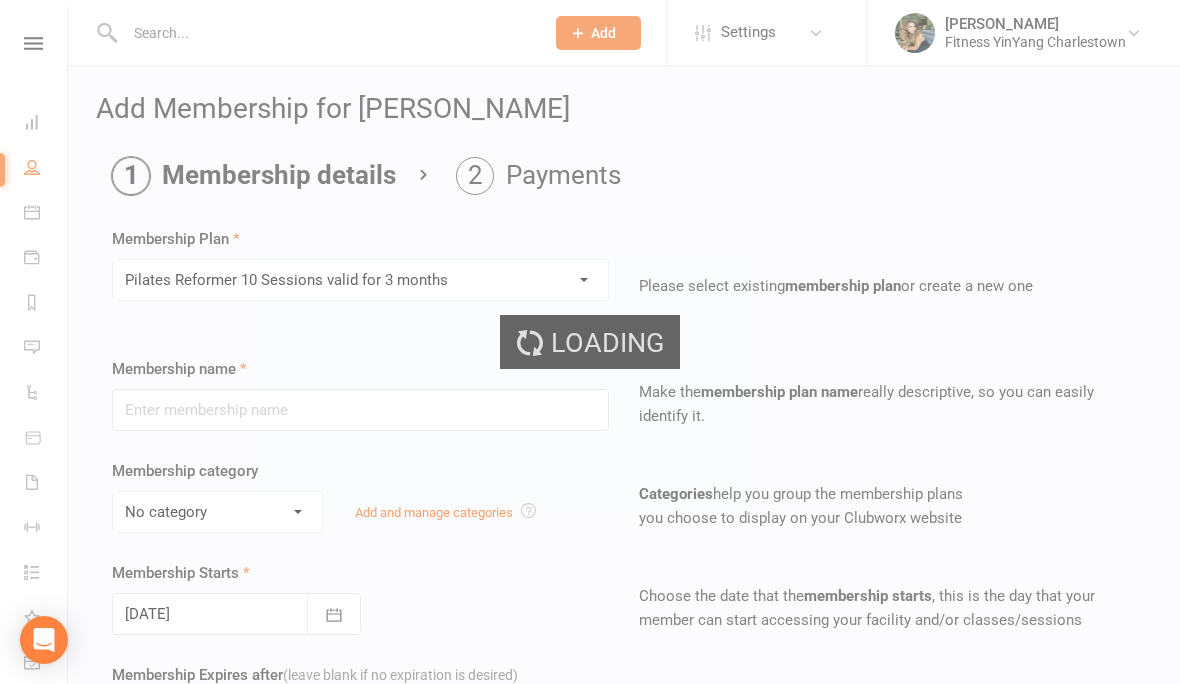 type on "Pilates Reformer 10 Sessions valid for 3 months" 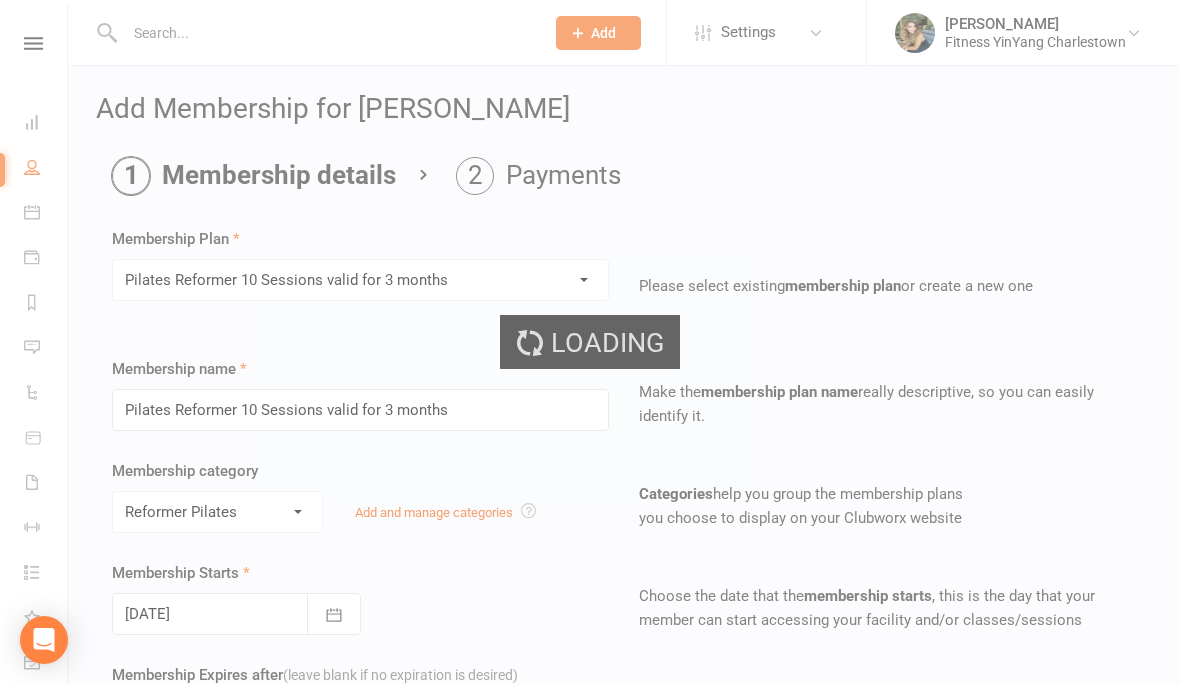 type on "10" 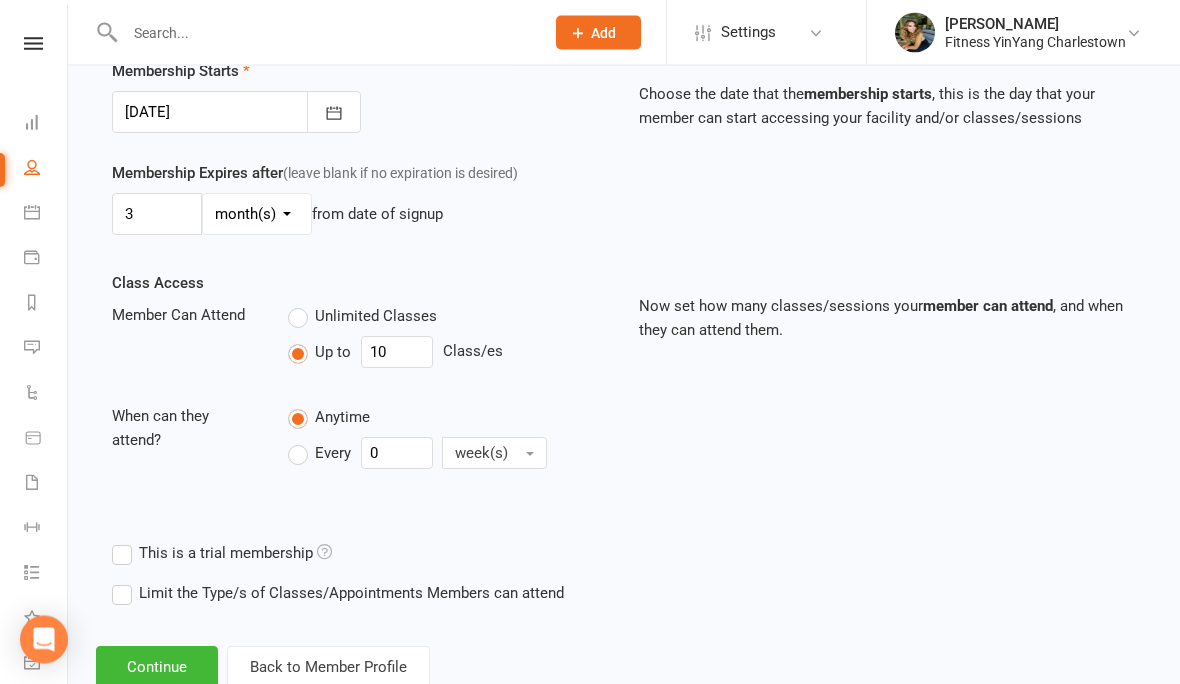 click on "Add Membership for Jenny Chivers Membership details Payments Membership Plan Select a membership plan Create new Membership Plan Limited Time Offer Royal Membership excluding one-on-one training session Weekly Membership Trial excluding one-on-one training session Weekly Membership Trial 2 classes excluding one-on-one training session Introduction to Gyro One-on-One Exercise Therapy and Kinesiology One-on-One Limited Time Offer Christmas 50% OFF Membership excluding one-on-one training session Limited Time Offer NEW YOU 50% OFF Membership excluding one-on-one training session Royal Yearly Membership excluding one-on-one training session NEW YOU Monthly Membership excluding one-on-one training session Therapy Room Lease Fitness YinYang Pilates Reformer 10 Sessions valid for 3 months Zumba/Yoga Classes x2 at Fitness YinYang Casual One Month Unlimited Classes Up-front Payment excluding one-on-one training session Monthly Membership excluding one-on-one training session Online The Lower Back Pain Program Classes" at bounding box center [624, 141] 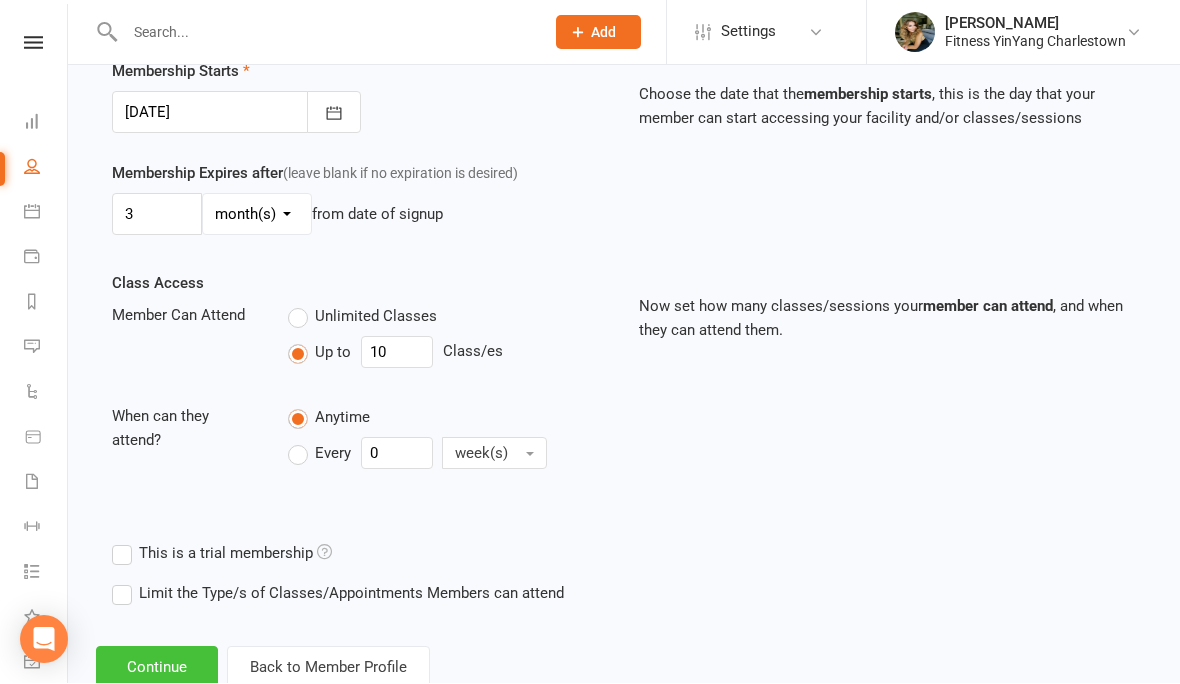 click on "Continue" at bounding box center [157, 668] 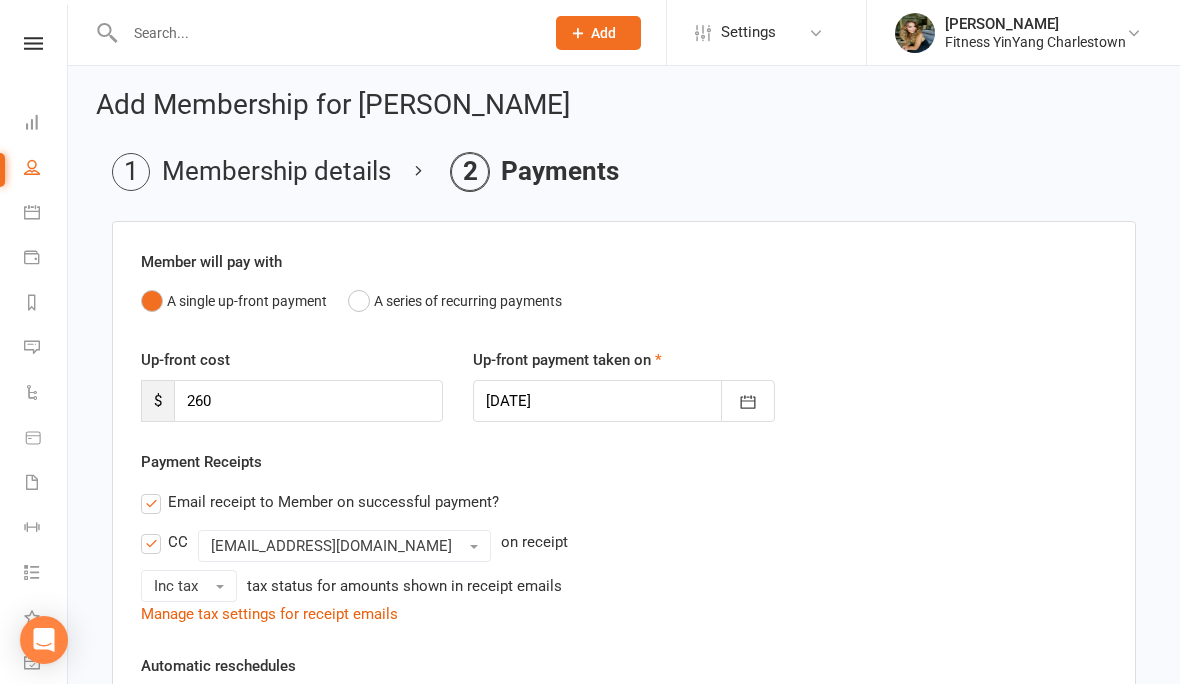 scroll, scrollTop: 0, scrollLeft: 0, axis: both 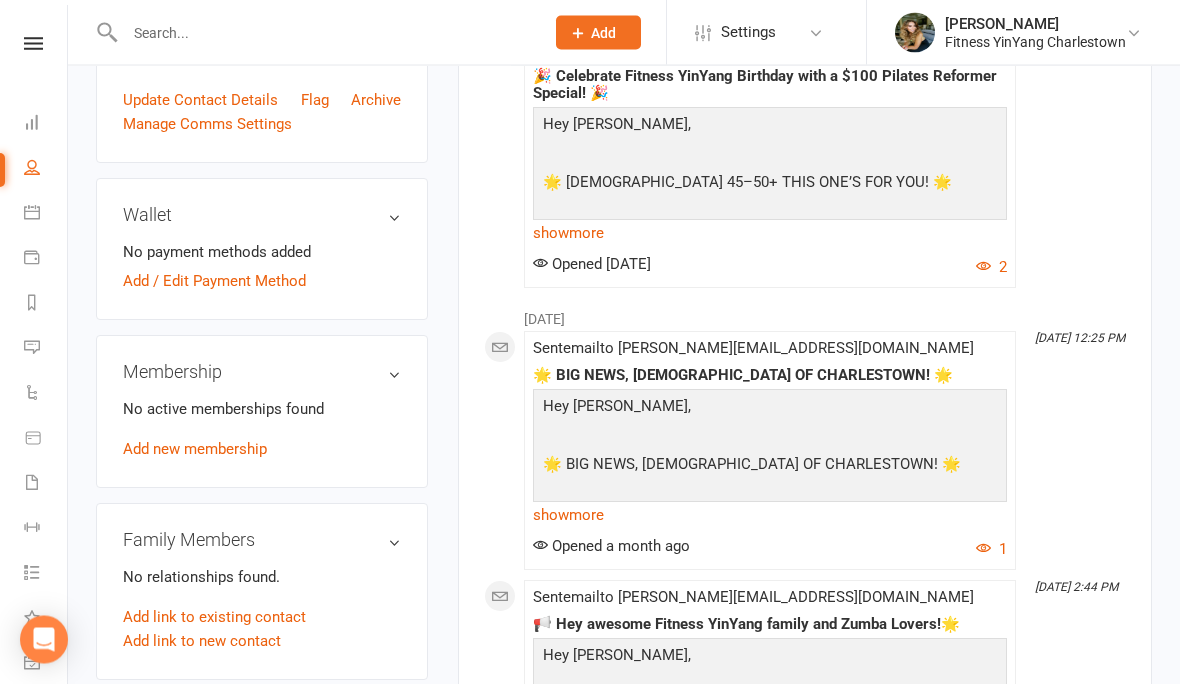 click on "Membership" at bounding box center (262, 373) 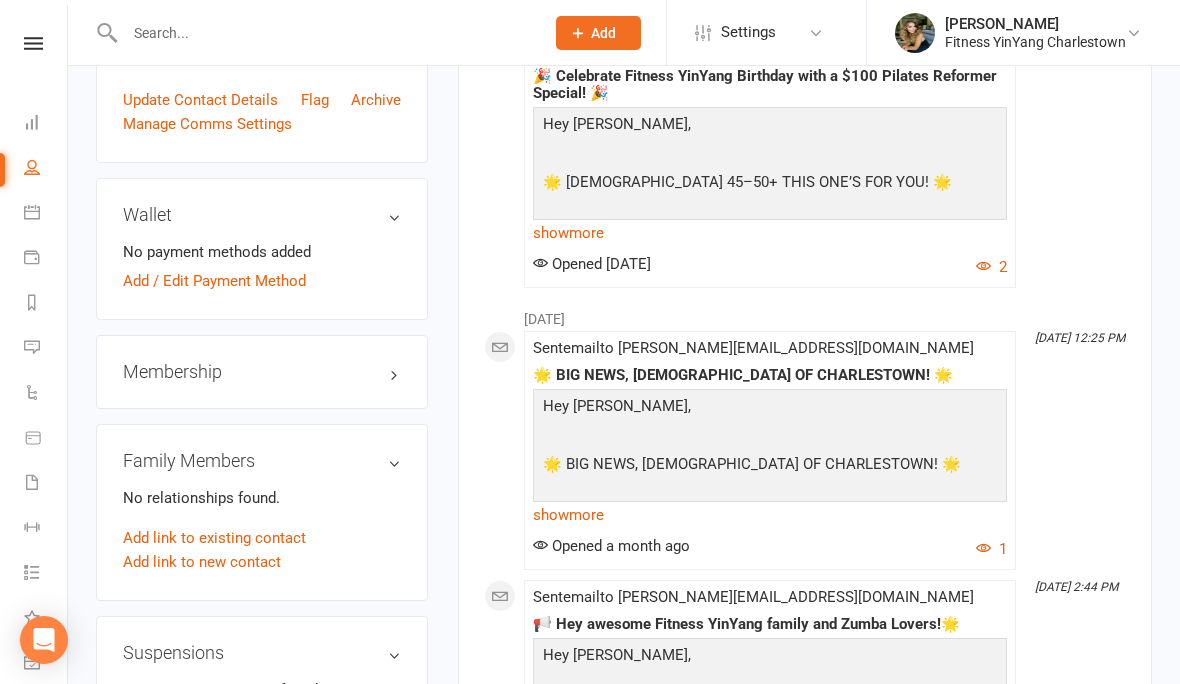 click on "Membership" at bounding box center [262, 372] 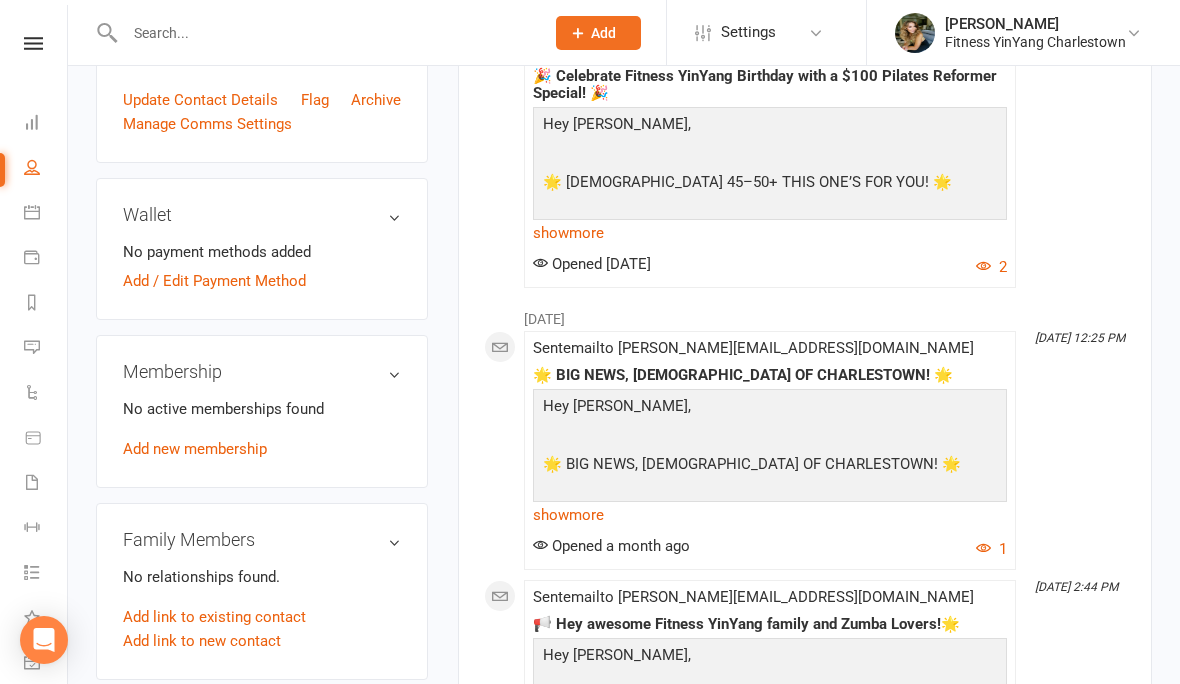 click on "No active memberships found Add new membership" at bounding box center [262, 429] 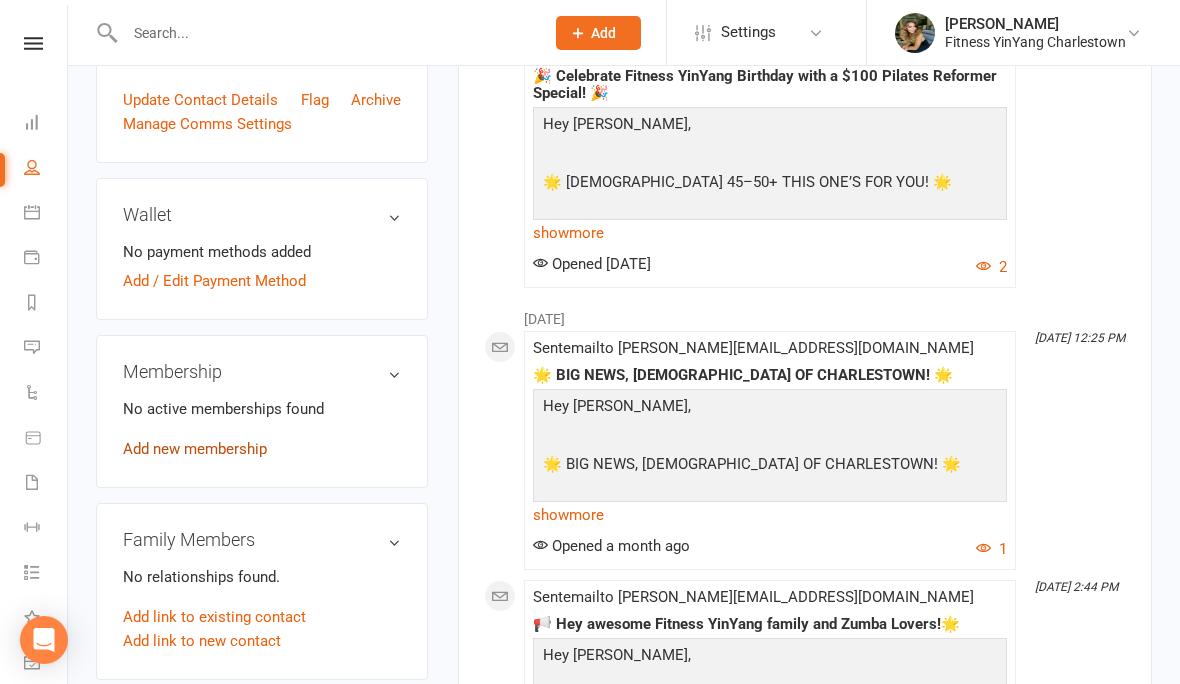 click on "Add new membership" at bounding box center [195, 449] 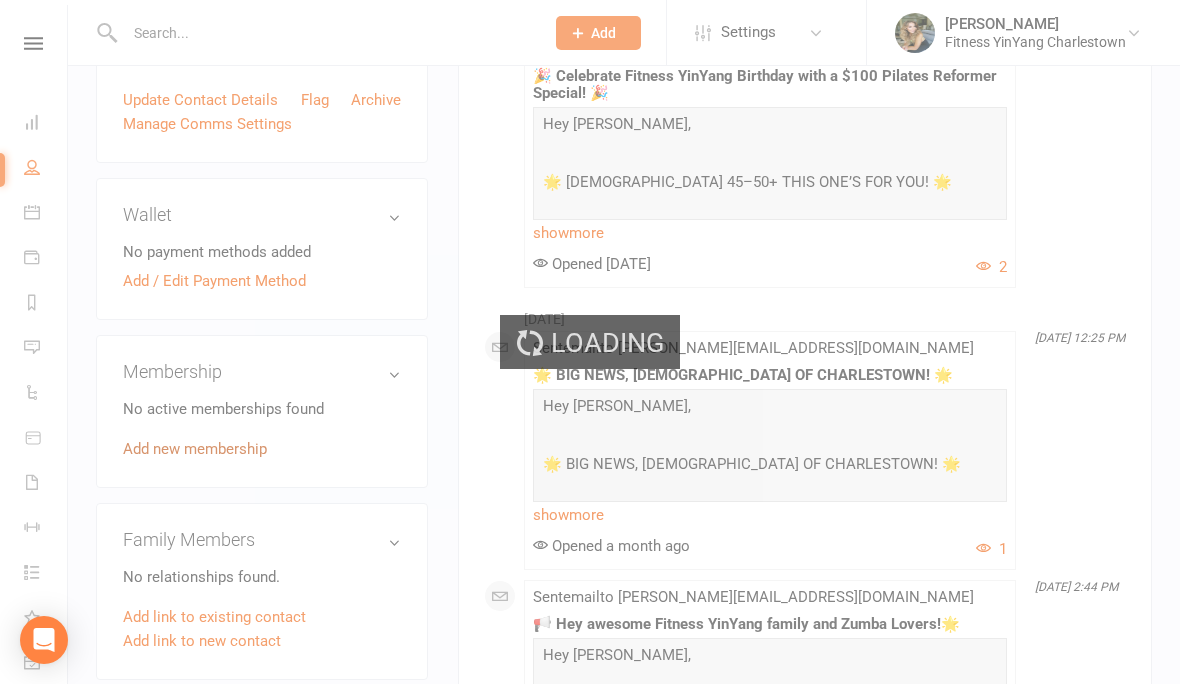 scroll, scrollTop: 0, scrollLeft: 0, axis: both 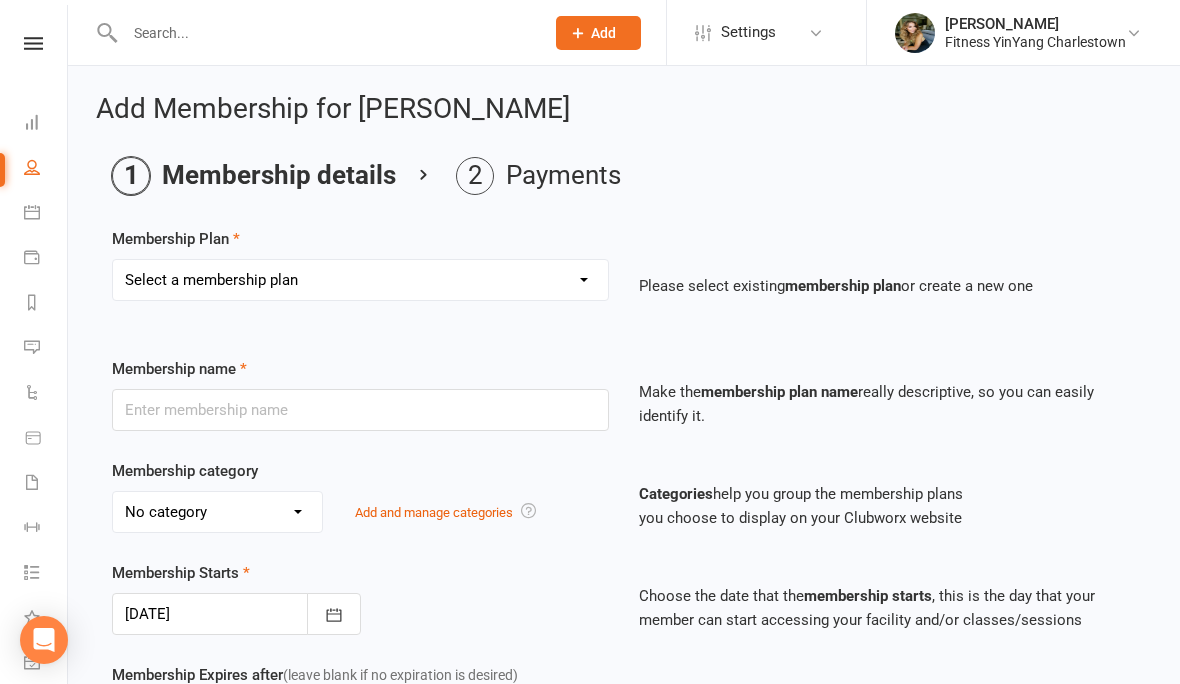 click on "Select a membership plan Create new Membership Plan Limited Time Offer Royal Membership excluding one-on-one training session Weekly Membership Trial excluding one-on-one training session Weekly Membership Trial 2 classes excluding one-on-one training session Introduction to Gyro One-on-One Exercise Therapy and Kinesiology One-on-One Limited Time Offer Christmas 50% OFF Membership excluding one-on-one training session Limited Time Offer NEW YOU 50% OFF Membership excluding one-on-one training session Royal Yearly Membership excluding one-on-one training session NEW YOU Monthly Membership excluding one-on-one training session Therapy Room Lease Fitness YinYang Pilates Reformer 10 Sessions valid for 3 months Zumba/Yoga Classes x2 at Fitness YinYang Casual One Month Unlimited Classes Up-front Payment excluding one-on-one training session Monthly Membership excluding one-on-one training session Pilates Reformer Fusion 10 Sessions valid for 3 months excluding one-on-one training session CLUBWORX TEST" at bounding box center (360, 280) 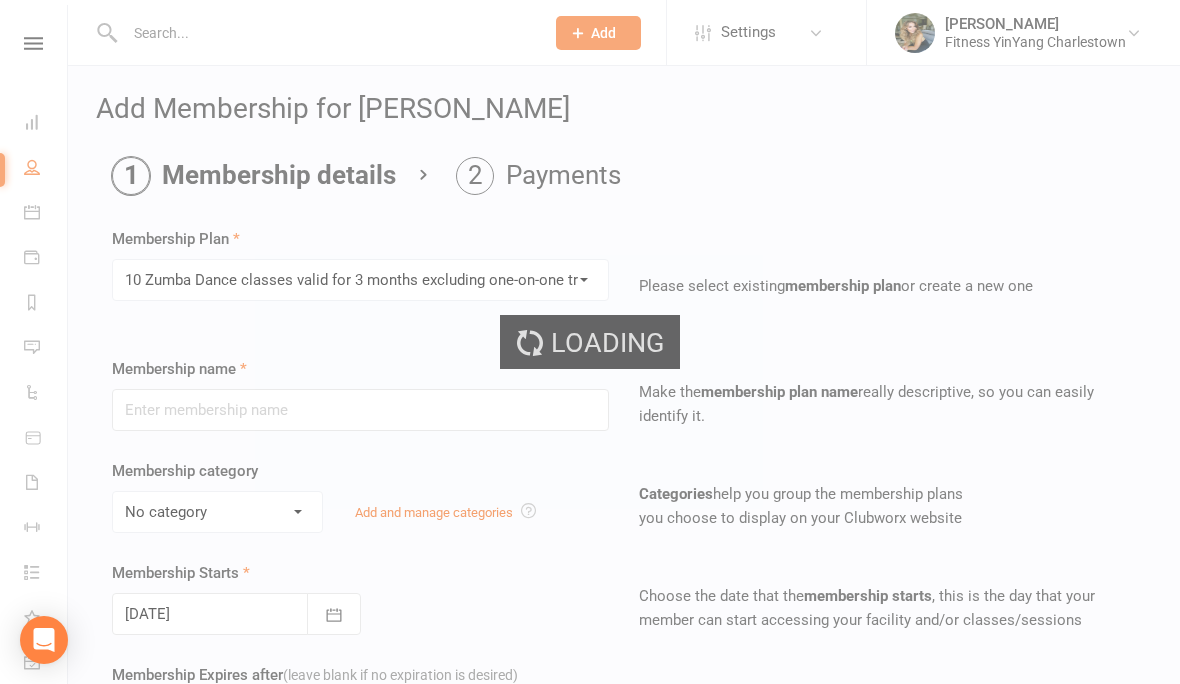 type on "10 Zumba Dance classes valid for 3 months excluding one-on-one training session" 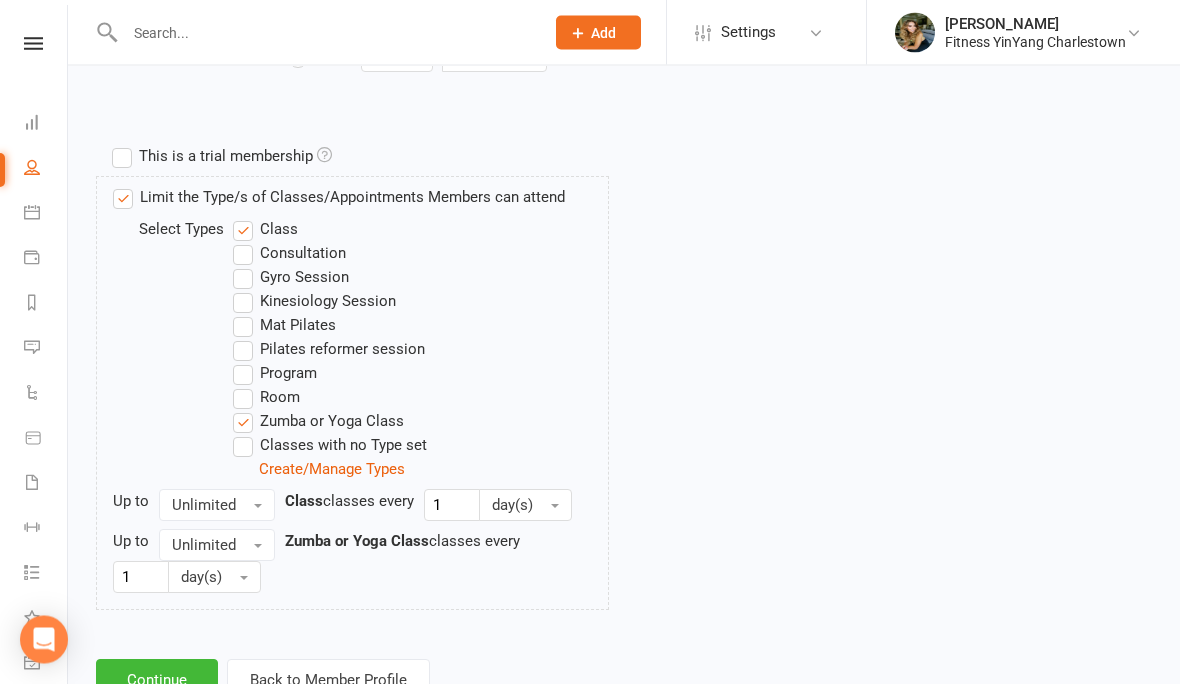 scroll, scrollTop: 911, scrollLeft: 0, axis: vertical 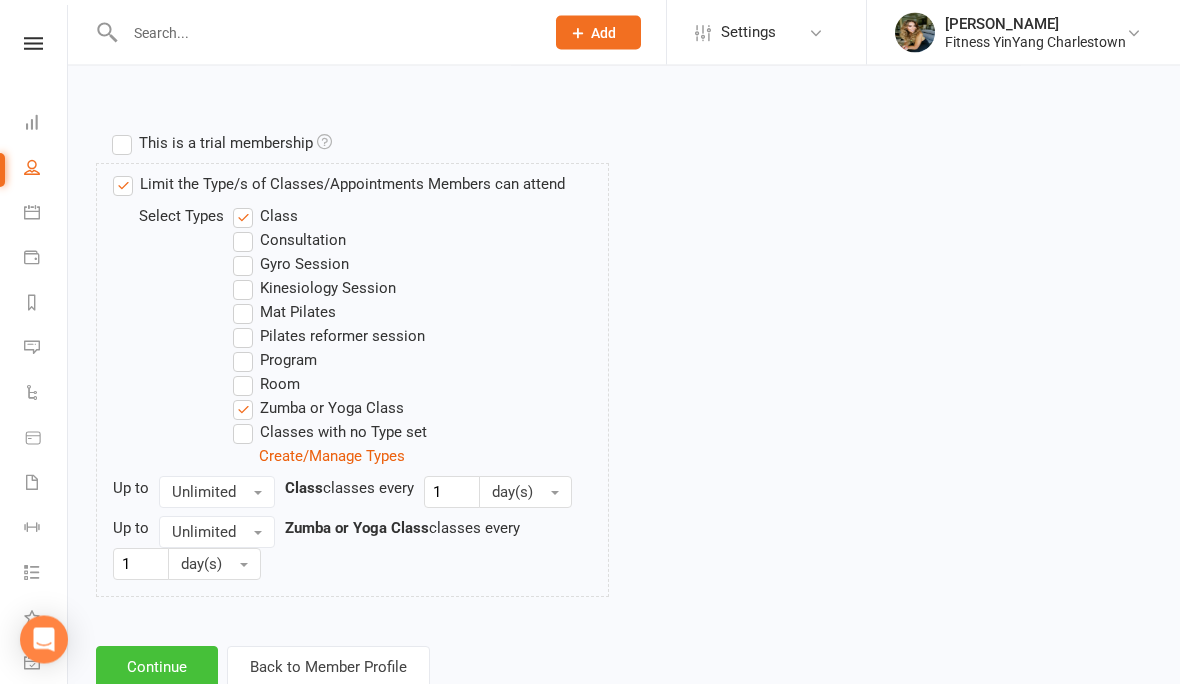 click on "Continue" at bounding box center (157, 668) 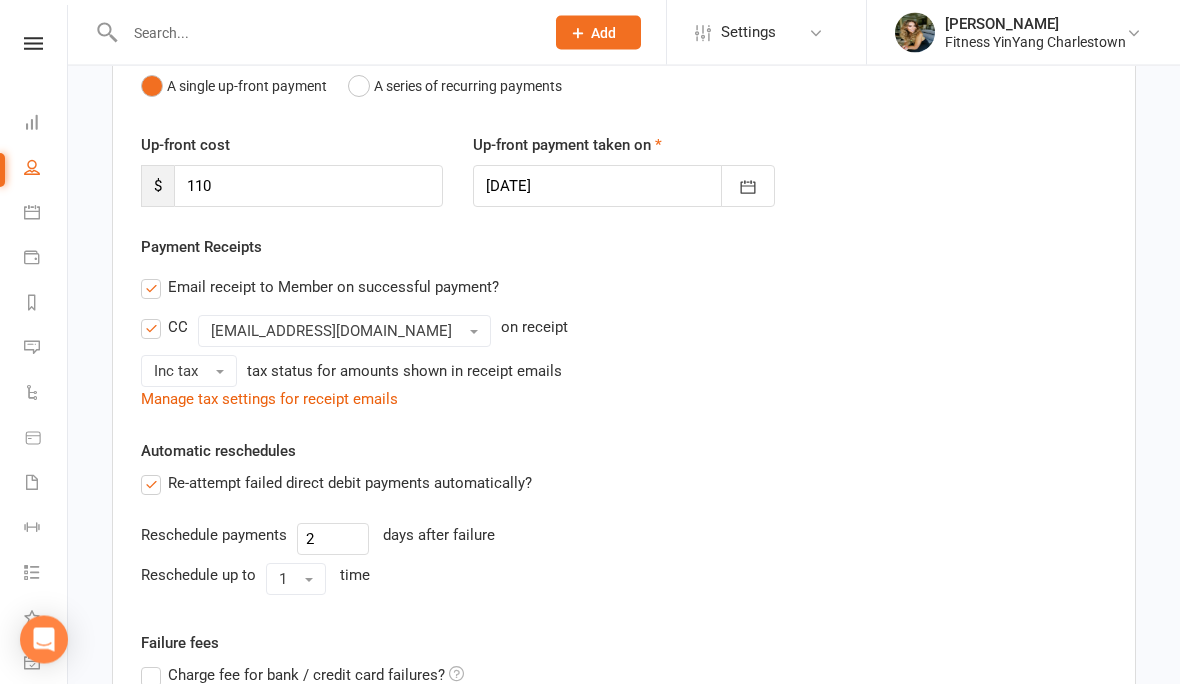 scroll, scrollTop: 220, scrollLeft: 0, axis: vertical 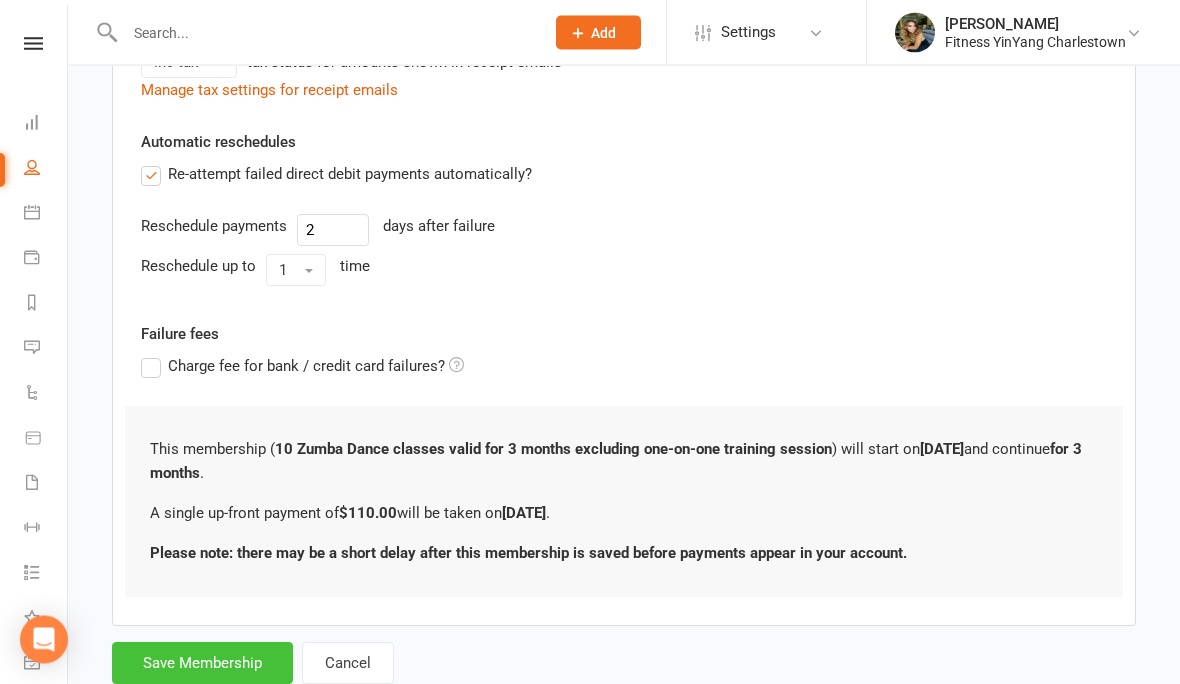 click on "Save Membership" at bounding box center (202, 664) 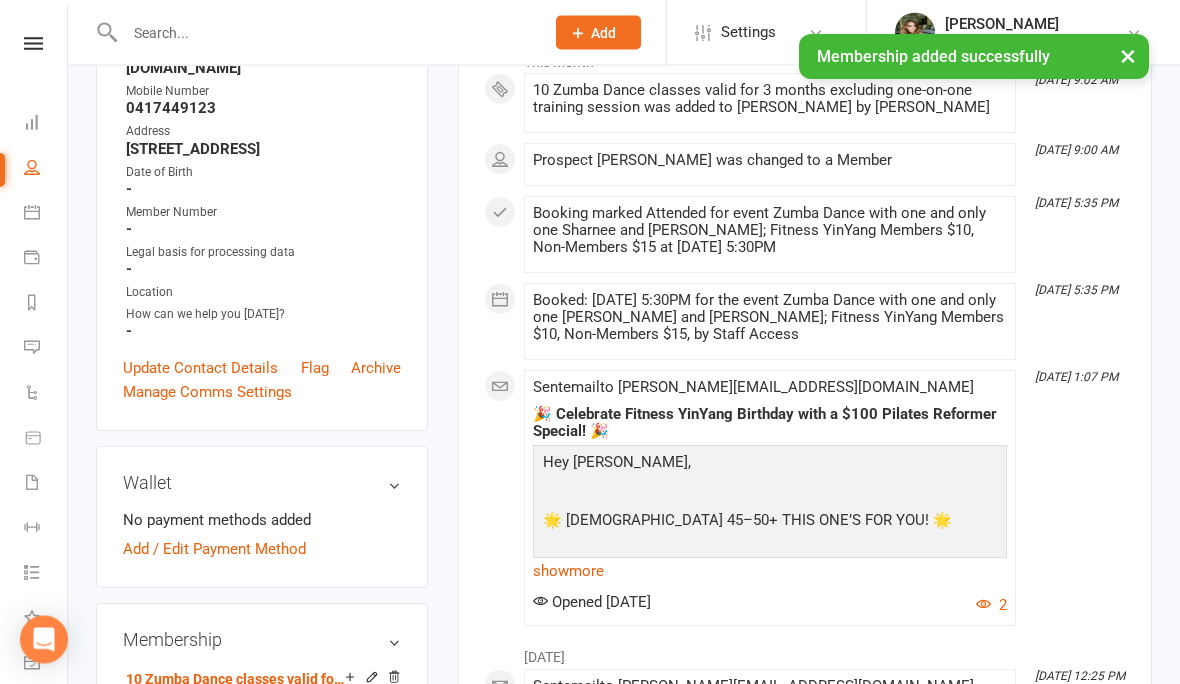 scroll, scrollTop: 359, scrollLeft: 0, axis: vertical 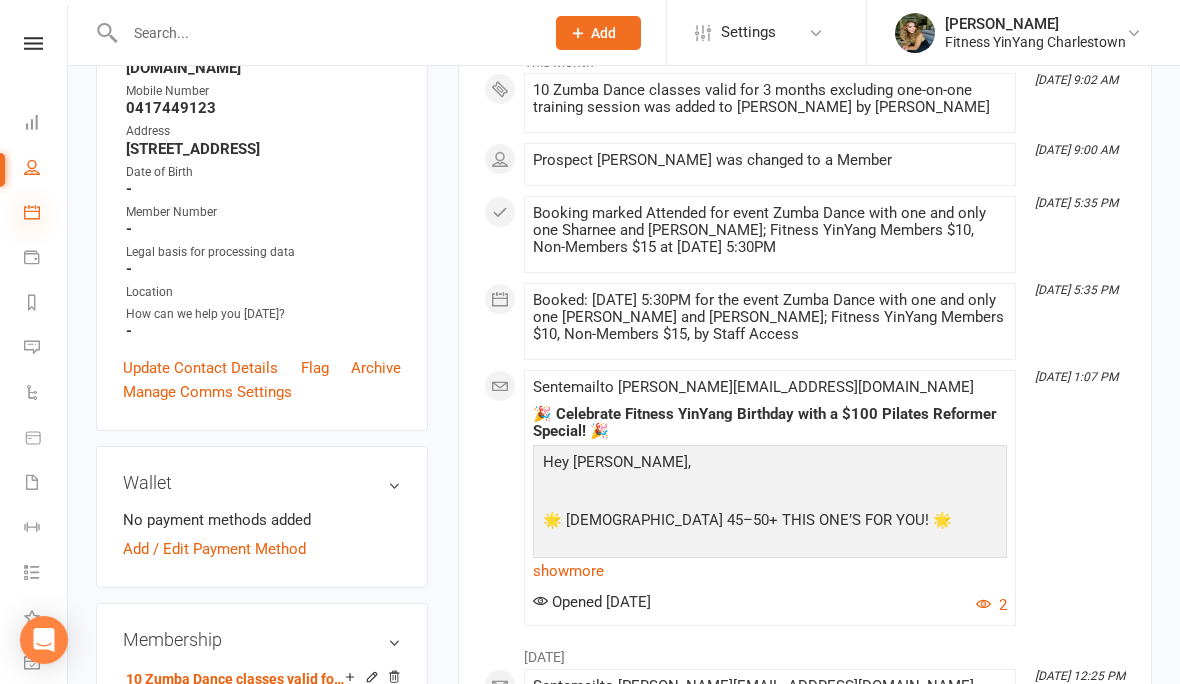 click at bounding box center [32, 212] 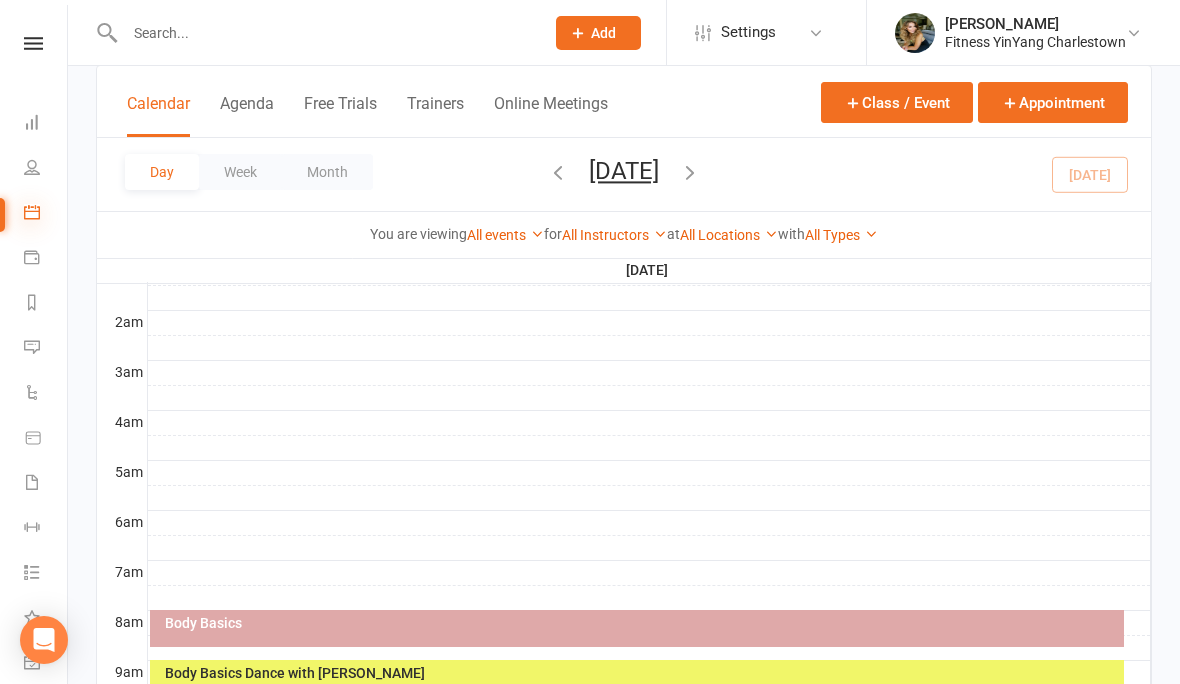 scroll, scrollTop: 274, scrollLeft: 0, axis: vertical 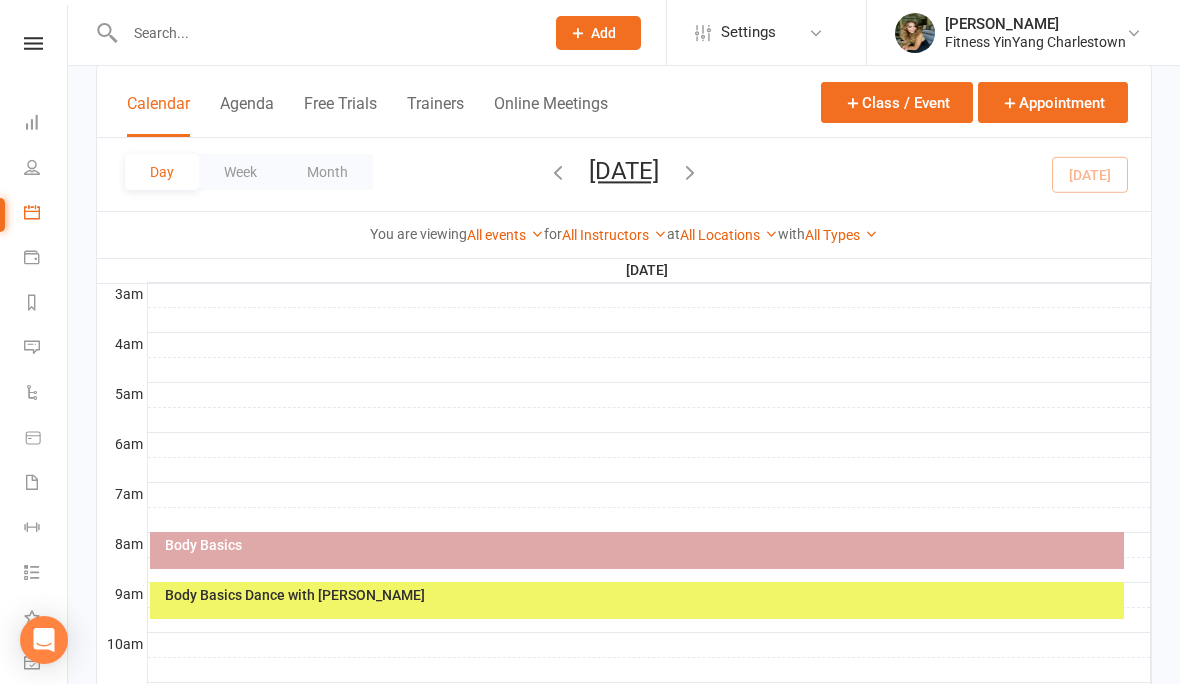 click on "Body Basics Dance with [PERSON_NAME]" at bounding box center [637, 600] 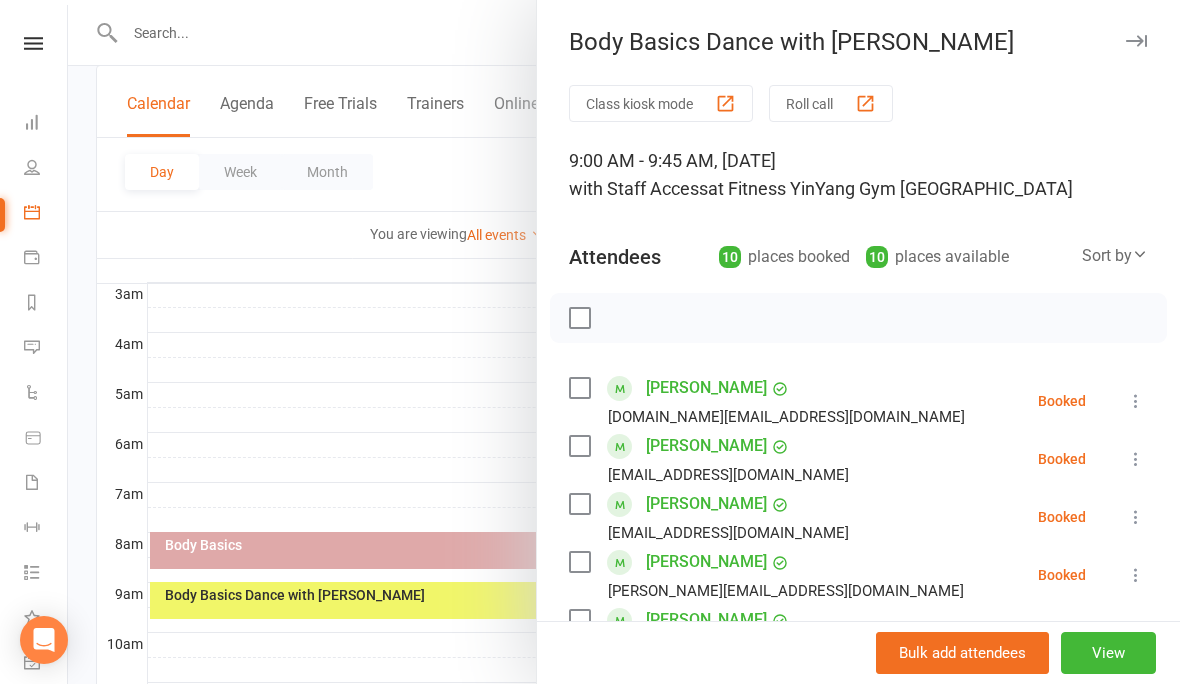 click at bounding box center (579, 318) 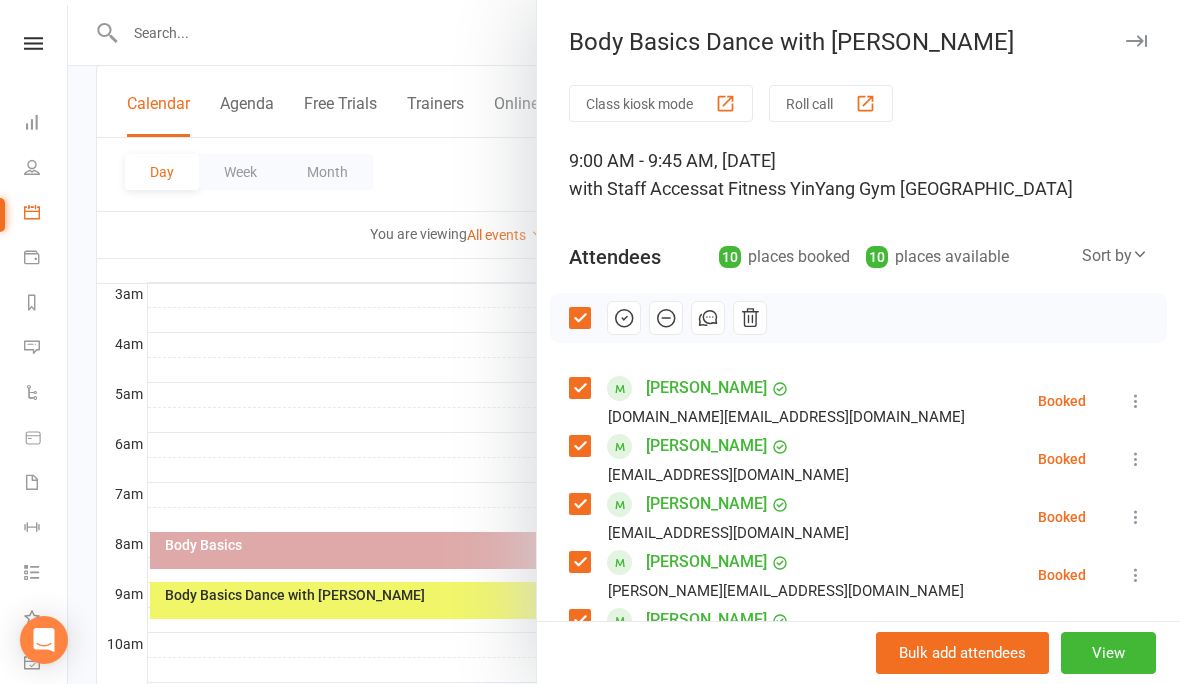 click 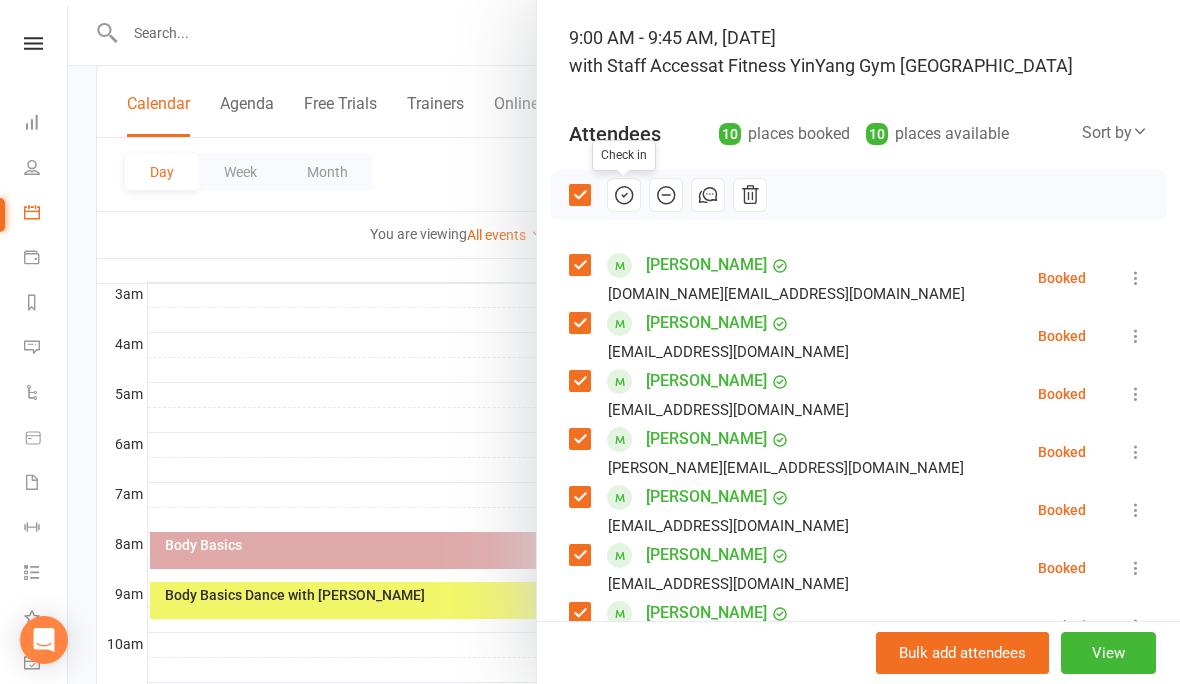 scroll, scrollTop: 107, scrollLeft: 0, axis: vertical 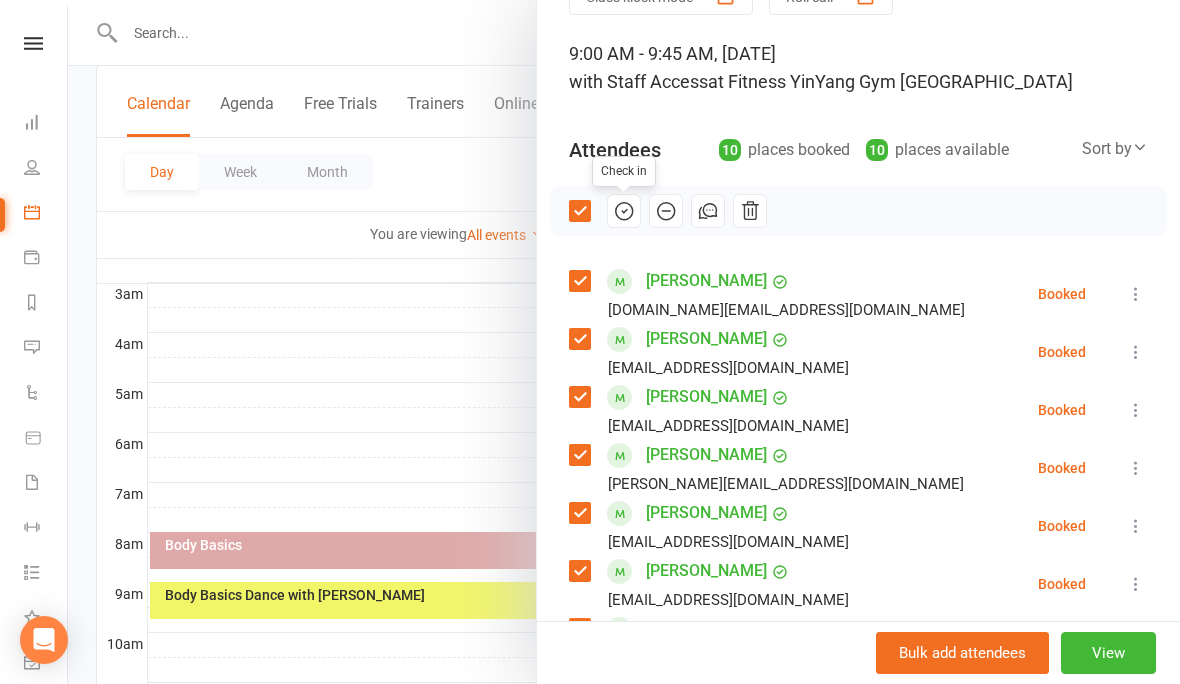 click 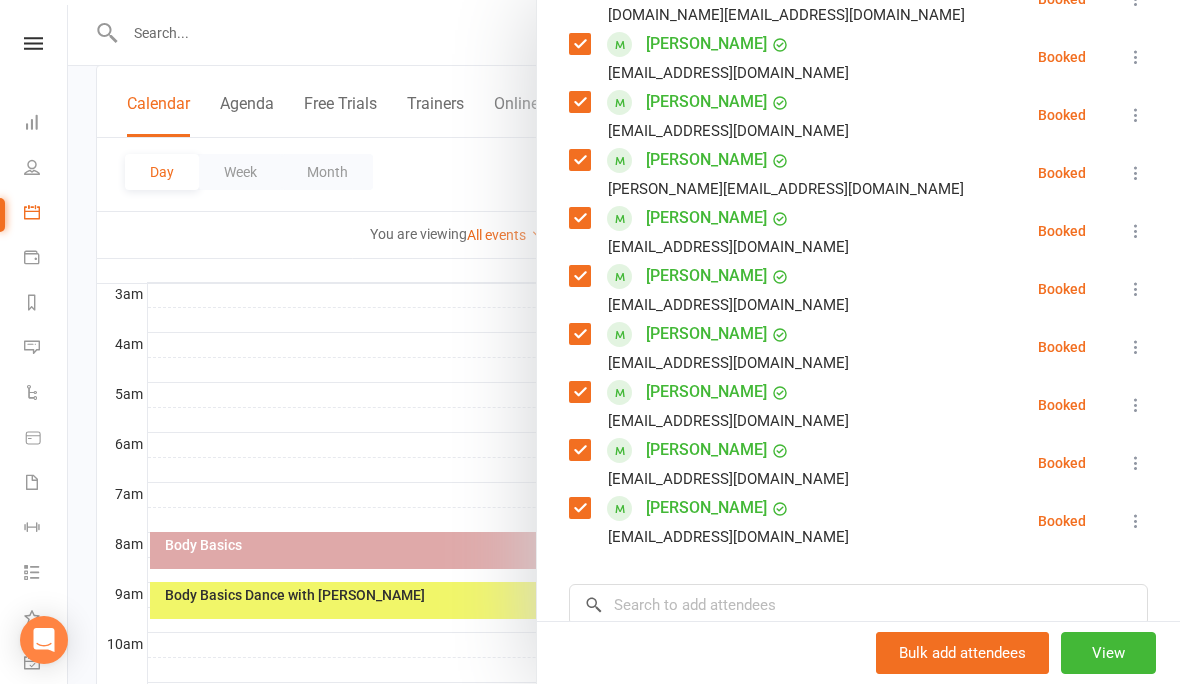 scroll, scrollTop: 403, scrollLeft: 0, axis: vertical 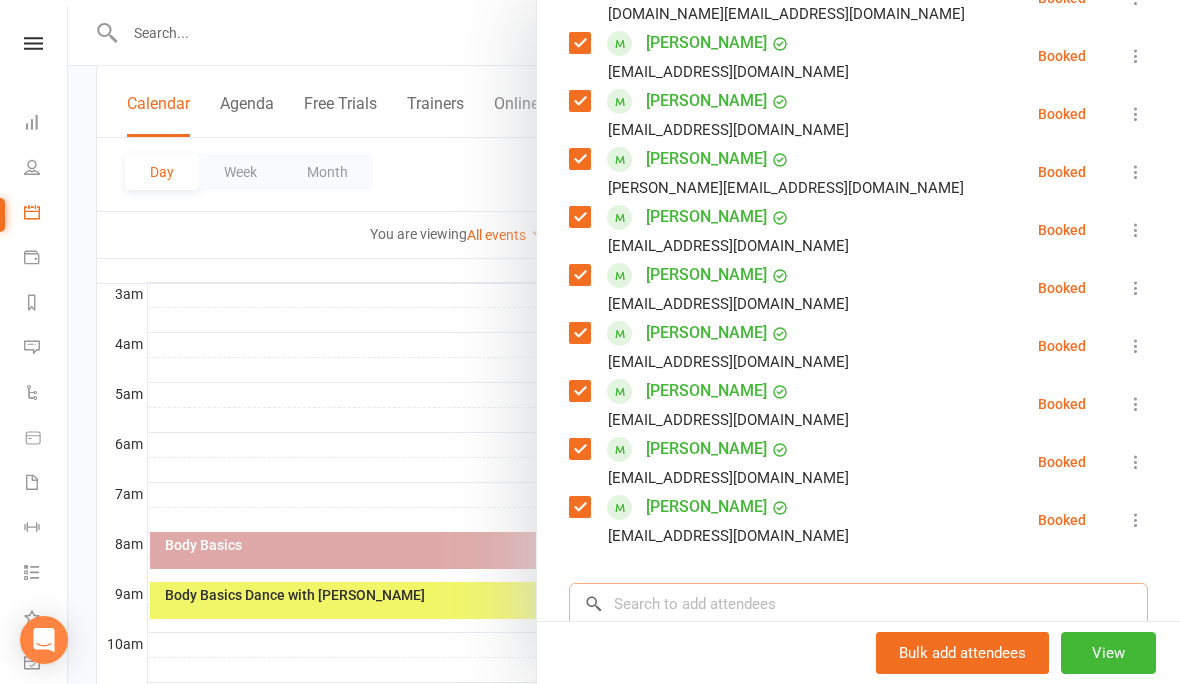 click at bounding box center [858, 604] 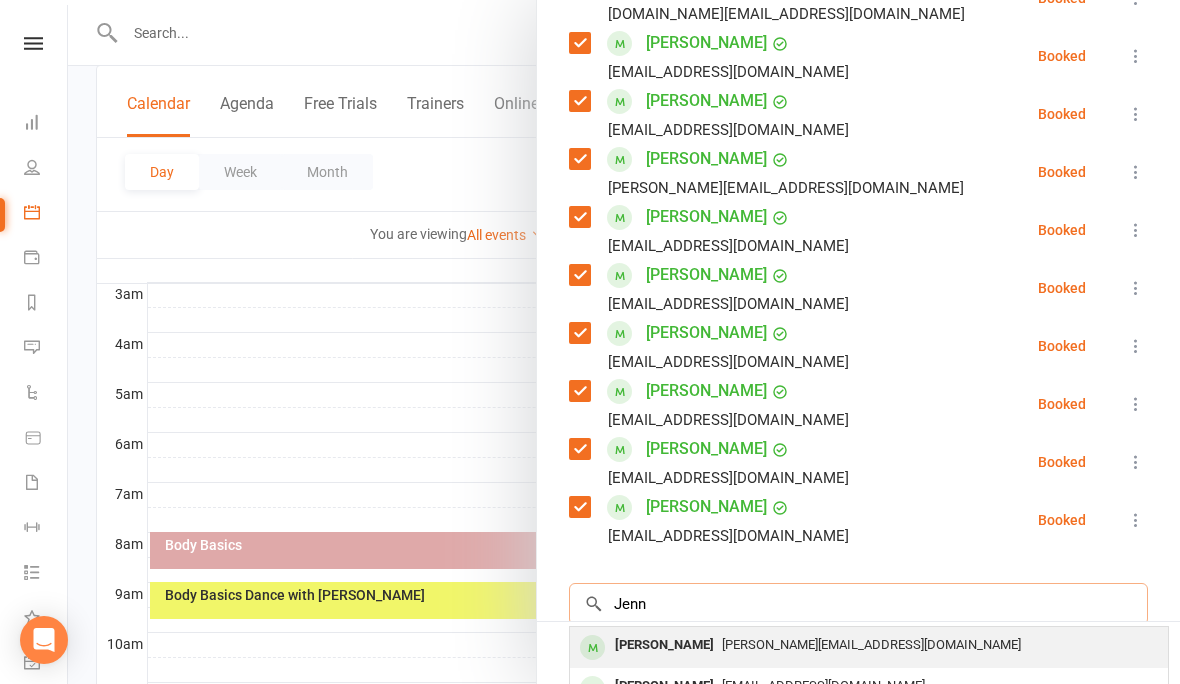 type on "Jenn" 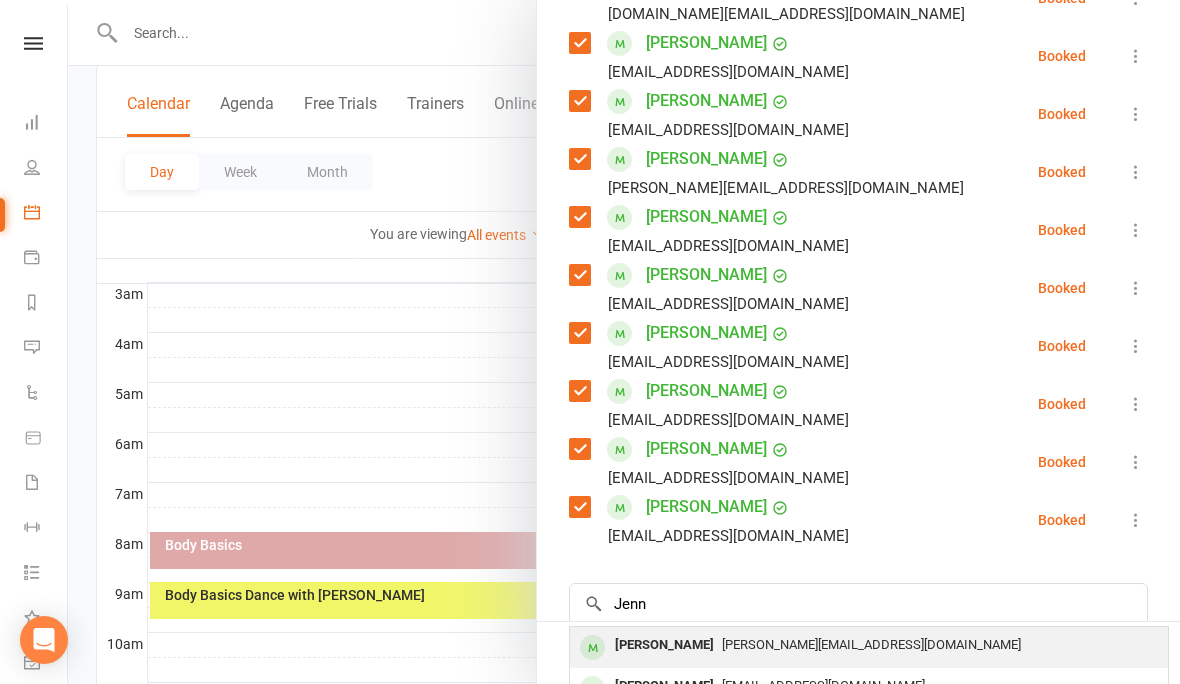 click on "J.chivers@hotmail.com" at bounding box center (871, 644) 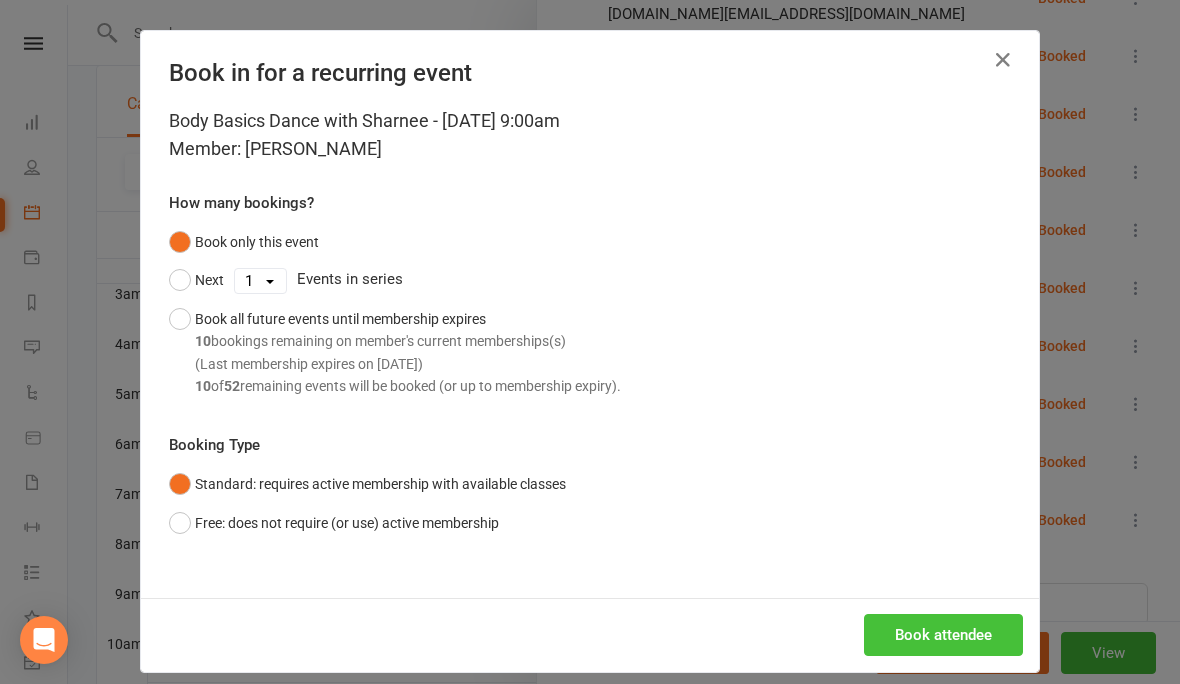 click on "Book attendee" at bounding box center (943, 635) 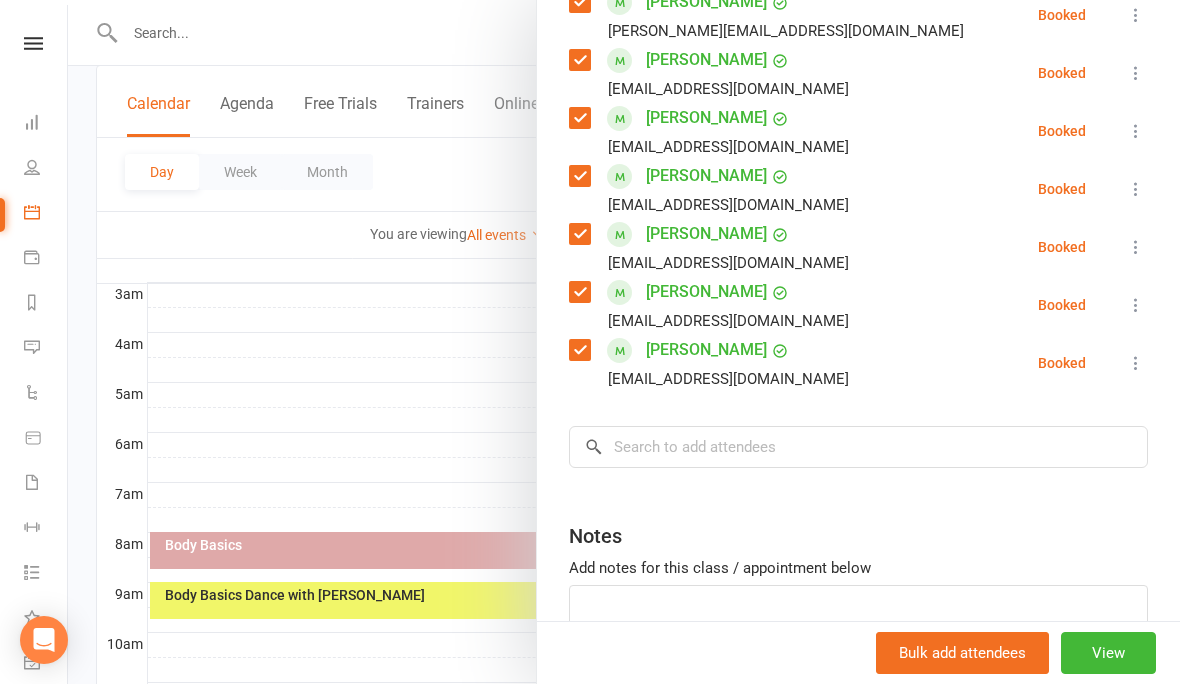 scroll, scrollTop: 624, scrollLeft: 0, axis: vertical 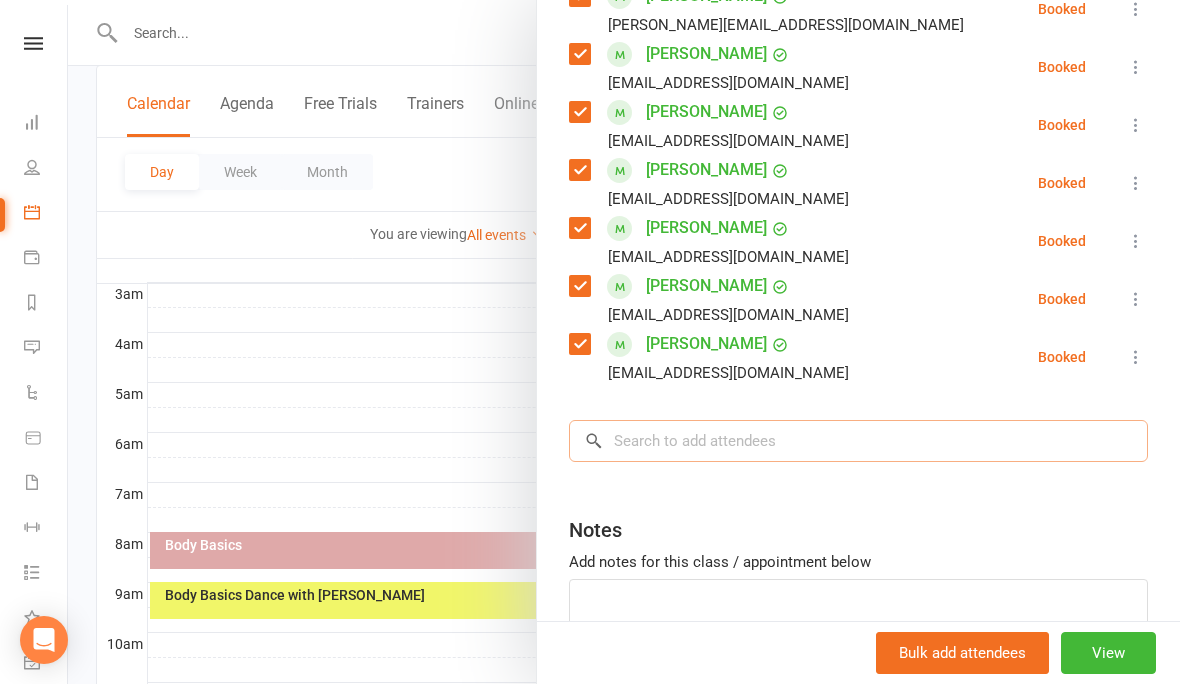 click at bounding box center (858, 441) 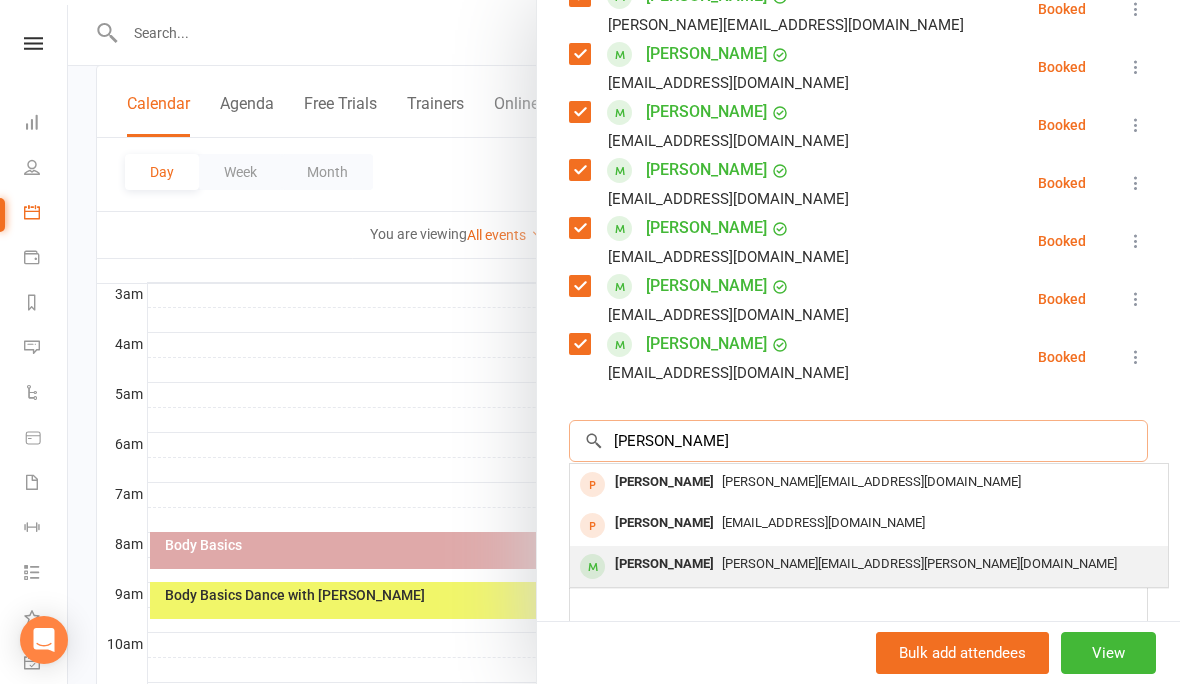 type on "Lisa" 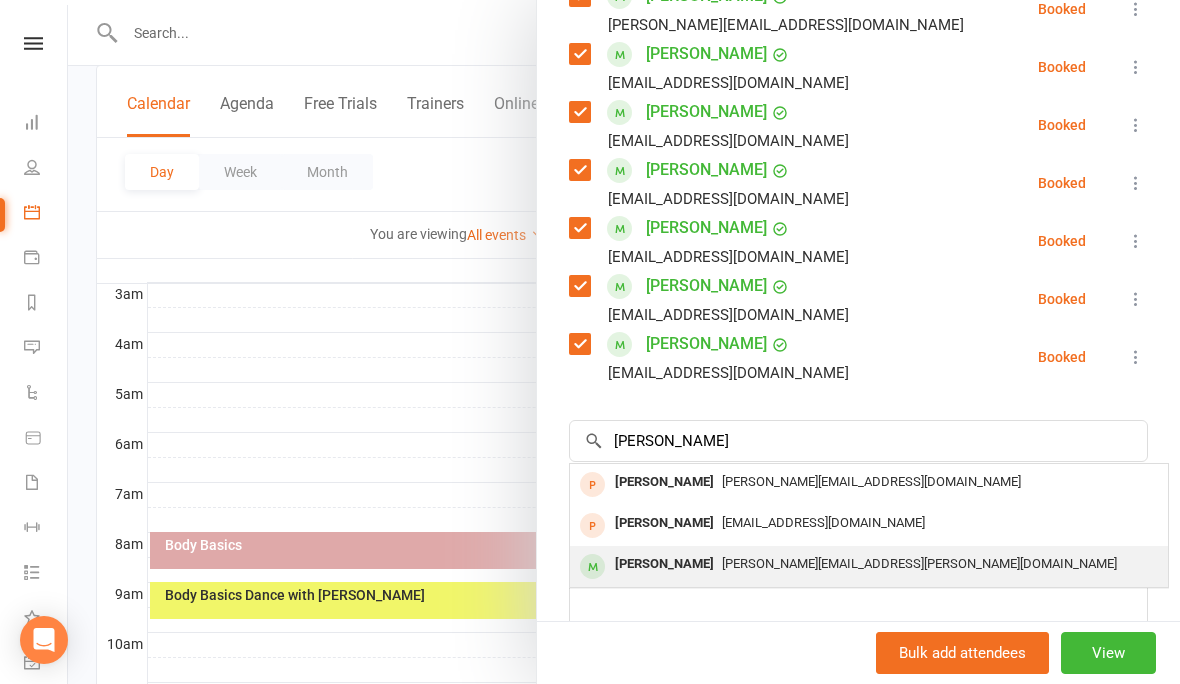 click on "lisa.halverson@students.mq.edu.au" at bounding box center (919, 563) 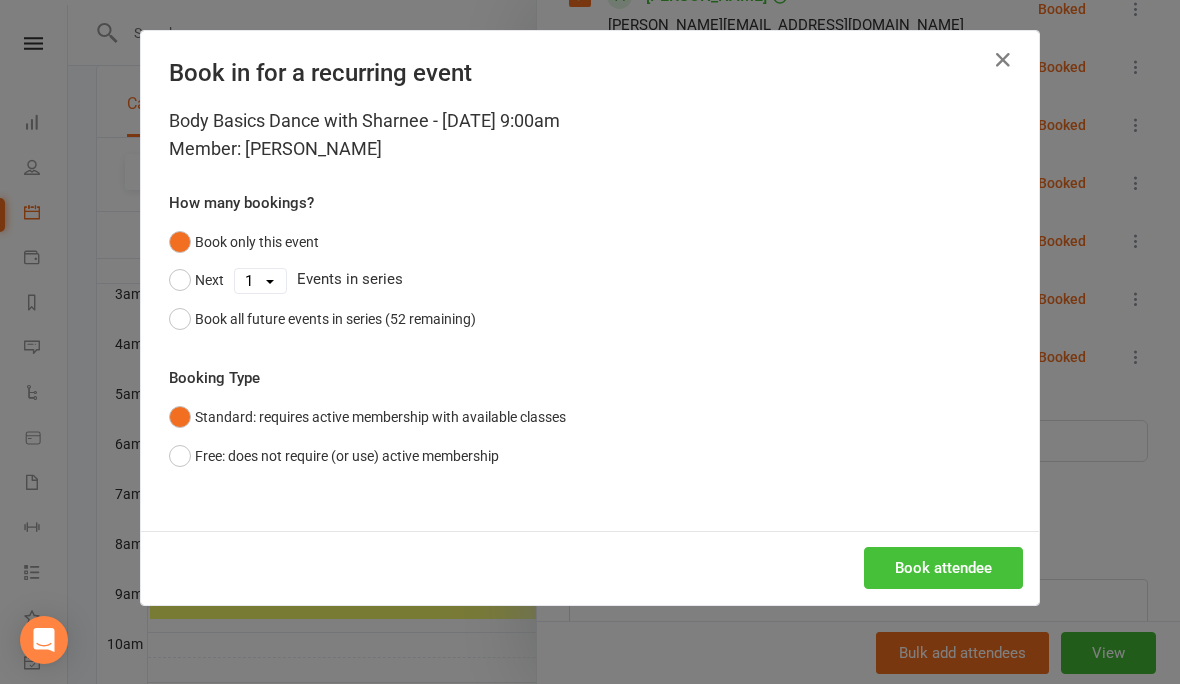 click on "Book attendee" at bounding box center [943, 568] 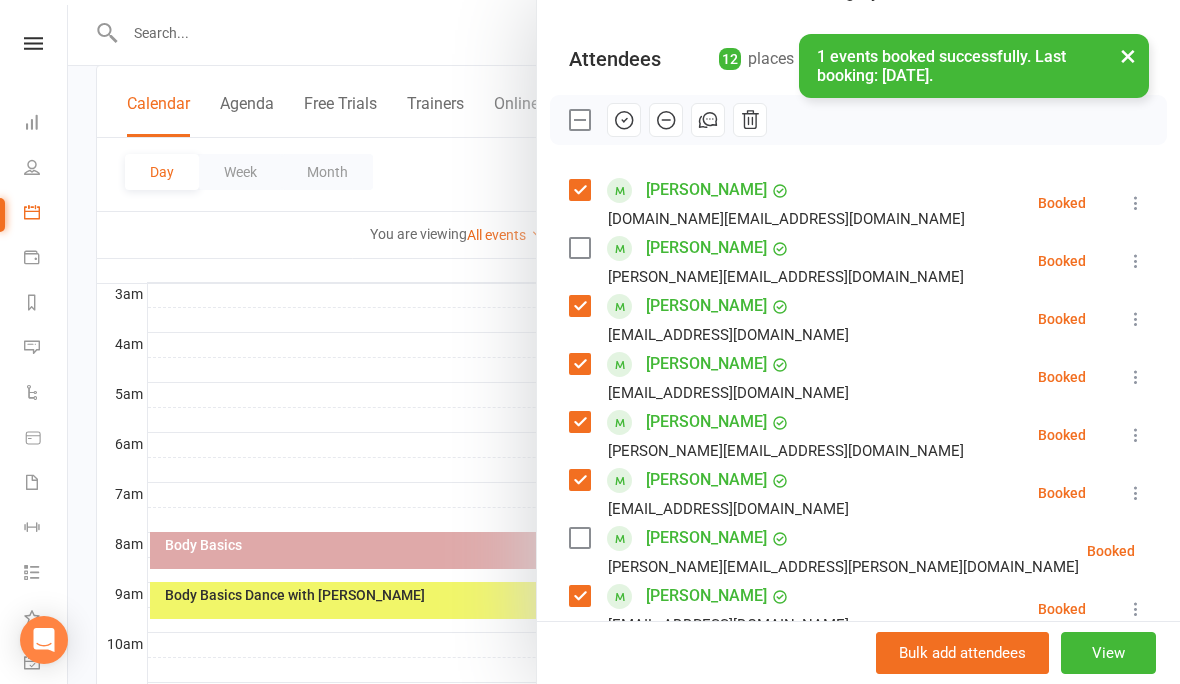 scroll, scrollTop: 194, scrollLeft: 0, axis: vertical 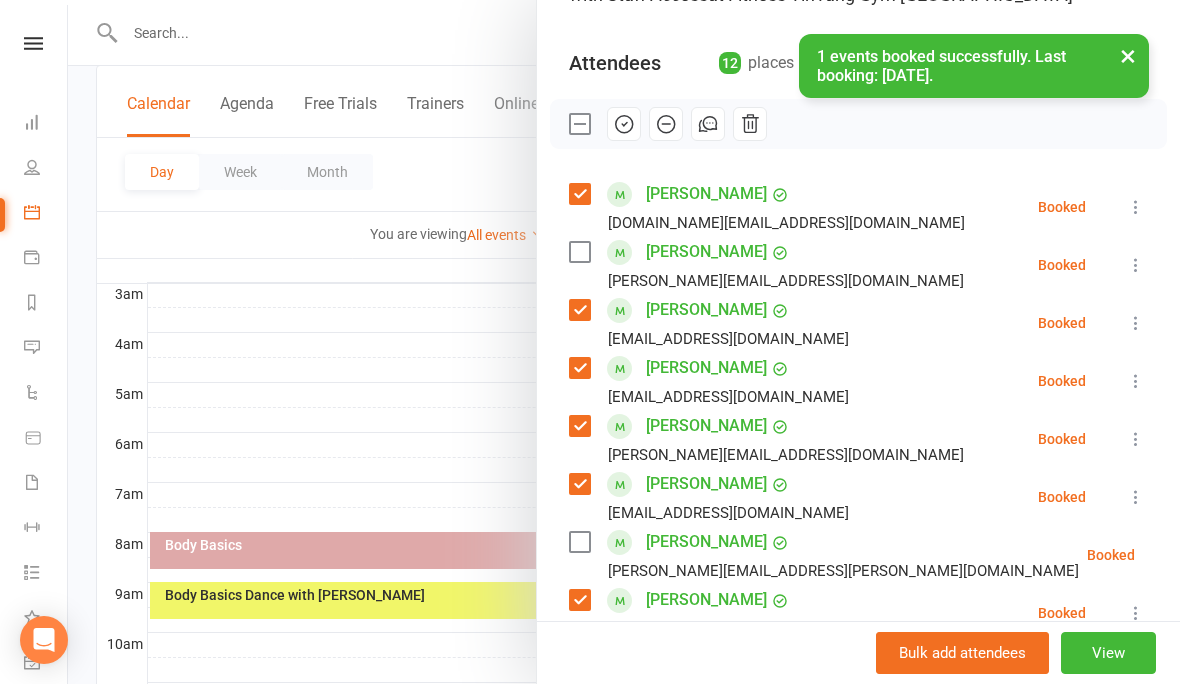 click at bounding box center (579, 252) 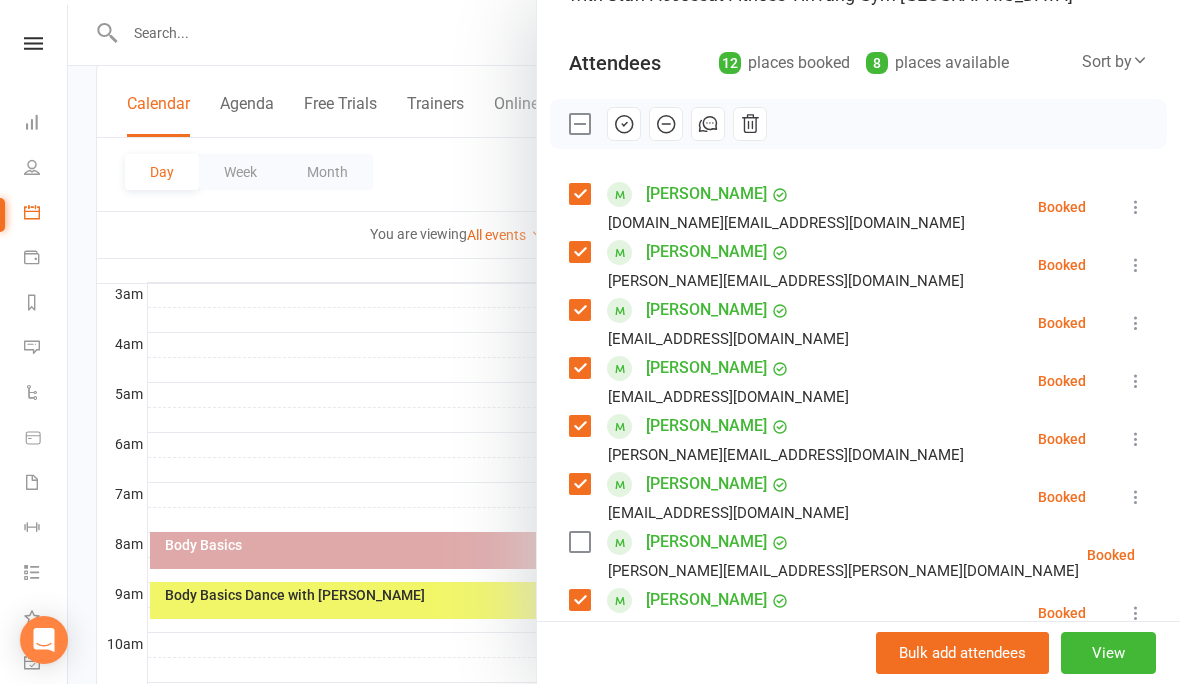 click at bounding box center (579, 542) 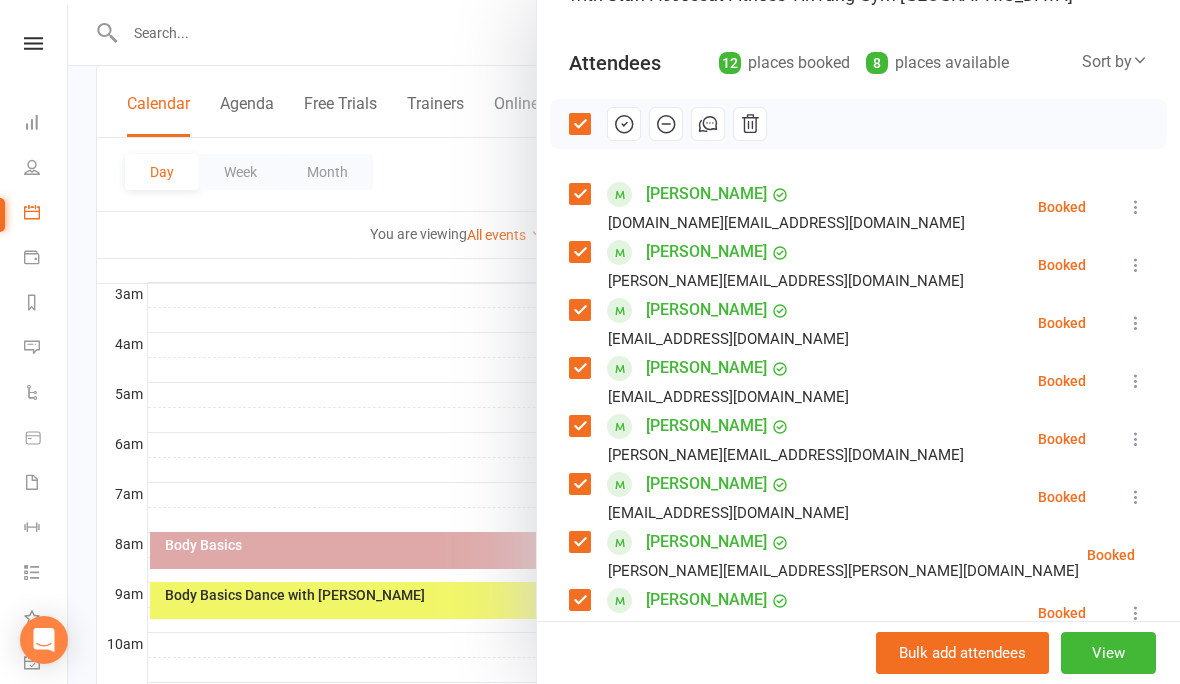 click 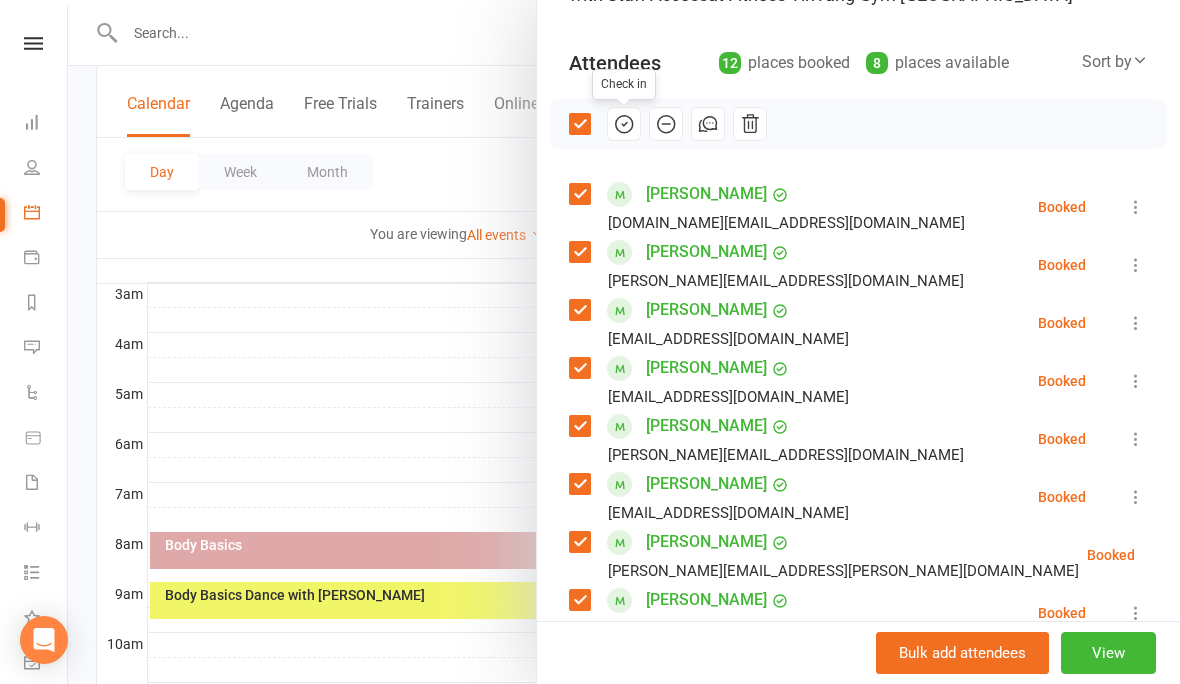 click at bounding box center (624, 342) 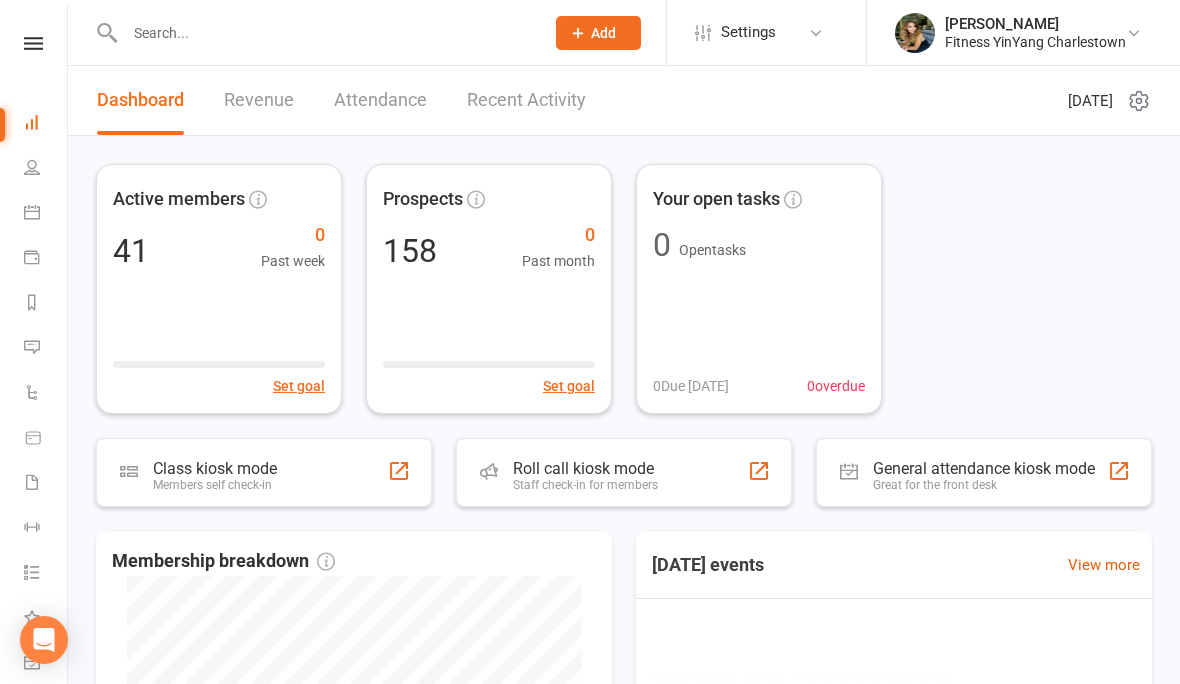 scroll, scrollTop: 0, scrollLeft: 0, axis: both 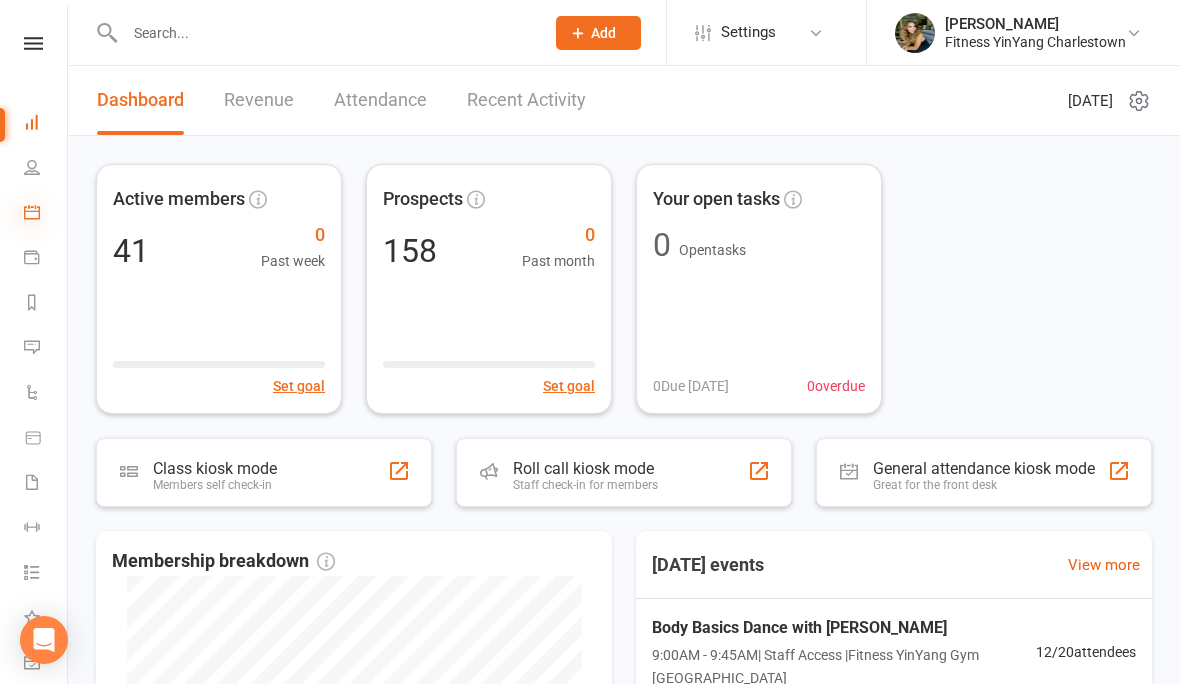 click at bounding box center (32, 212) 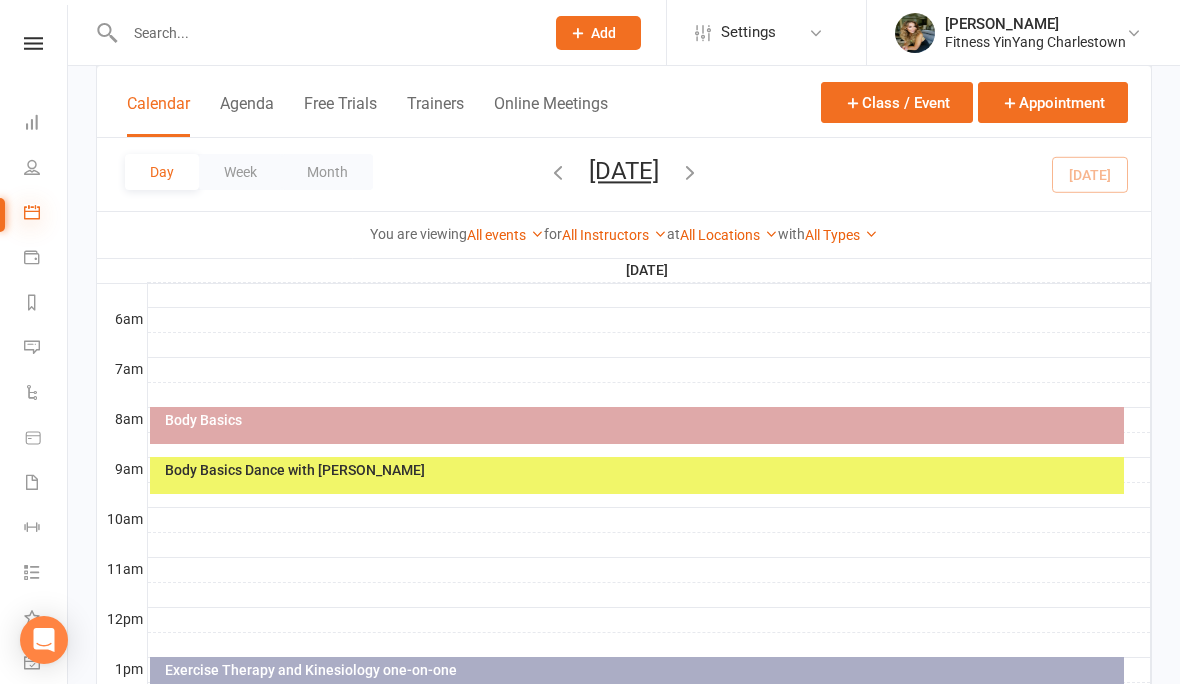 scroll, scrollTop: 420, scrollLeft: 0, axis: vertical 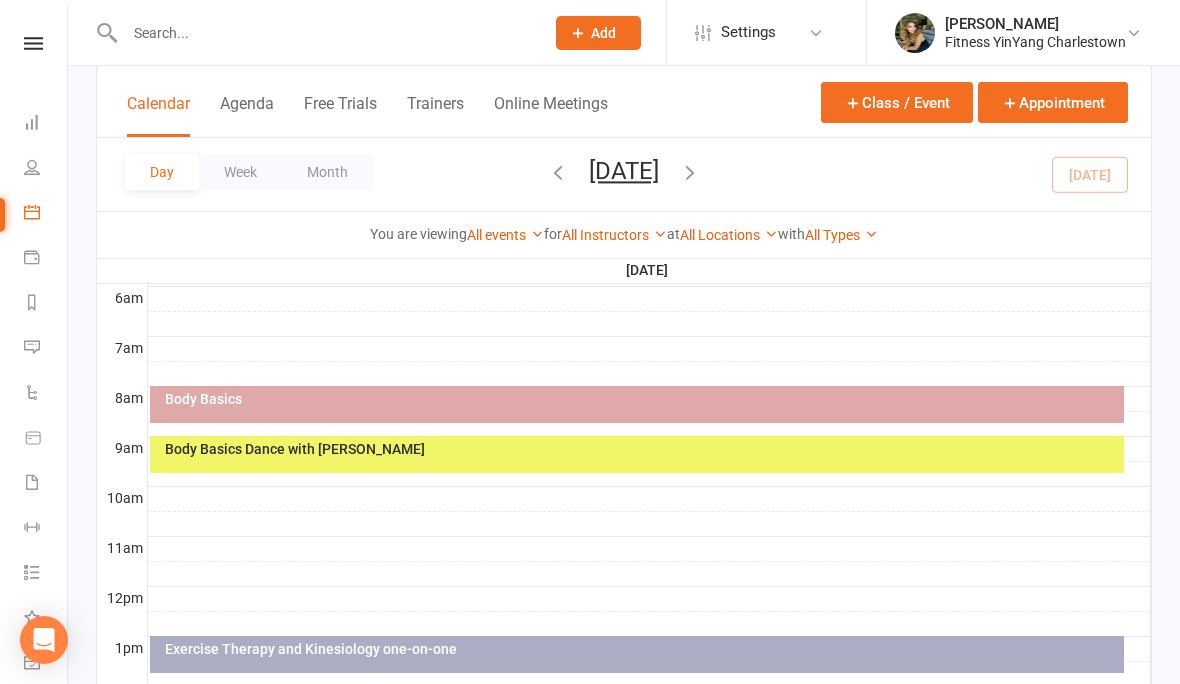 click on "Body Basics Dance with [PERSON_NAME]" at bounding box center (637, 454) 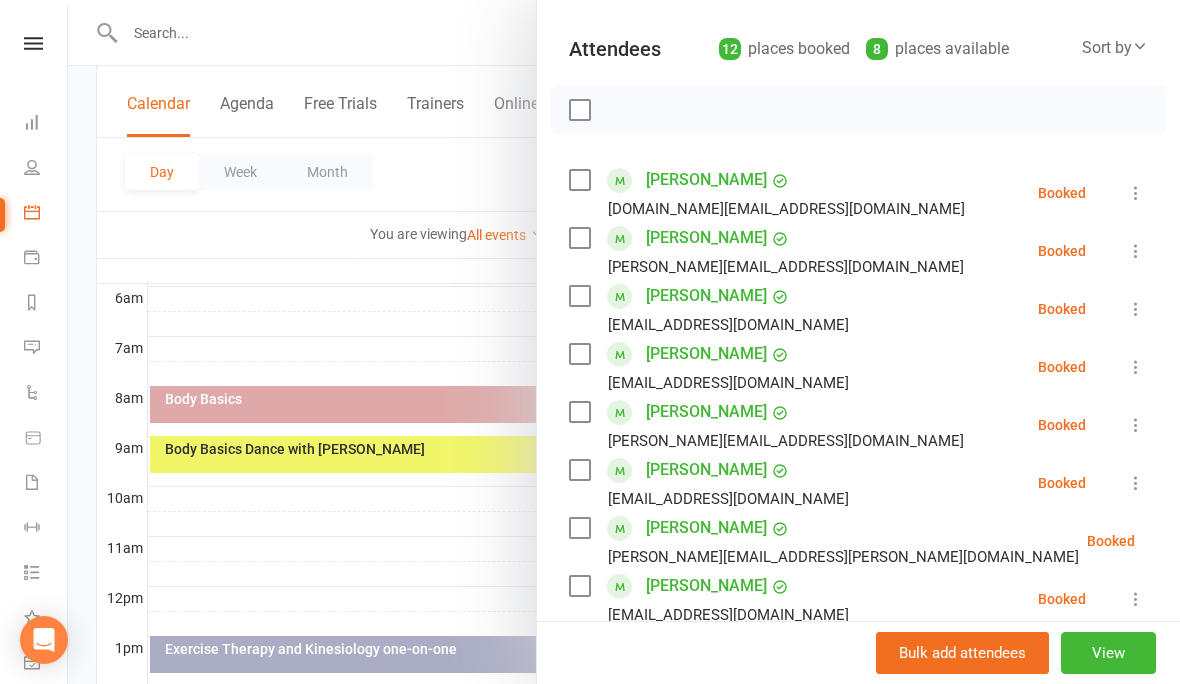 scroll, scrollTop: 210, scrollLeft: 0, axis: vertical 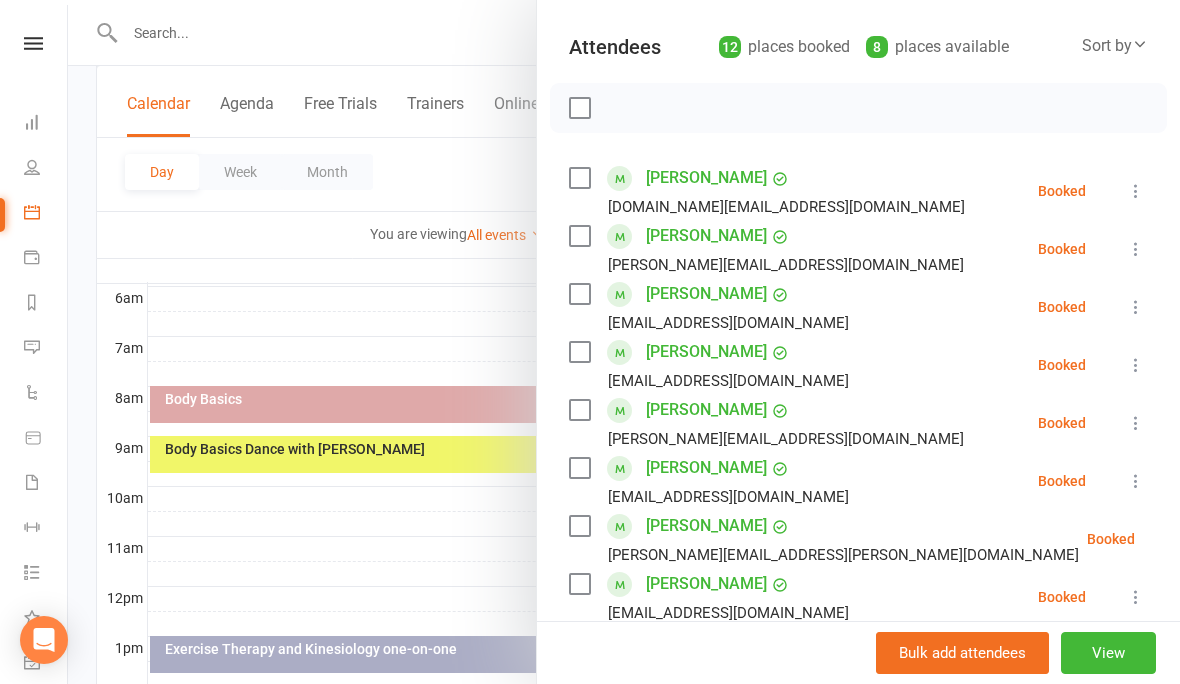 click at bounding box center (579, 108) 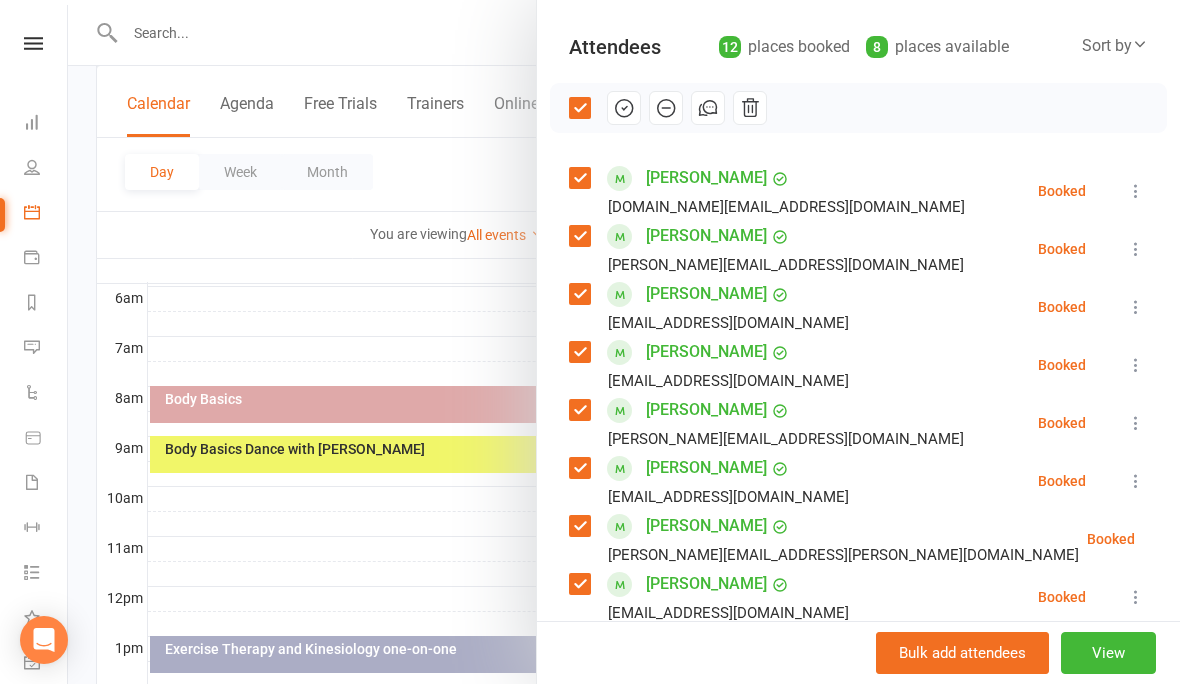 click 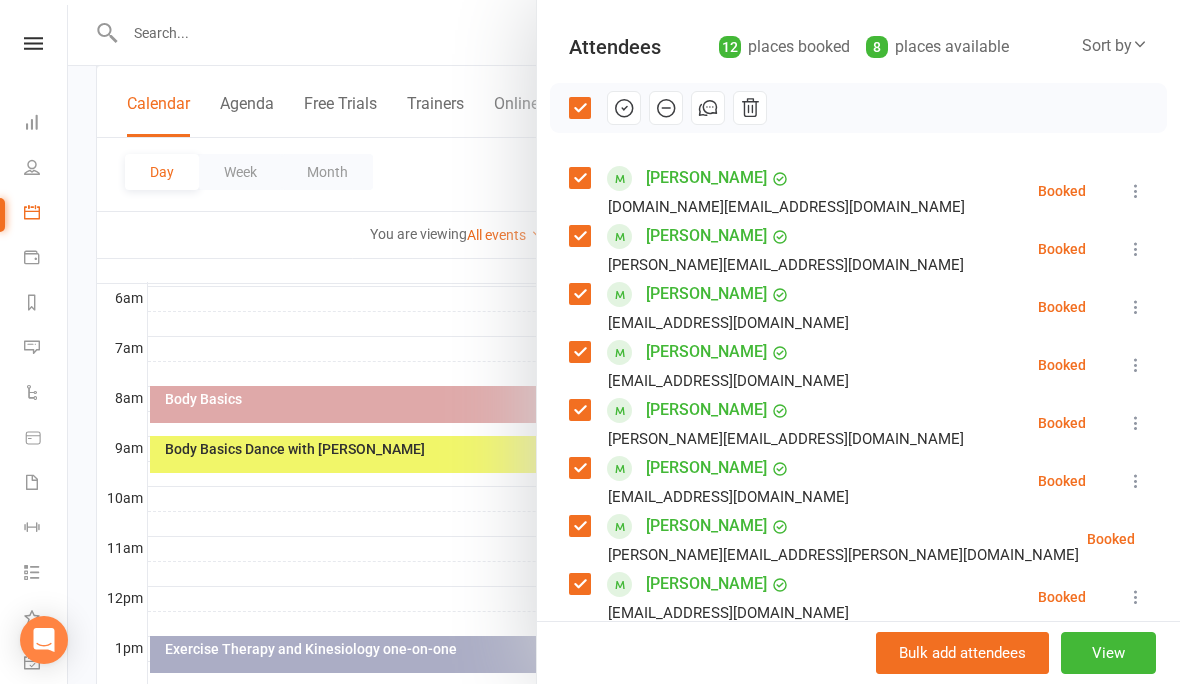 scroll, scrollTop: 498, scrollLeft: 0, axis: vertical 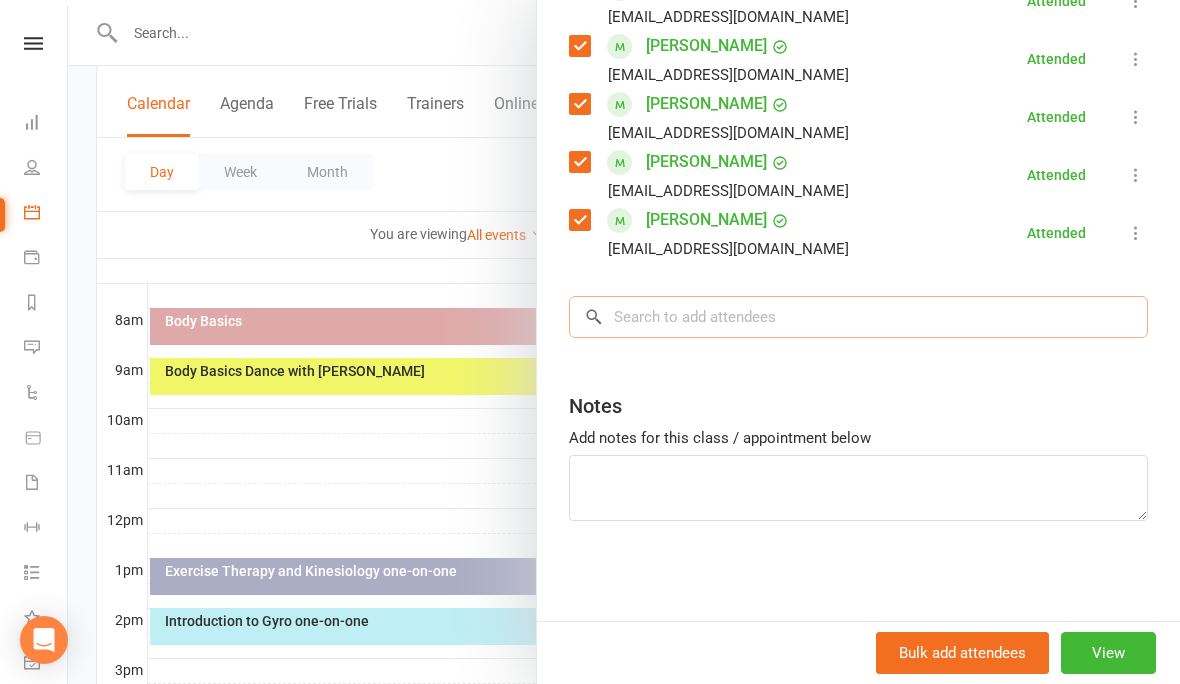 click at bounding box center [858, 317] 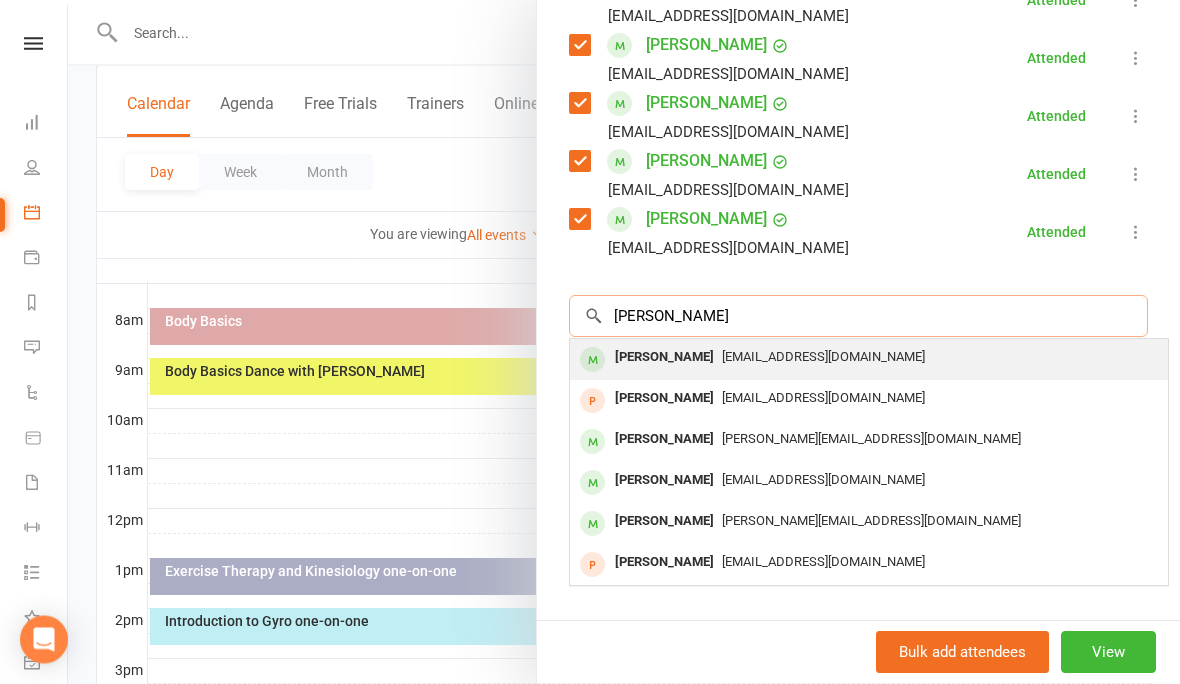 type on "Chris finch" 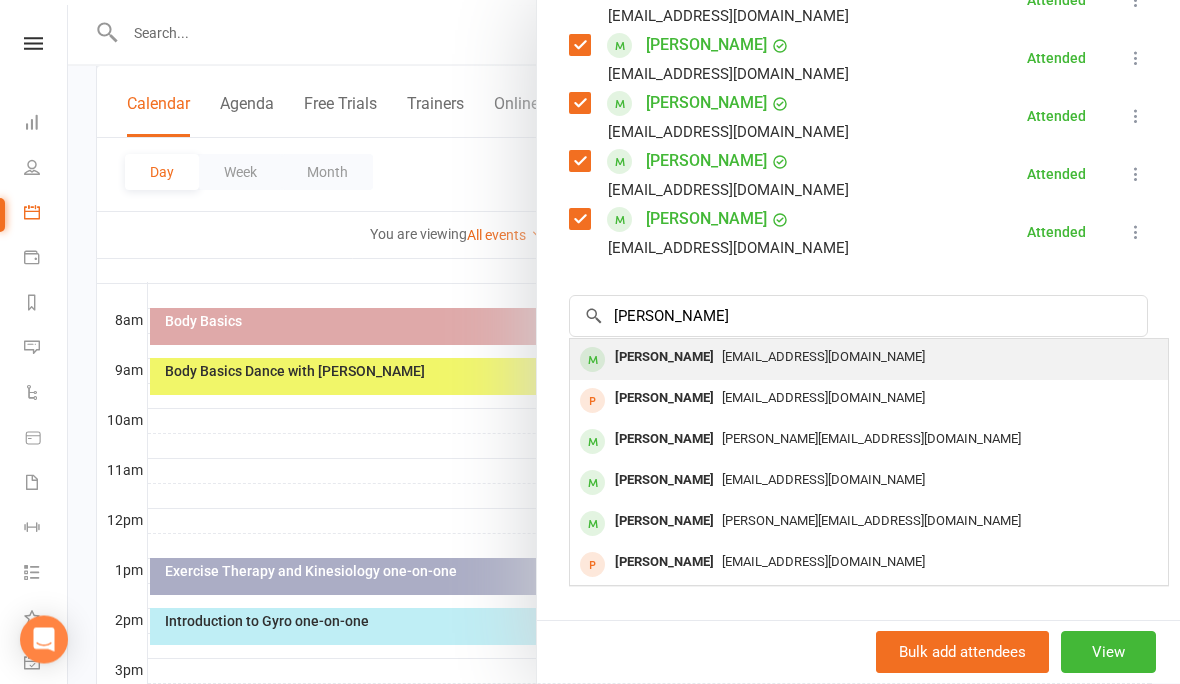 click on "maeroy18@hotmail.com" at bounding box center (823, 357) 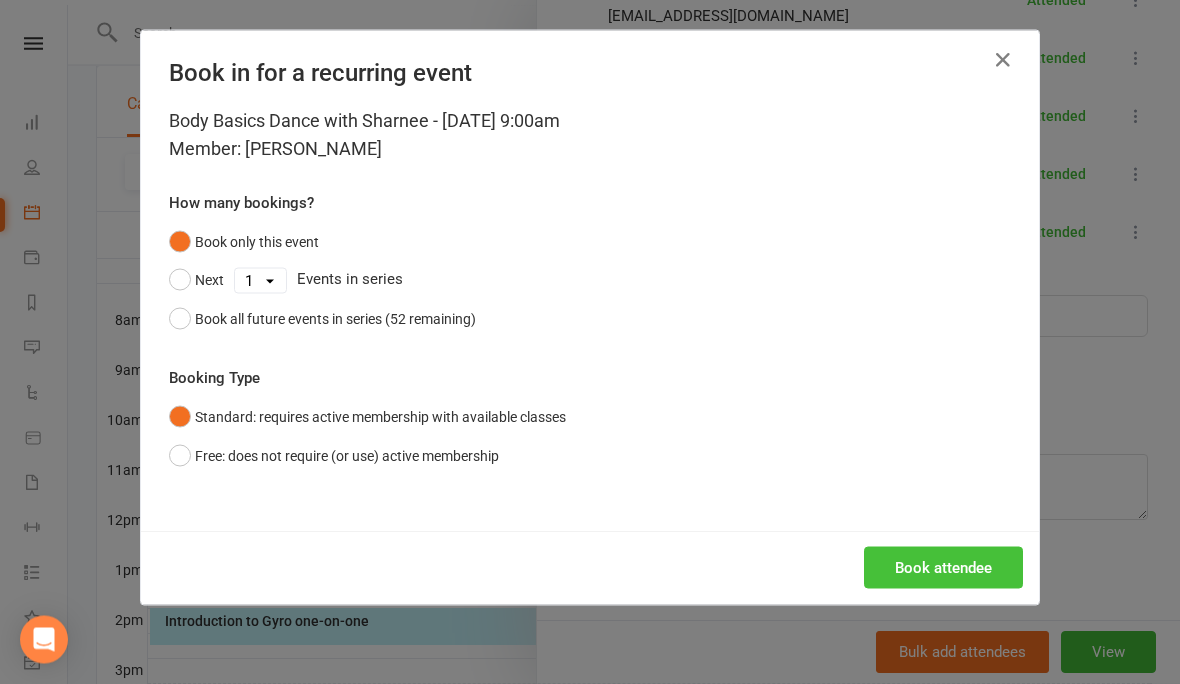 click on "Book attendee" at bounding box center [943, 568] 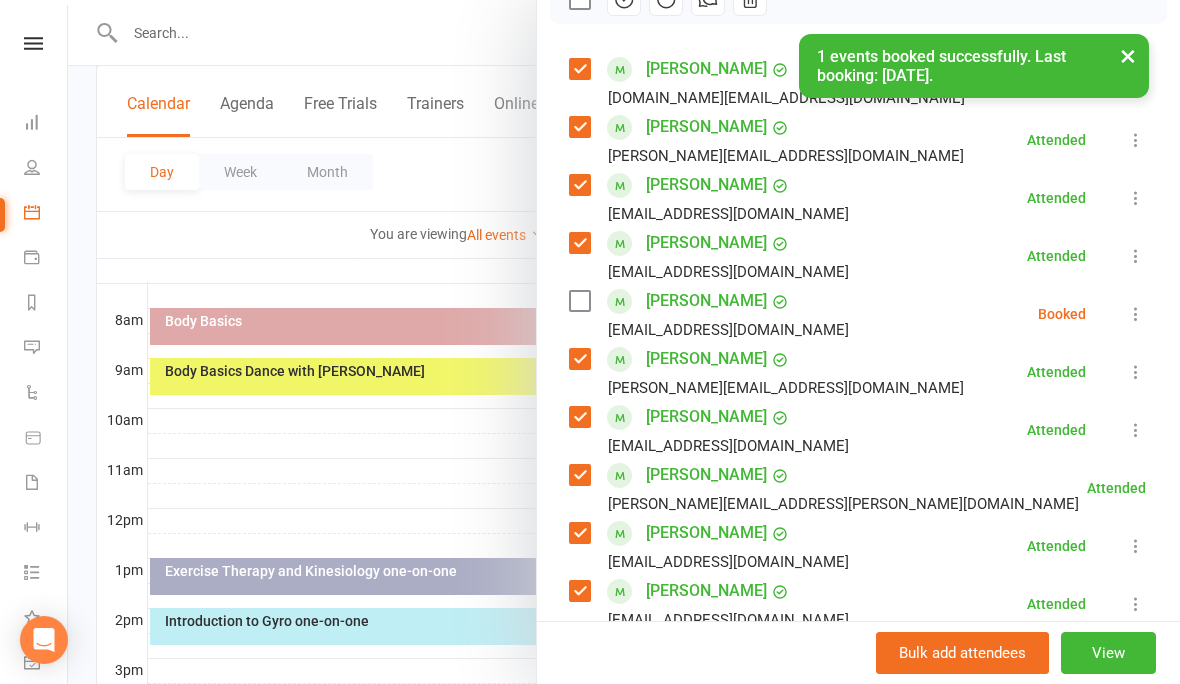 scroll, scrollTop: 320, scrollLeft: 0, axis: vertical 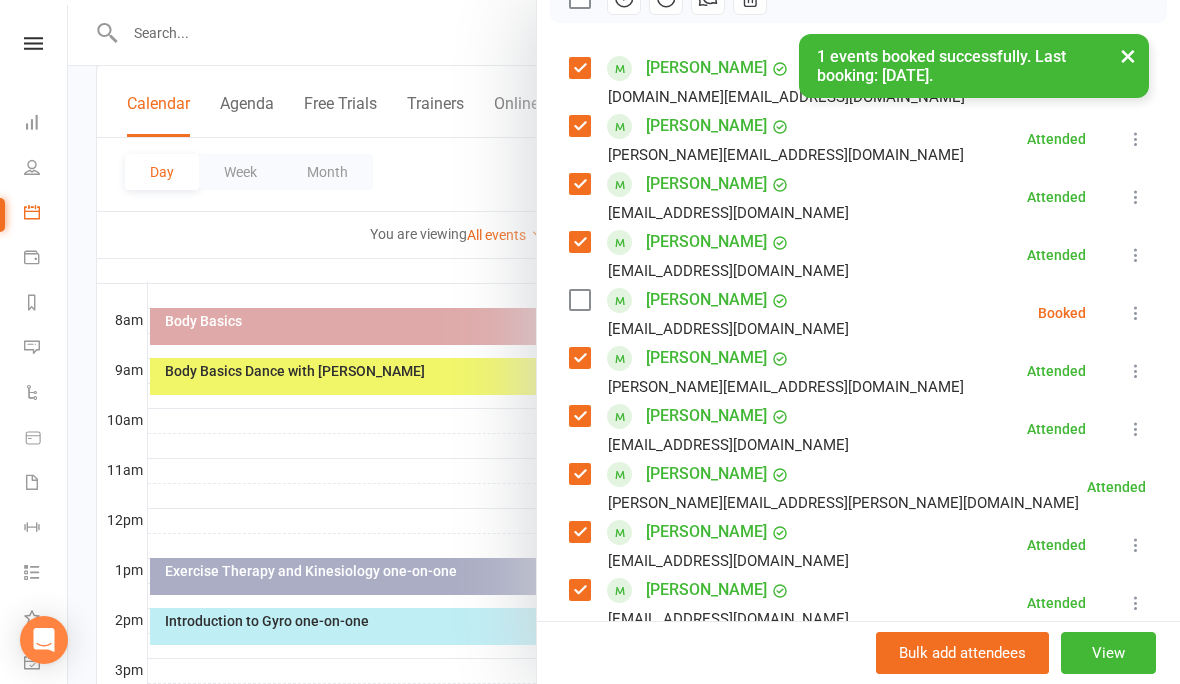 click at bounding box center [1136, 313] 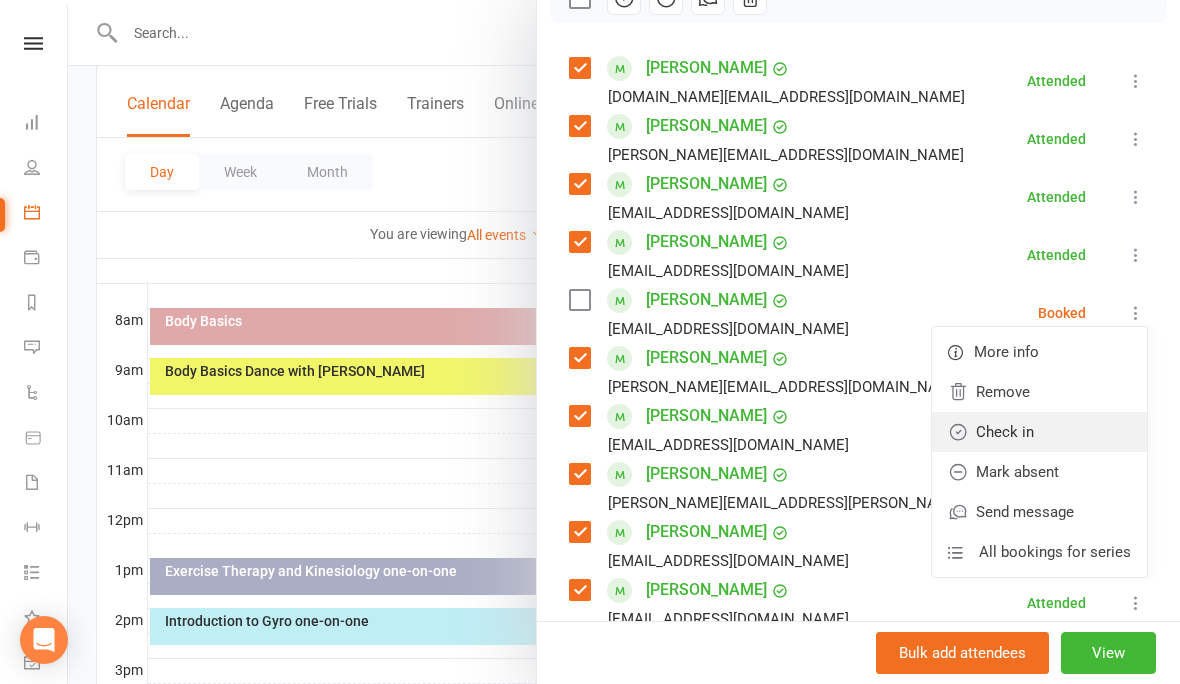 click on "Check in" at bounding box center [1039, 432] 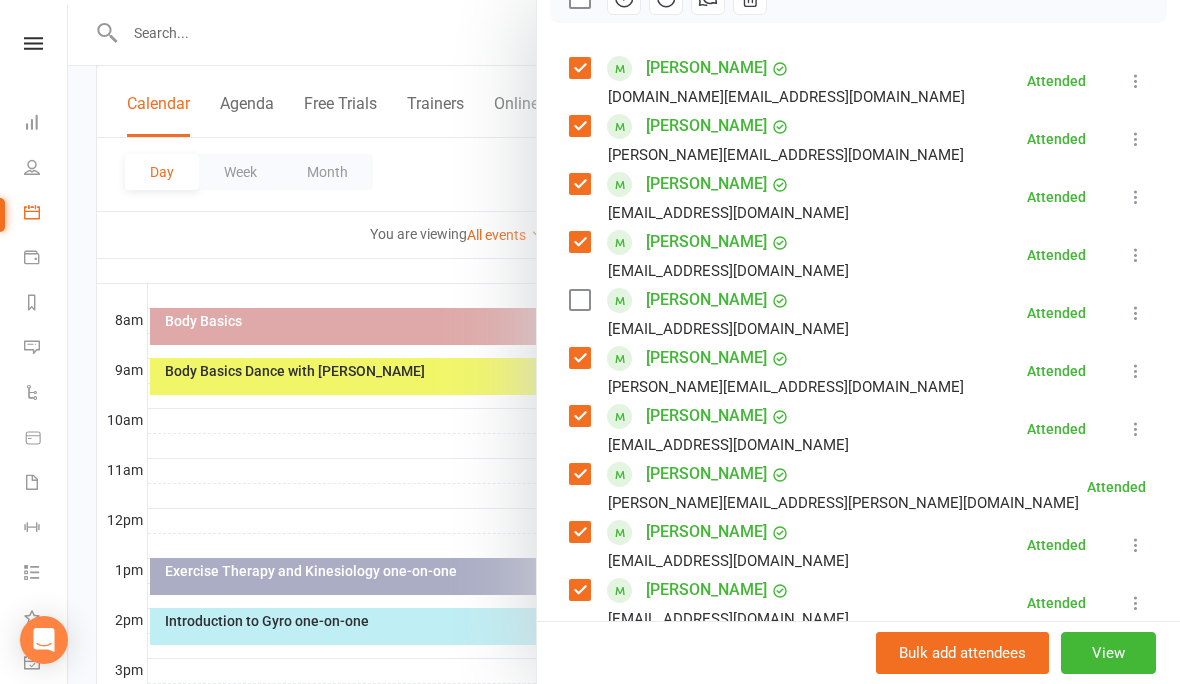 click at bounding box center (624, 342) 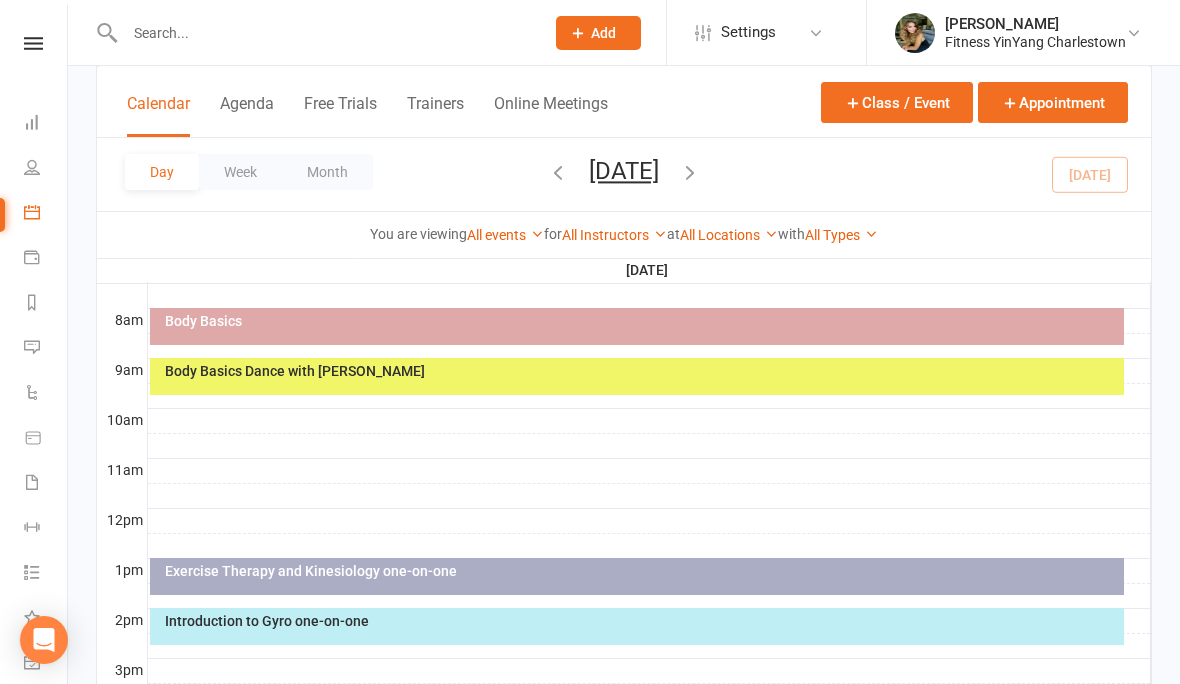 click at bounding box center [324, 33] 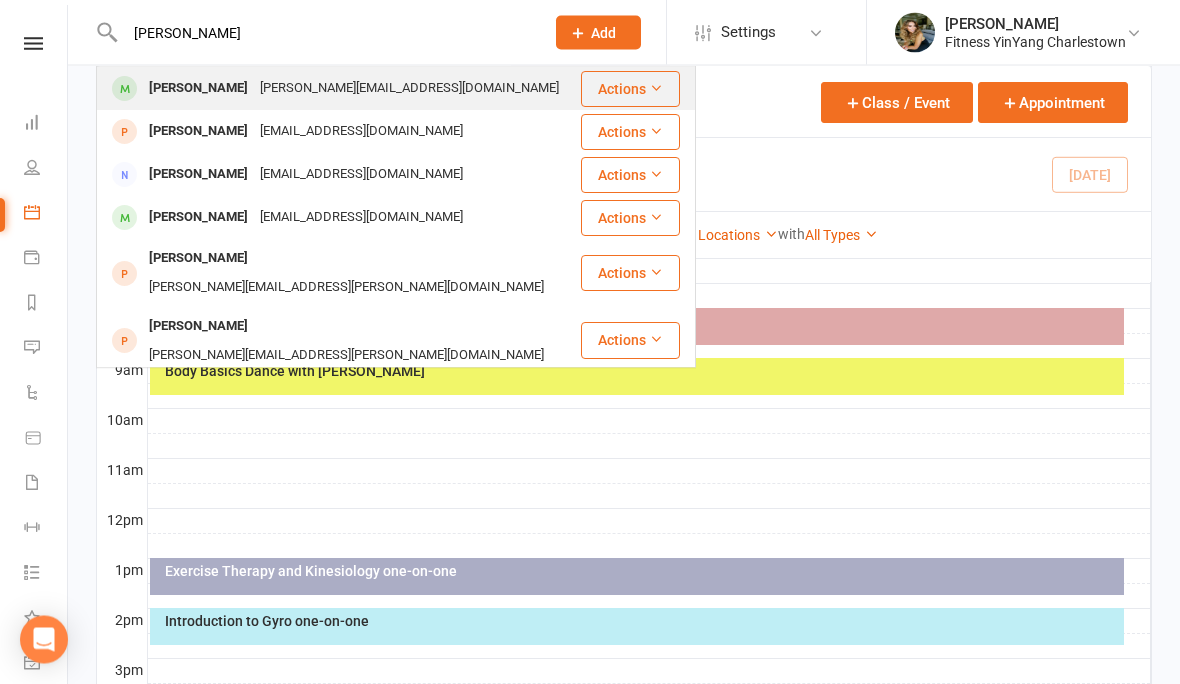 type on "Jenny" 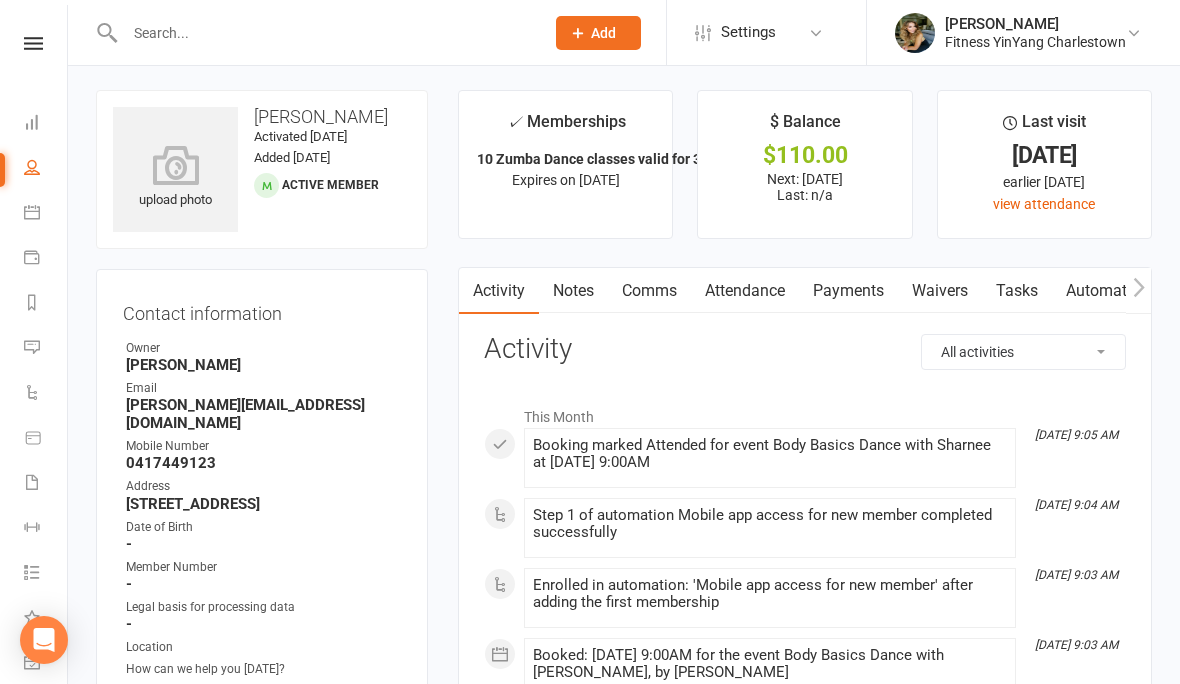 scroll, scrollTop: 0, scrollLeft: 0, axis: both 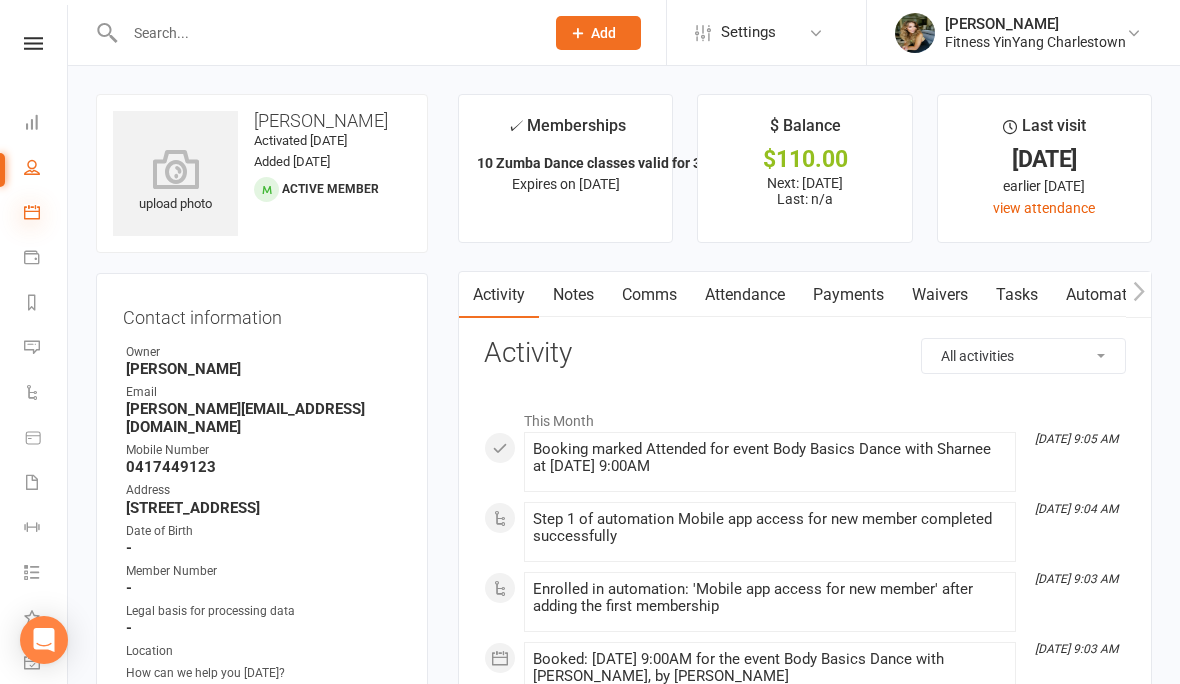 click at bounding box center [32, 212] 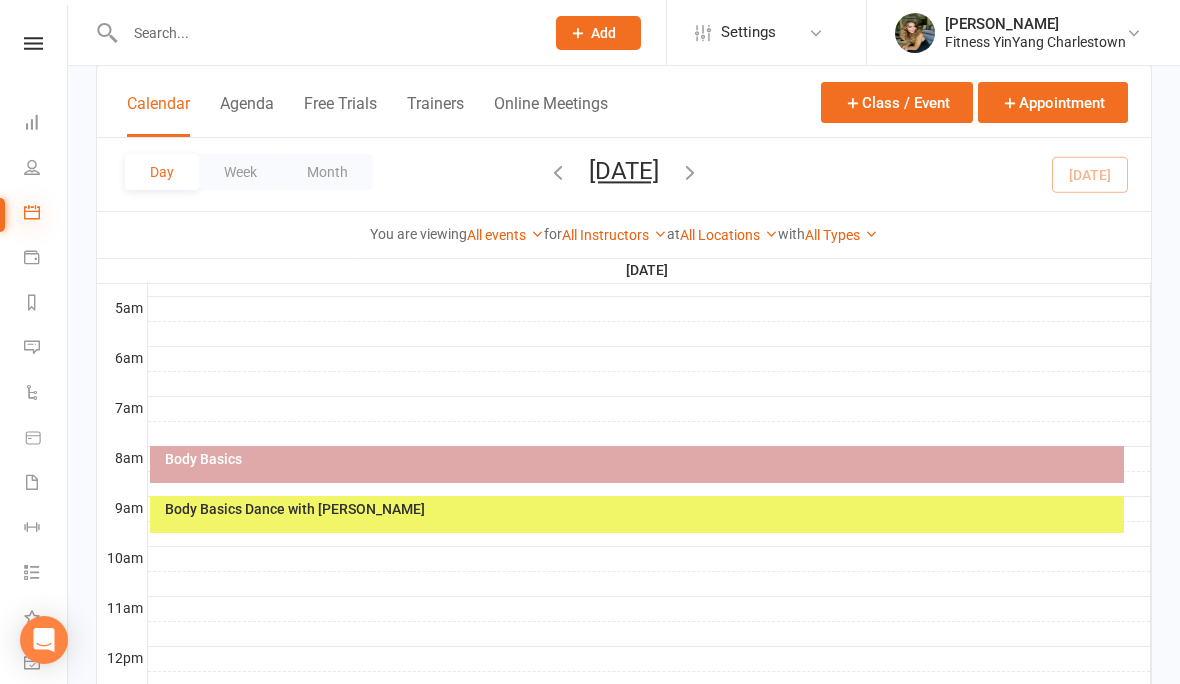 scroll, scrollTop: 362, scrollLeft: 0, axis: vertical 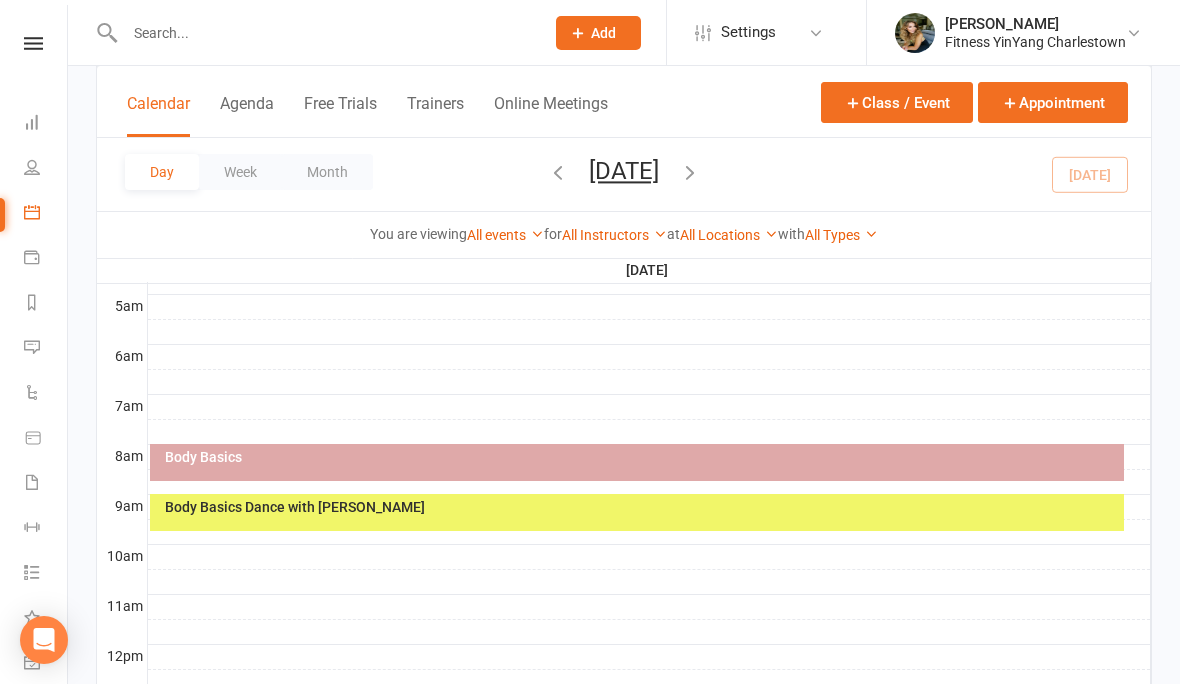 click on "Body Basics Dance with [PERSON_NAME]" at bounding box center [642, 507] 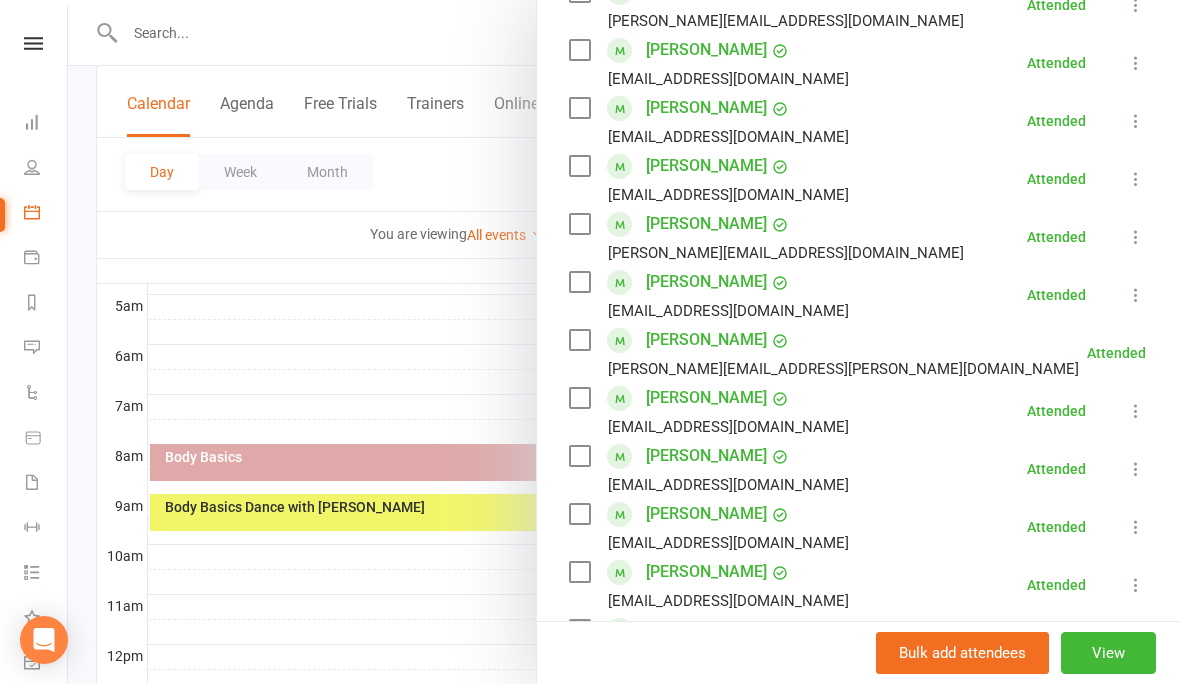 scroll, scrollTop: 460, scrollLeft: 0, axis: vertical 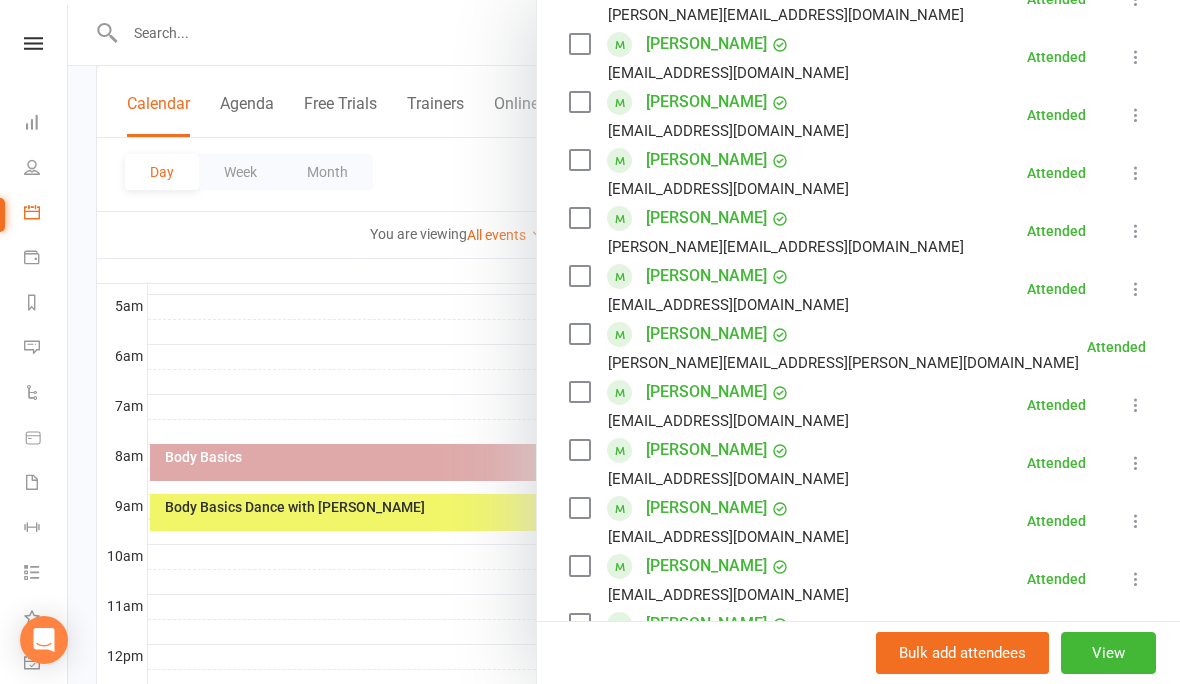 click at bounding box center (1136, 289) 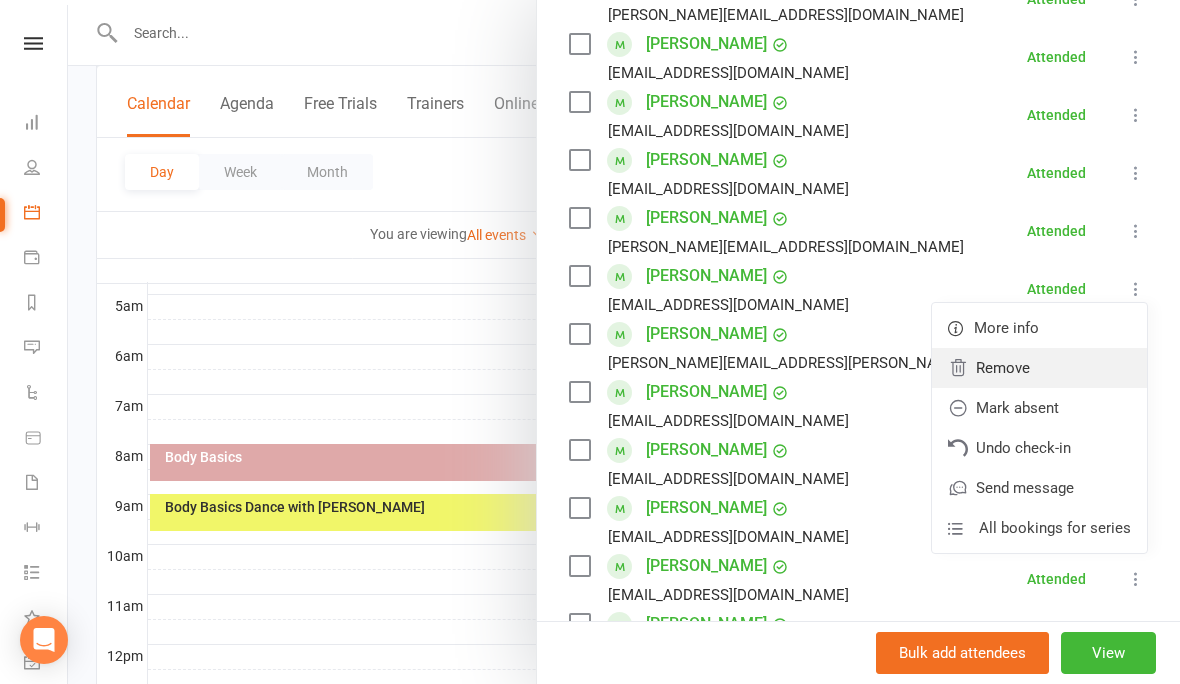 click on "Remove" at bounding box center [1039, 368] 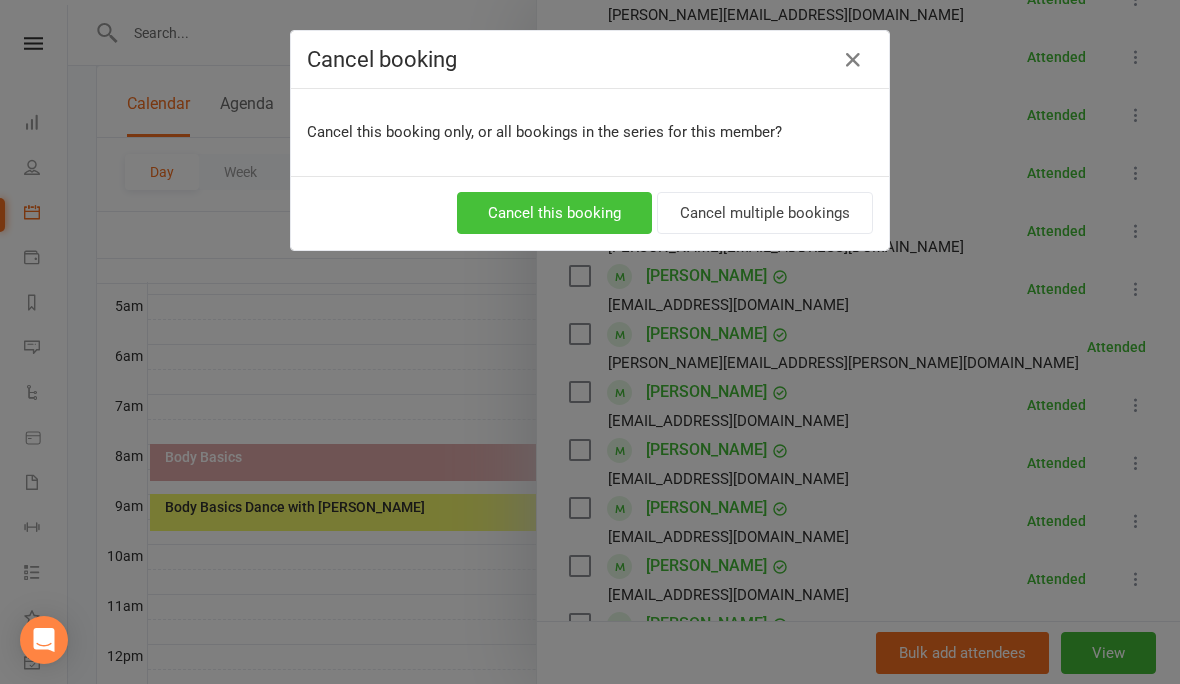 click on "Cancel this booking" at bounding box center (554, 213) 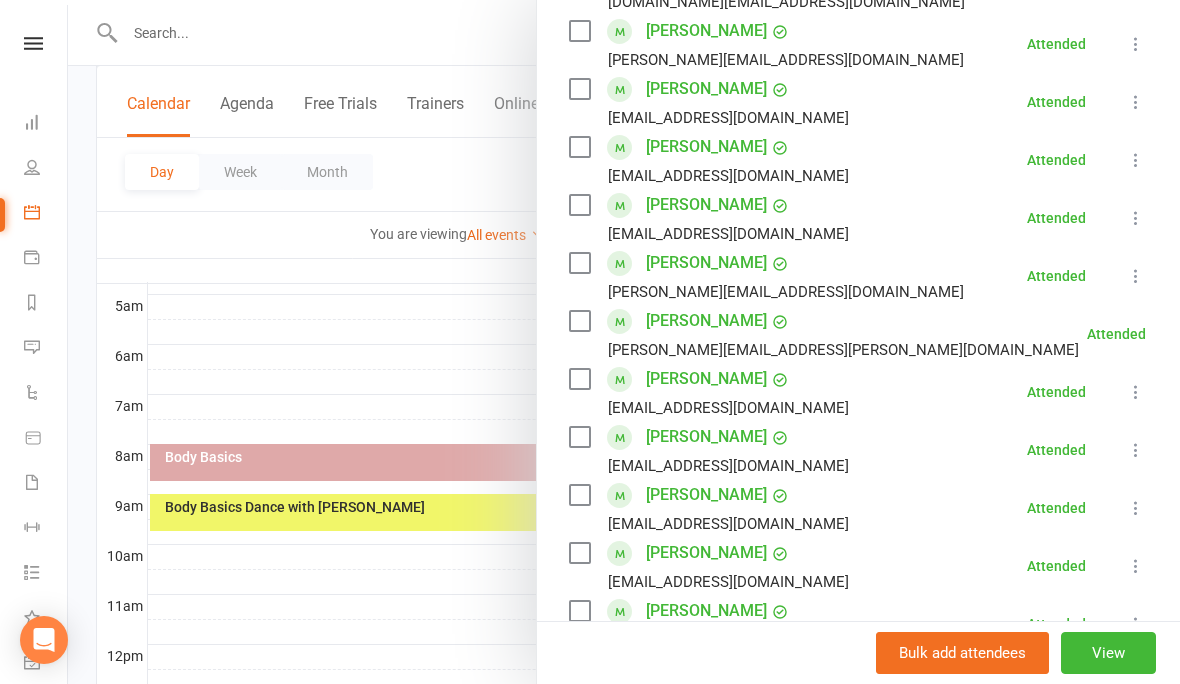 scroll, scrollTop: 414, scrollLeft: 0, axis: vertical 